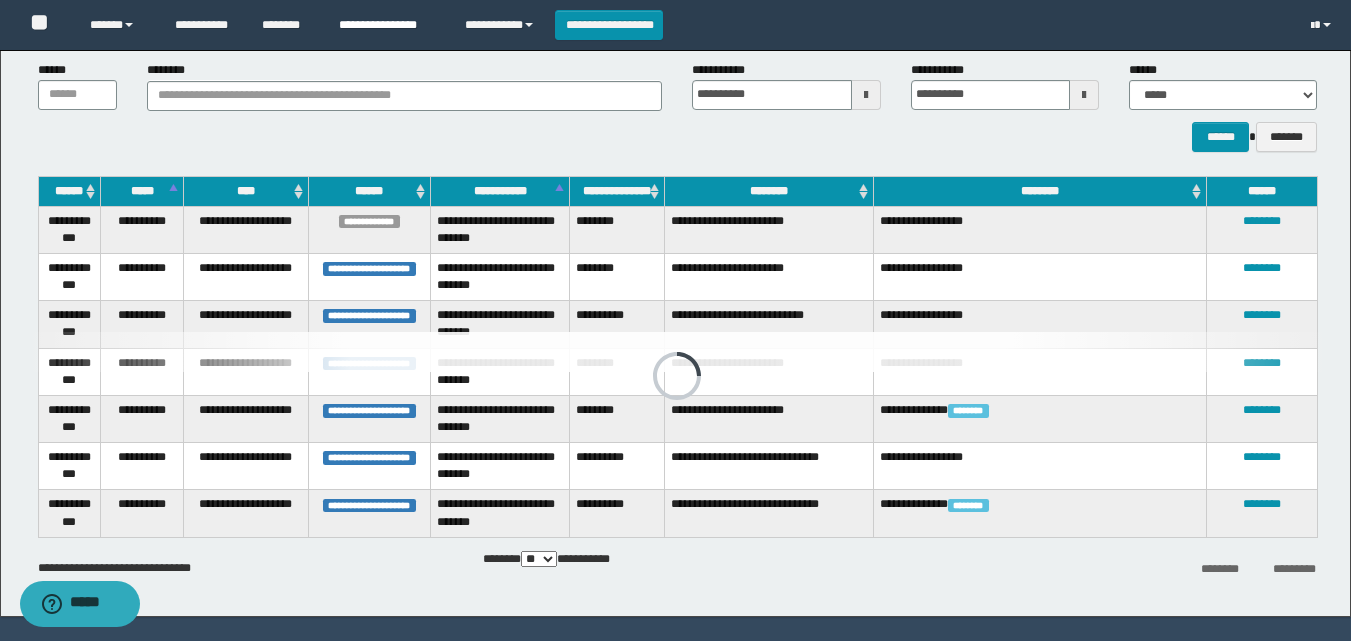 scroll, scrollTop: 0, scrollLeft: 0, axis: both 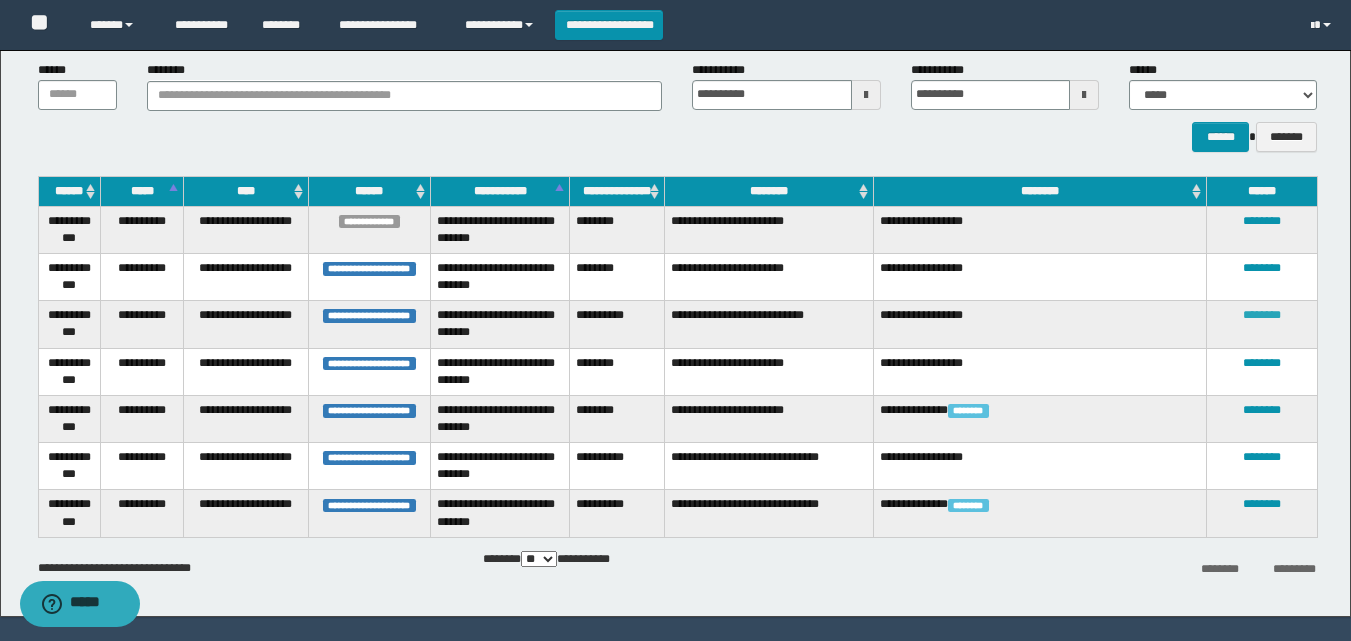 click on "********" at bounding box center [1262, 315] 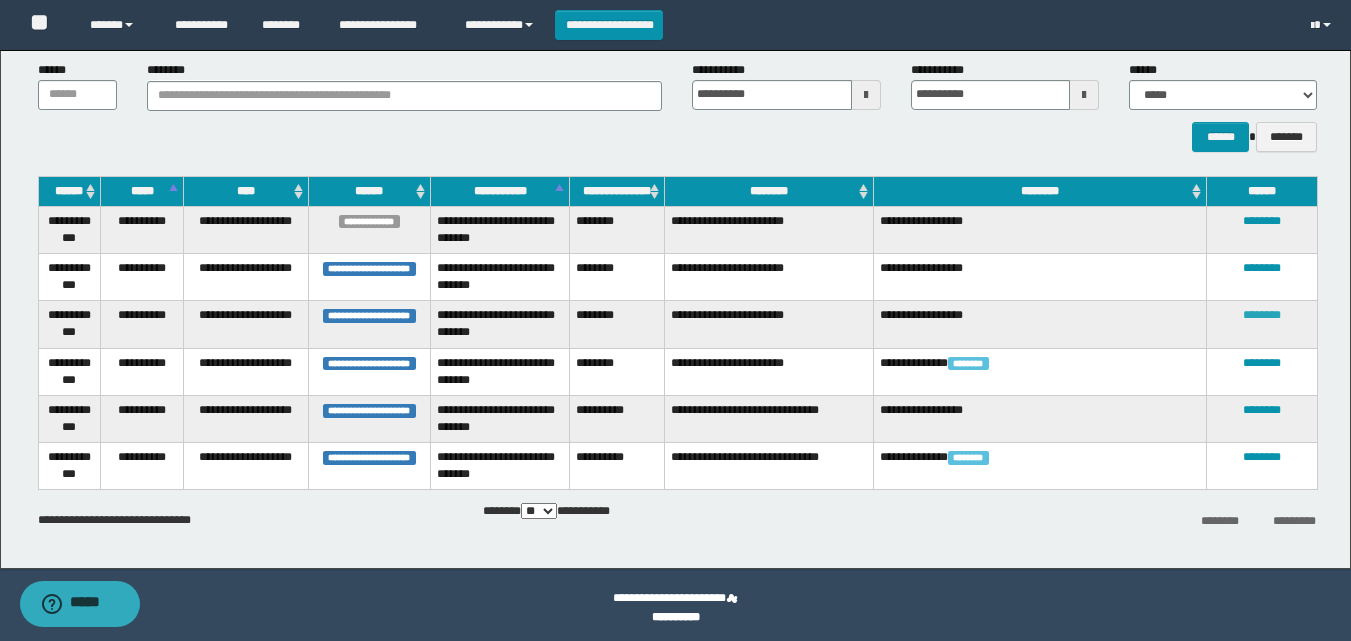 click on "********" at bounding box center [1262, 315] 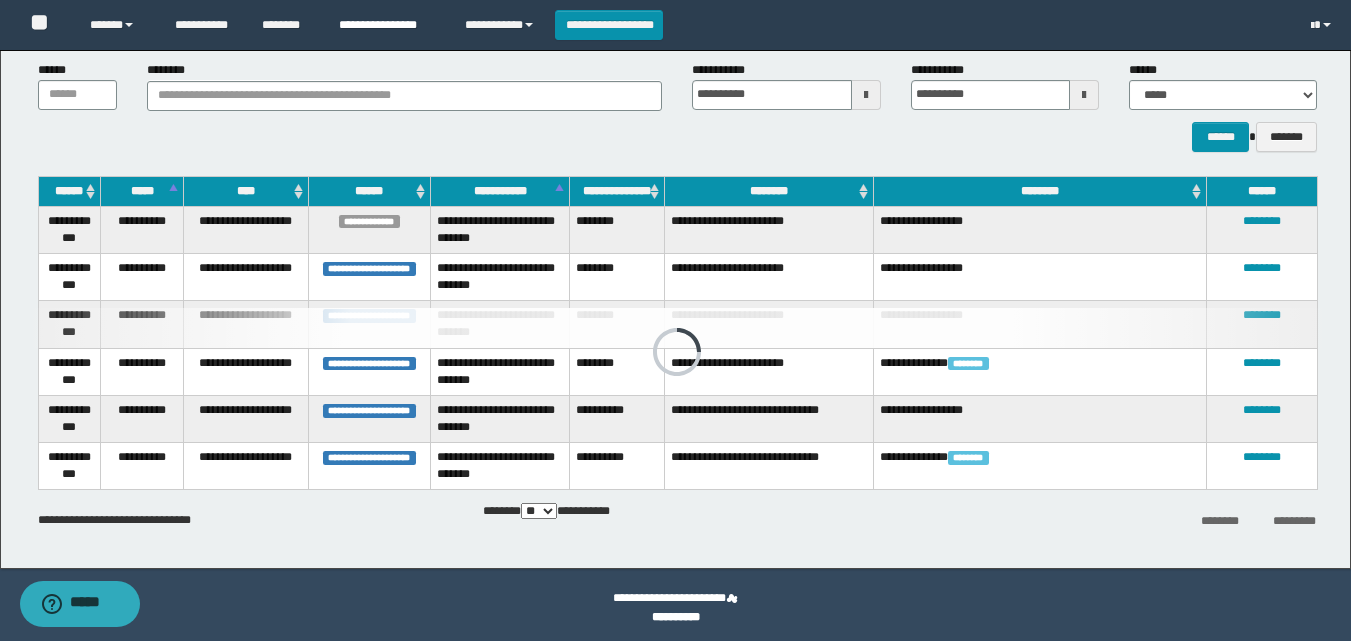 scroll, scrollTop: 79, scrollLeft: 0, axis: vertical 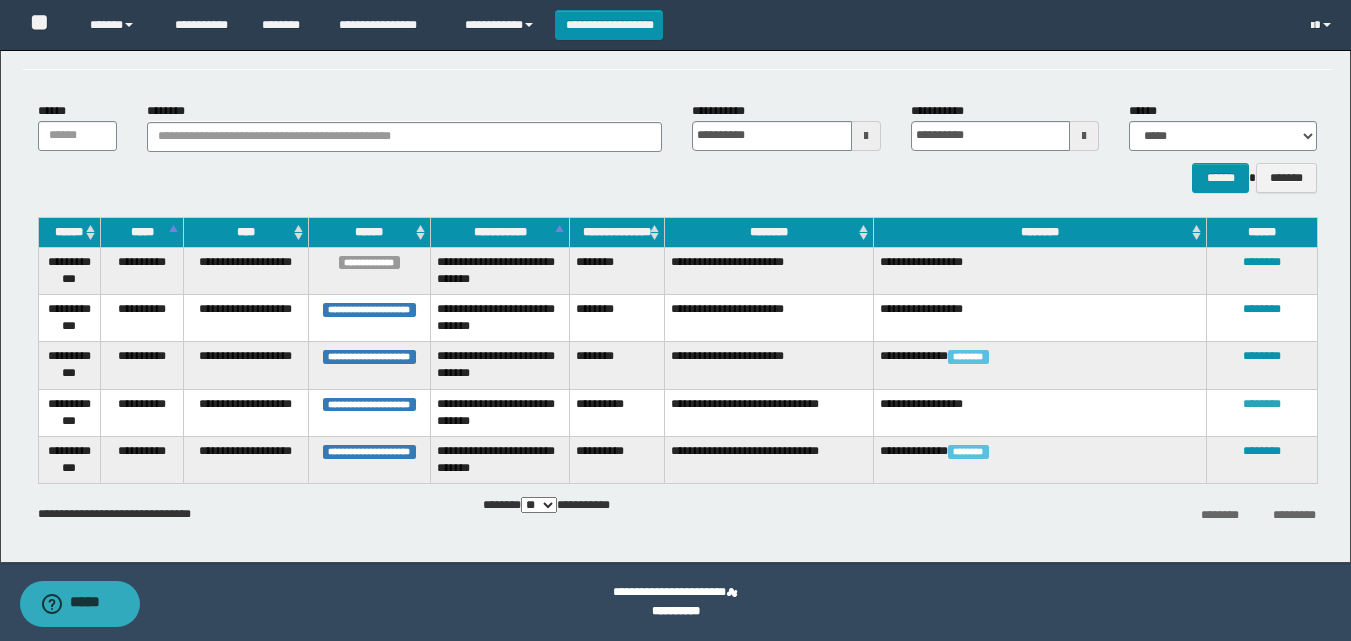 click on "********" at bounding box center (1262, 404) 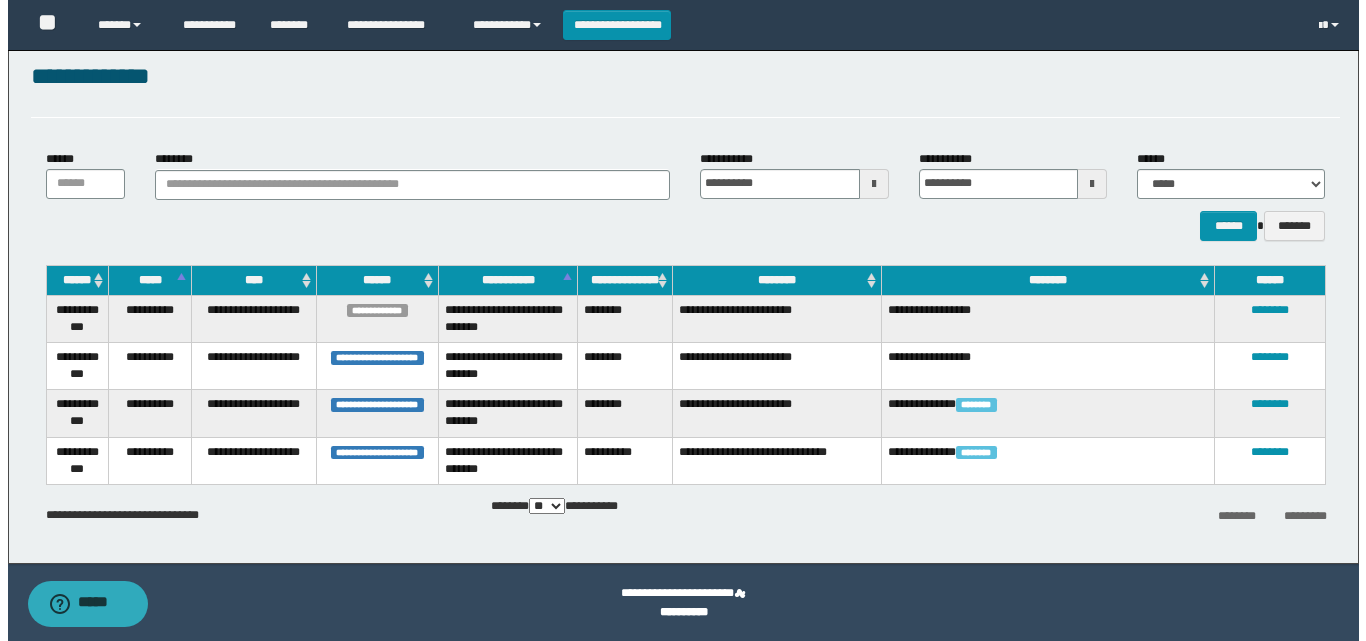 scroll, scrollTop: 0, scrollLeft: 0, axis: both 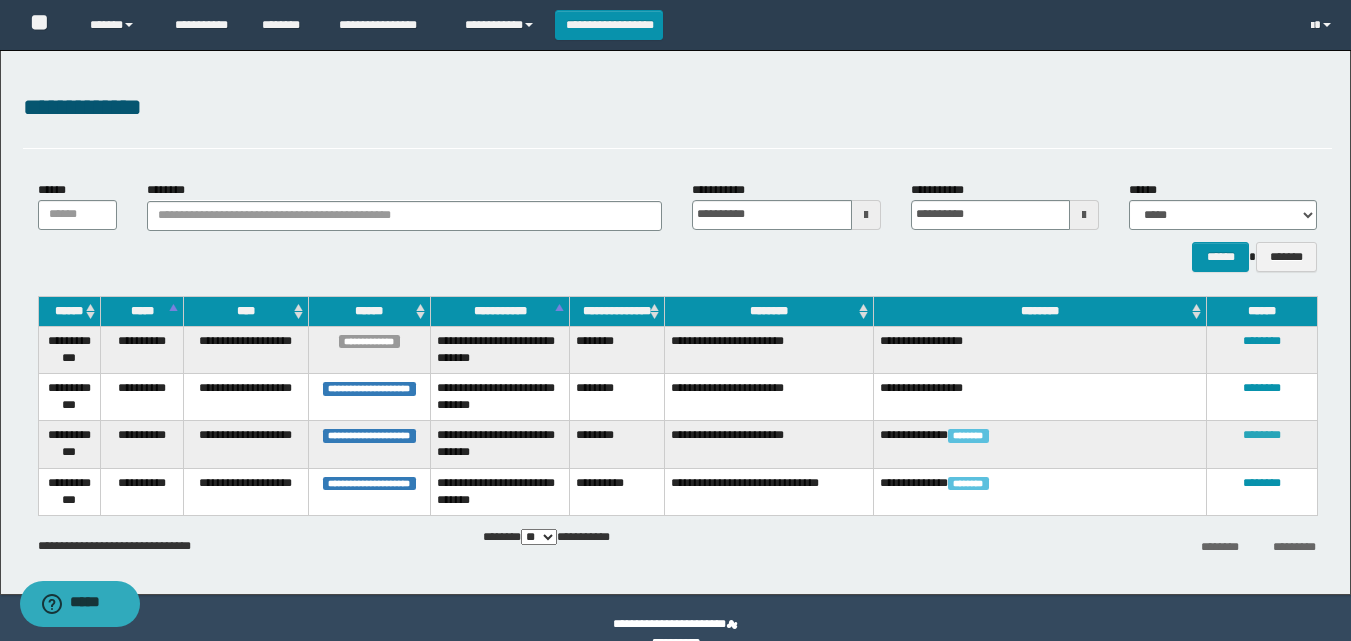 click on "********" at bounding box center [1262, 435] 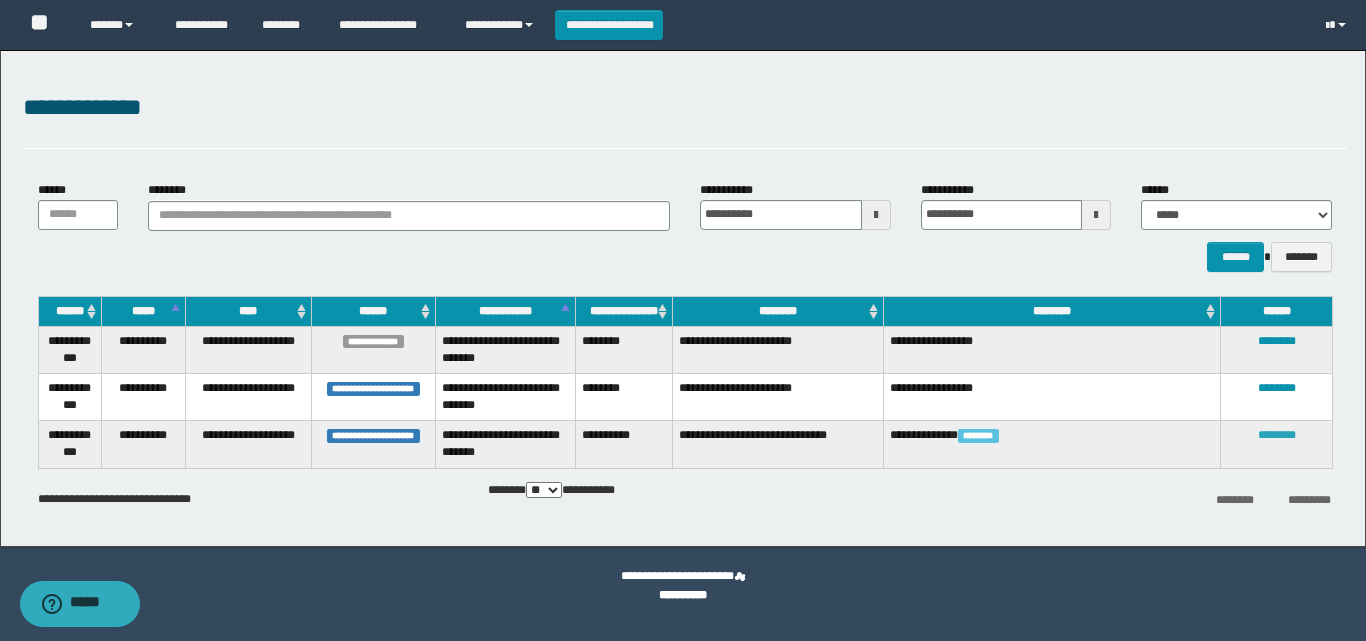 click on "********" at bounding box center [1277, 435] 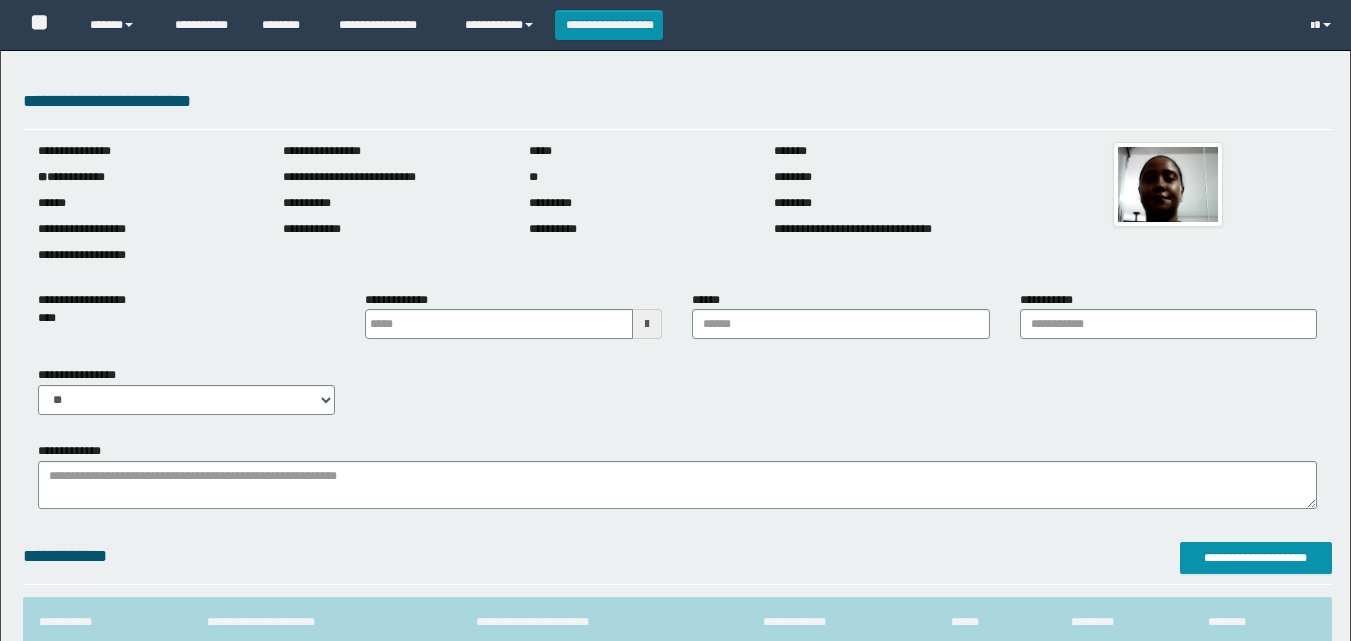 scroll, scrollTop: 0, scrollLeft: 0, axis: both 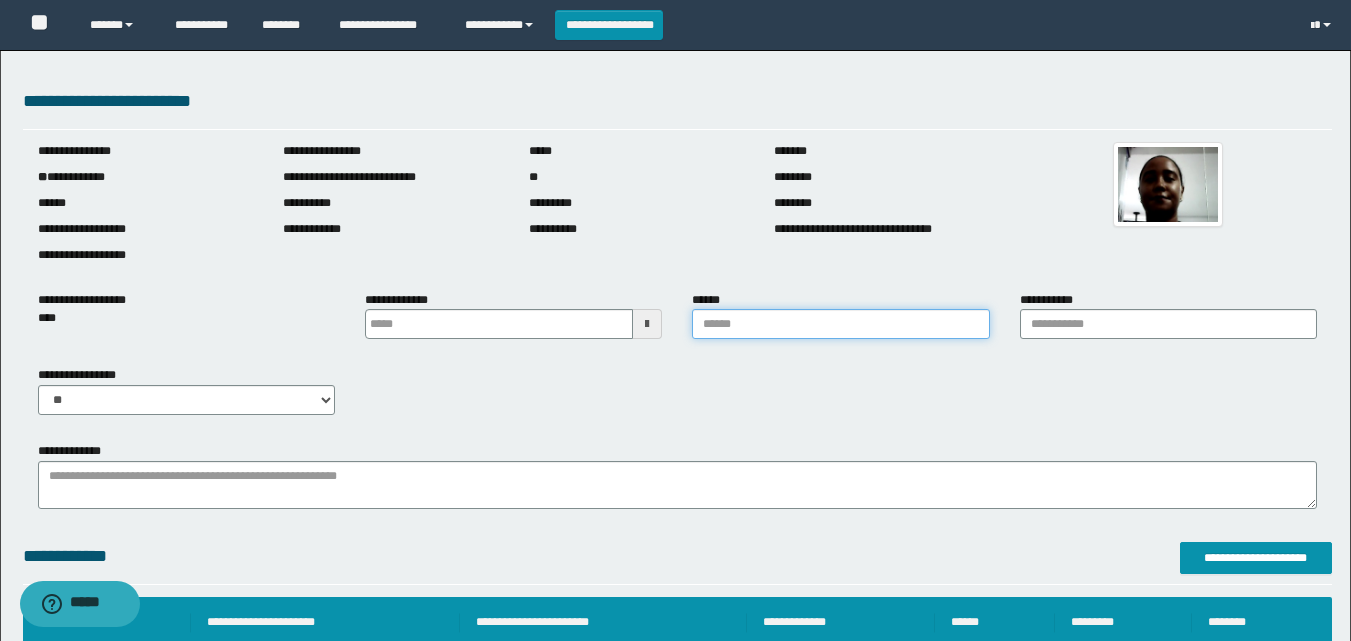 click on "******" at bounding box center (840, 324) 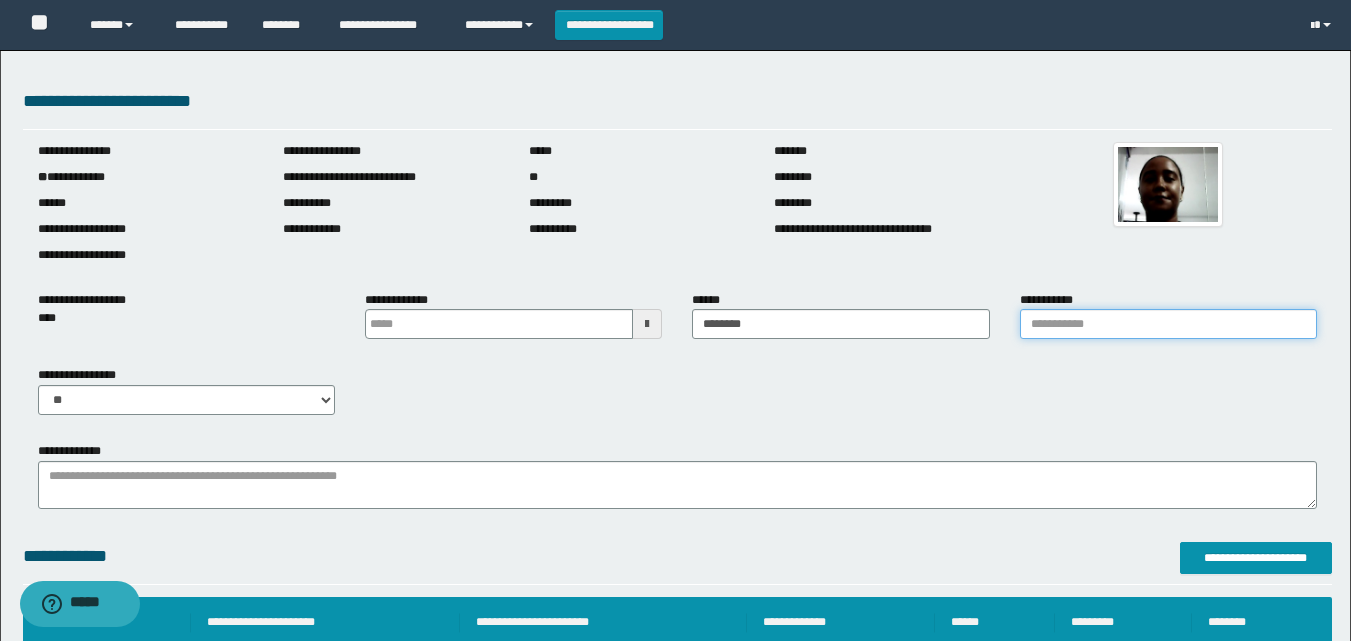click on "**********" at bounding box center (1168, 324) 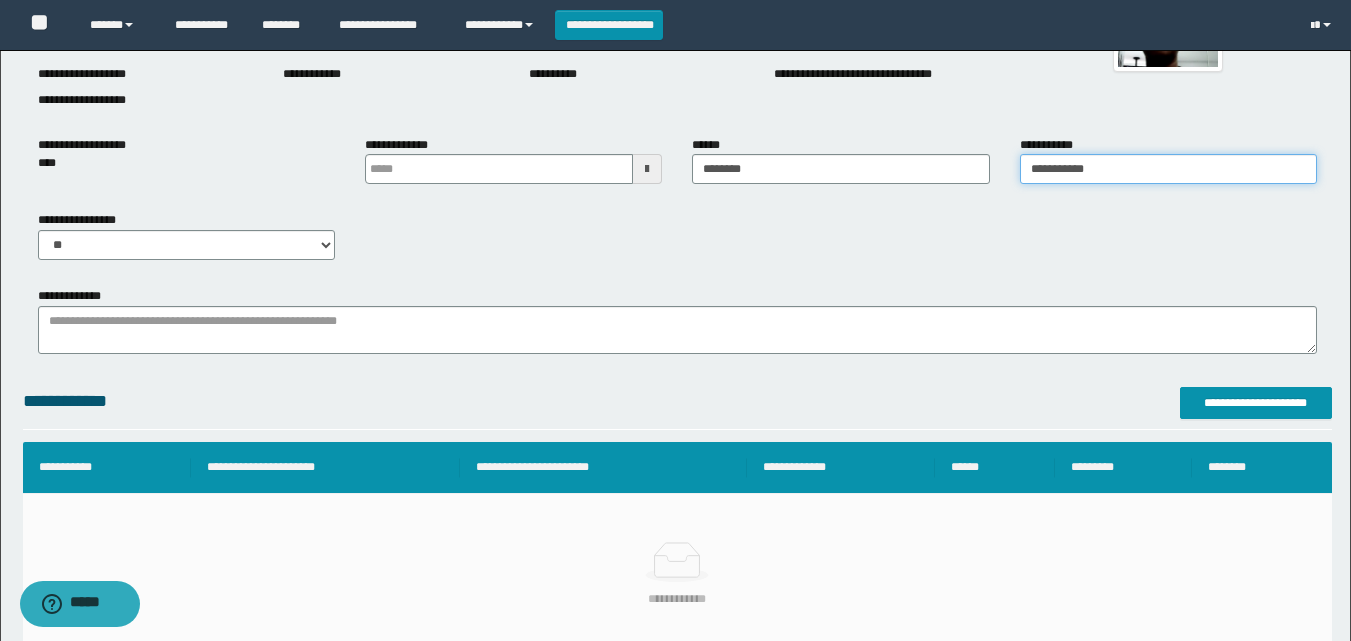 scroll, scrollTop: 0, scrollLeft: 0, axis: both 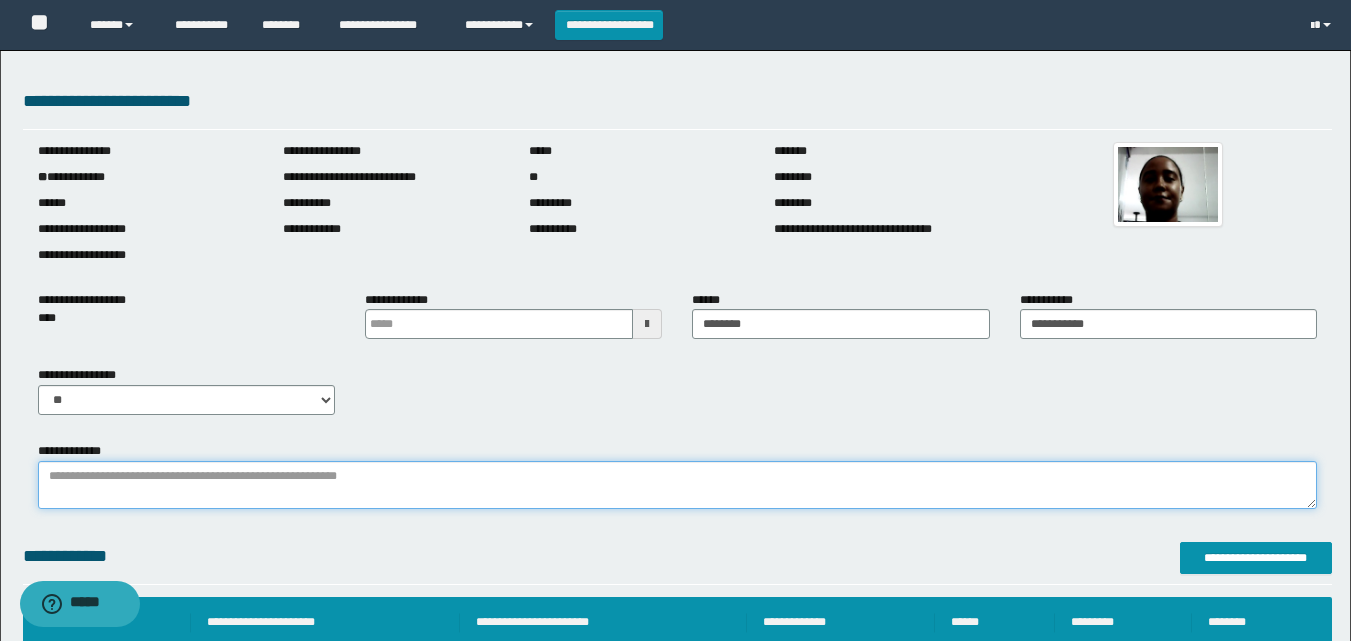 click on "**********" at bounding box center [677, 485] 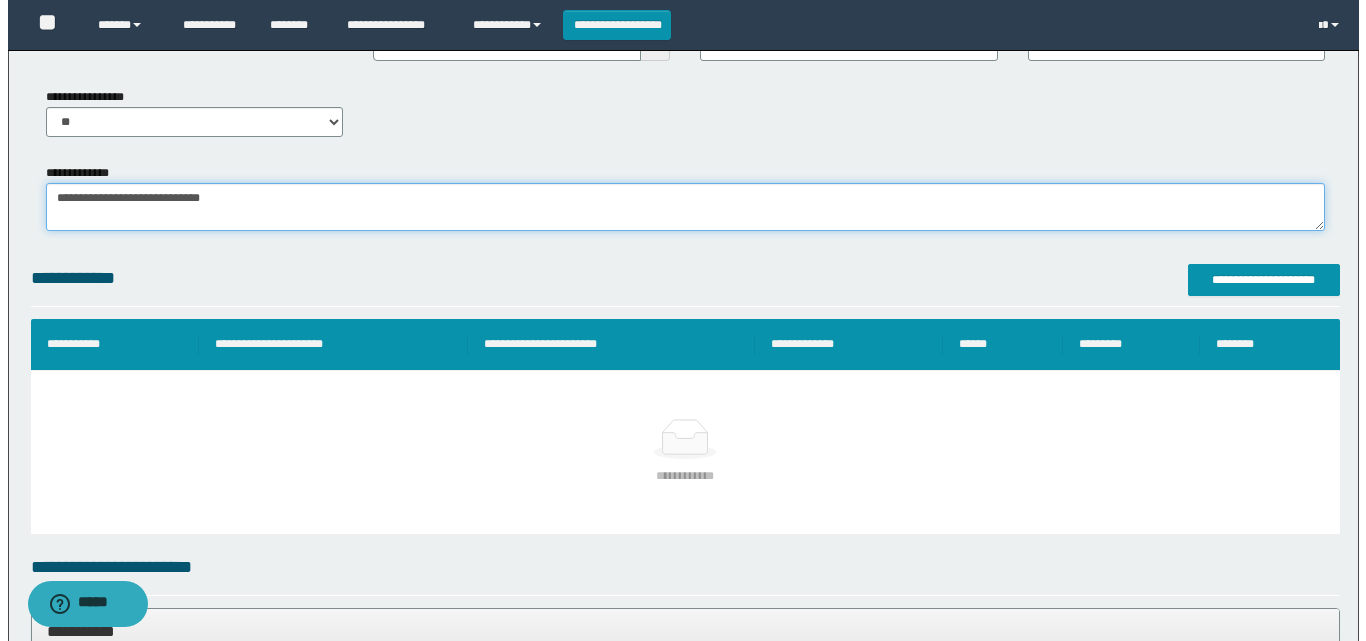 scroll, scrollTop: 200, scrollLeft: 0, axis: vertical 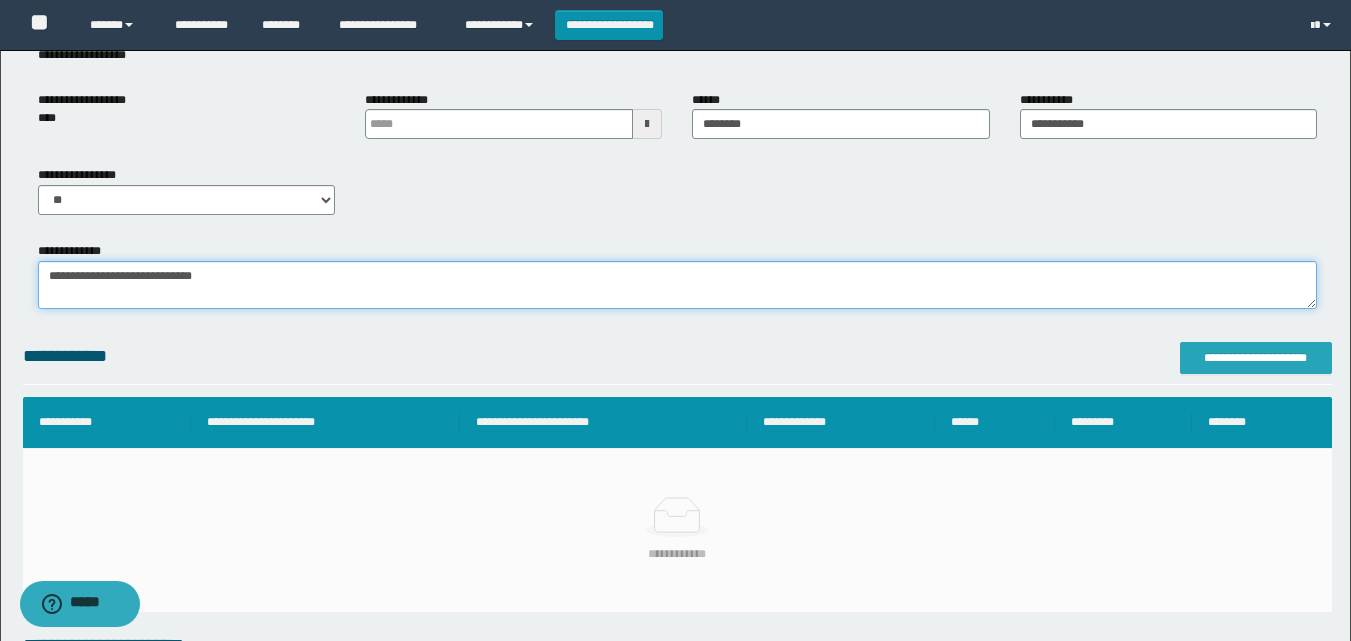 type on "**********" 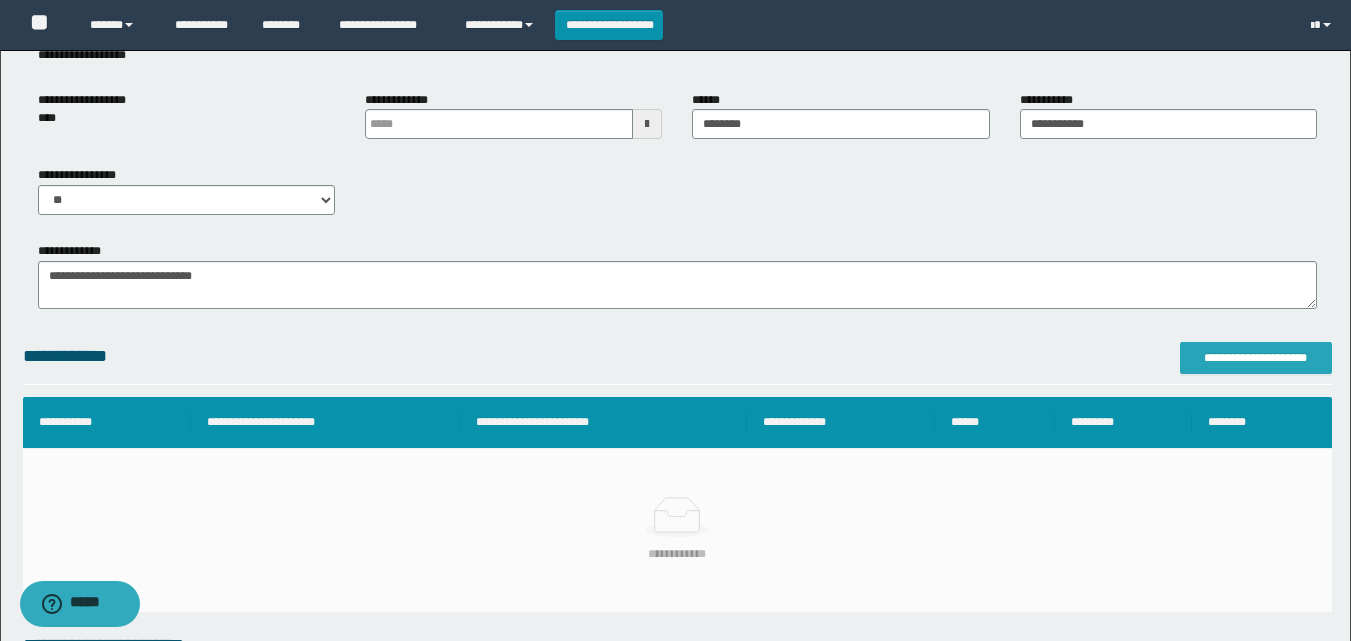 click on "**********" at bounding box center (1256, 358) 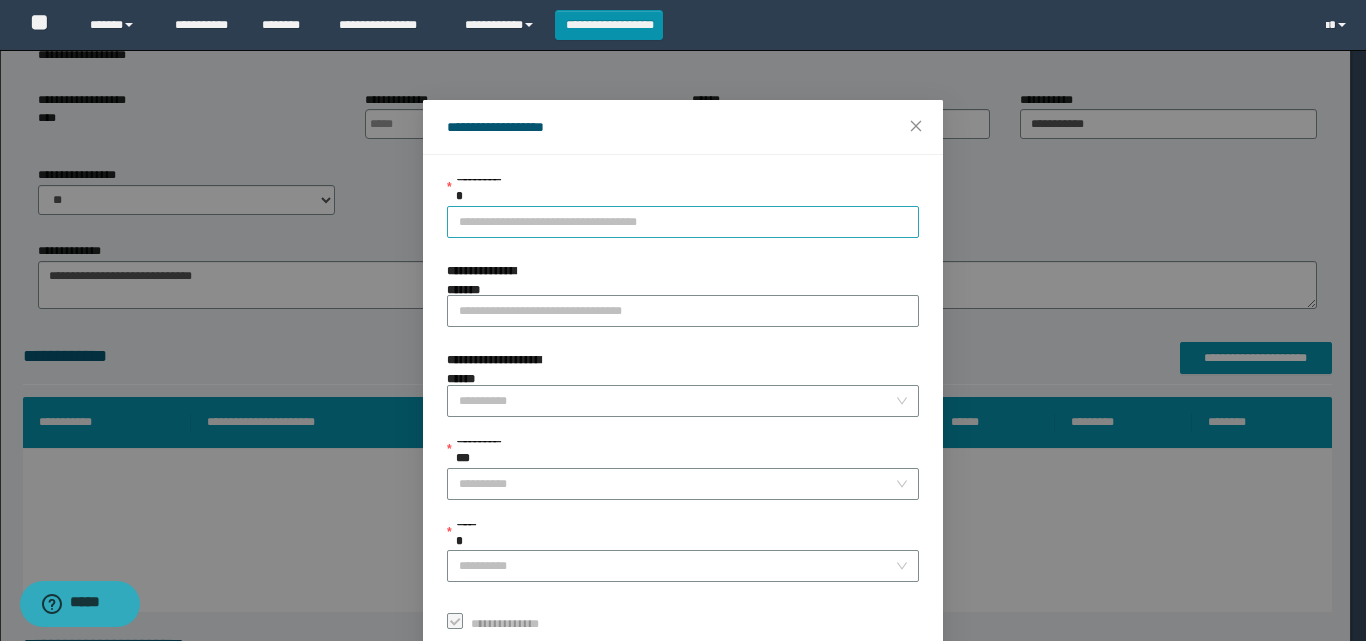 click on "**********" at bounding box center (683, 222) 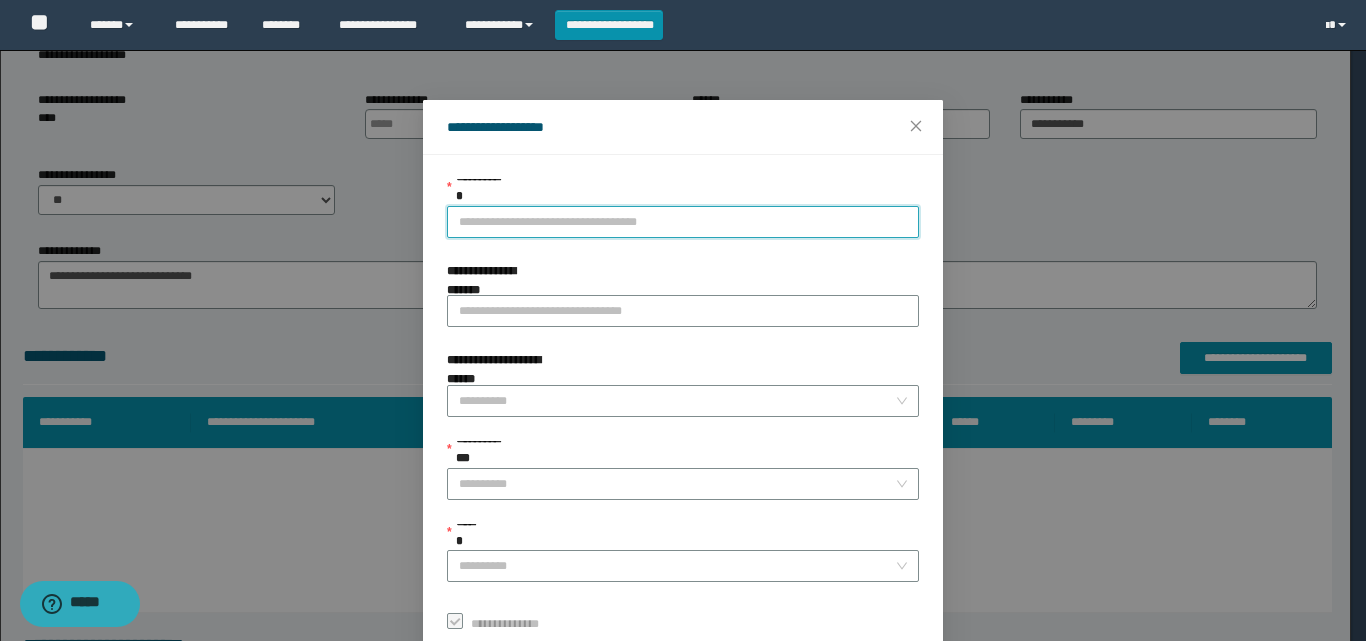 click on "**********" at bounding box center (683, 222) 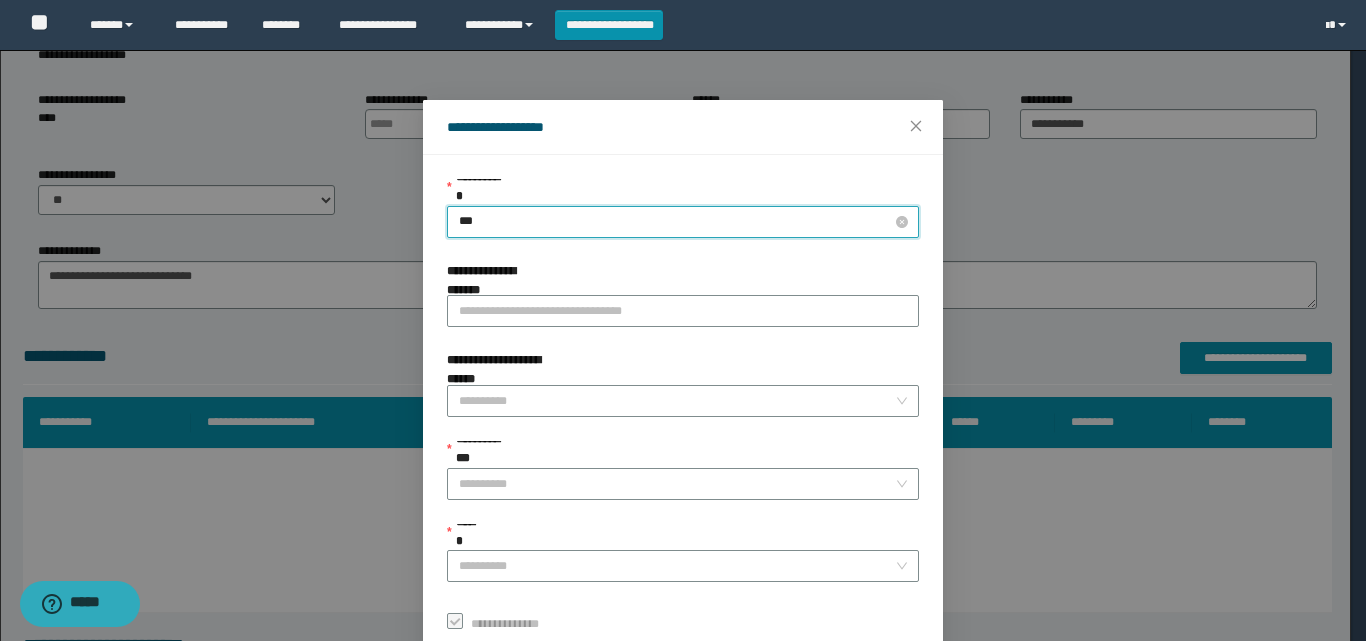 type on "****" 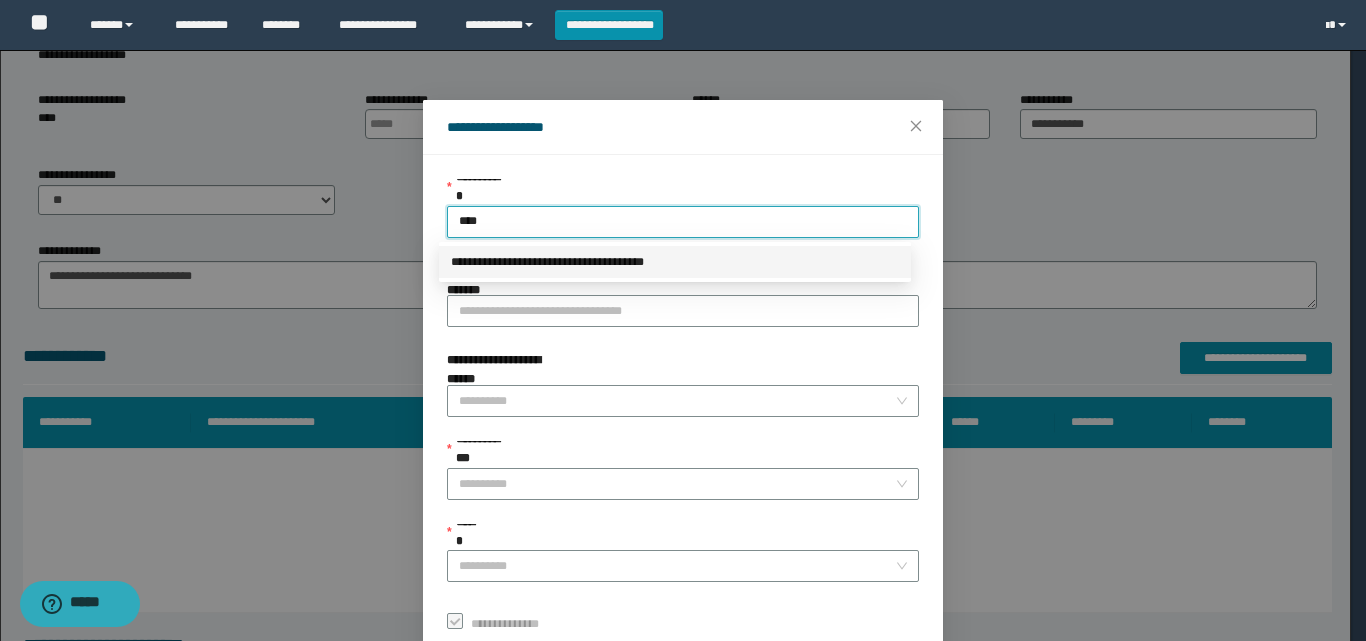 click on "**********" at bounding box center (675, 262) 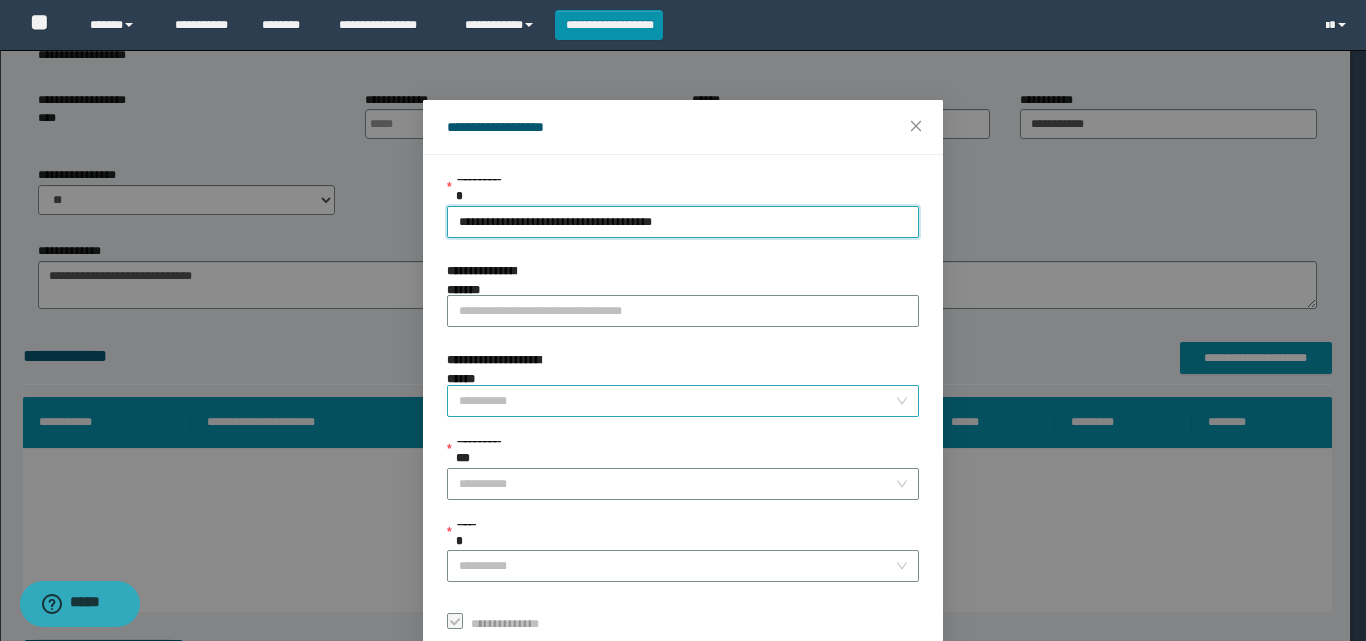 scroll, scrollTop: 111, scrollLeft: 0, axis: vertical 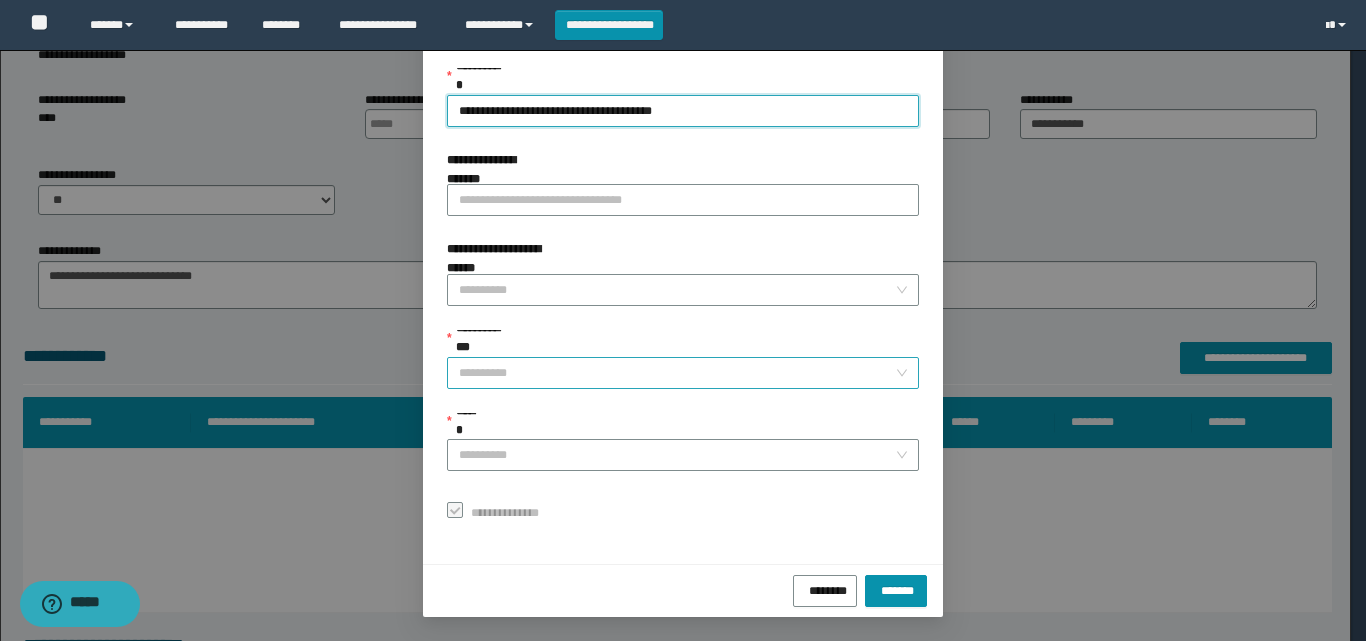click on "**********" at bounding box center (677, 373) 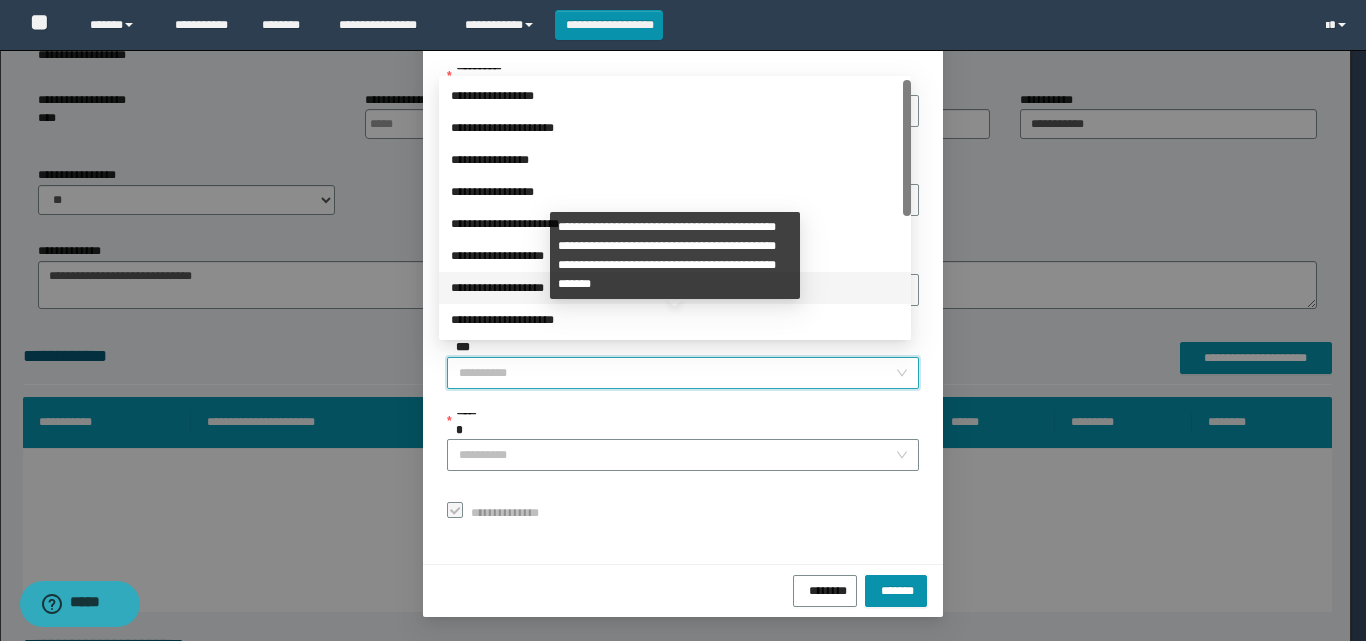 scroll, scrollTop: 224, scrollLeft: 0, axis: vertical 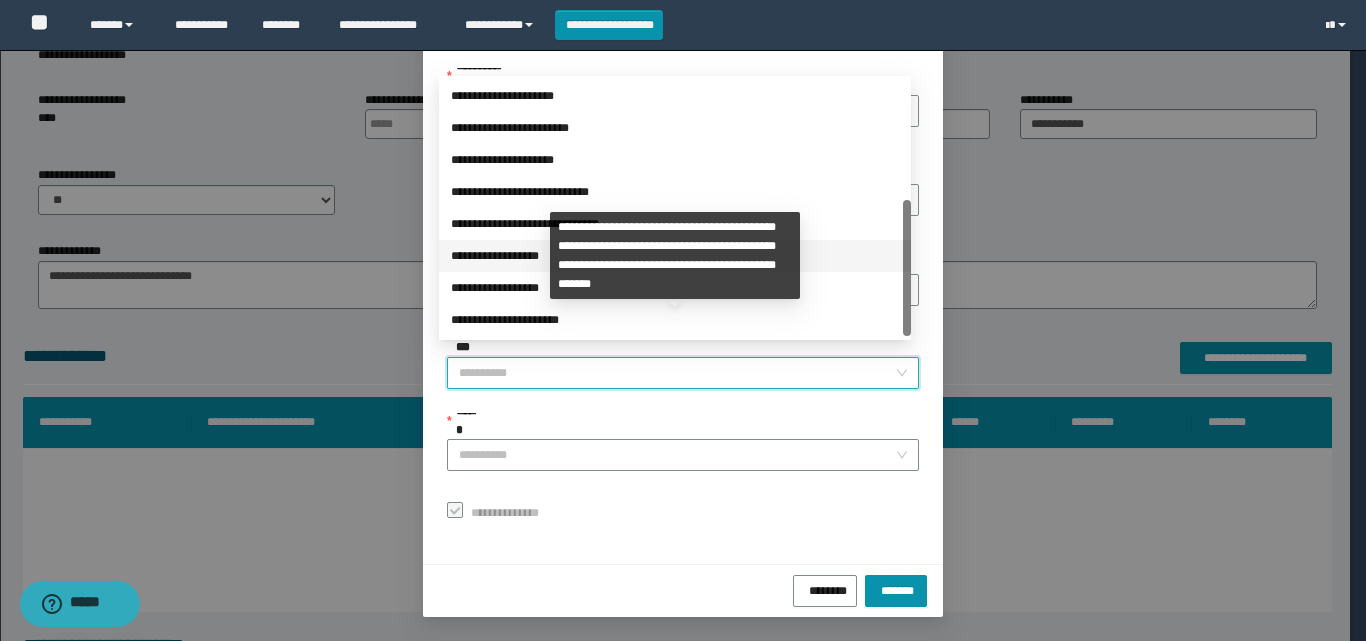 click on "**********" at bounding box center (675, 256) 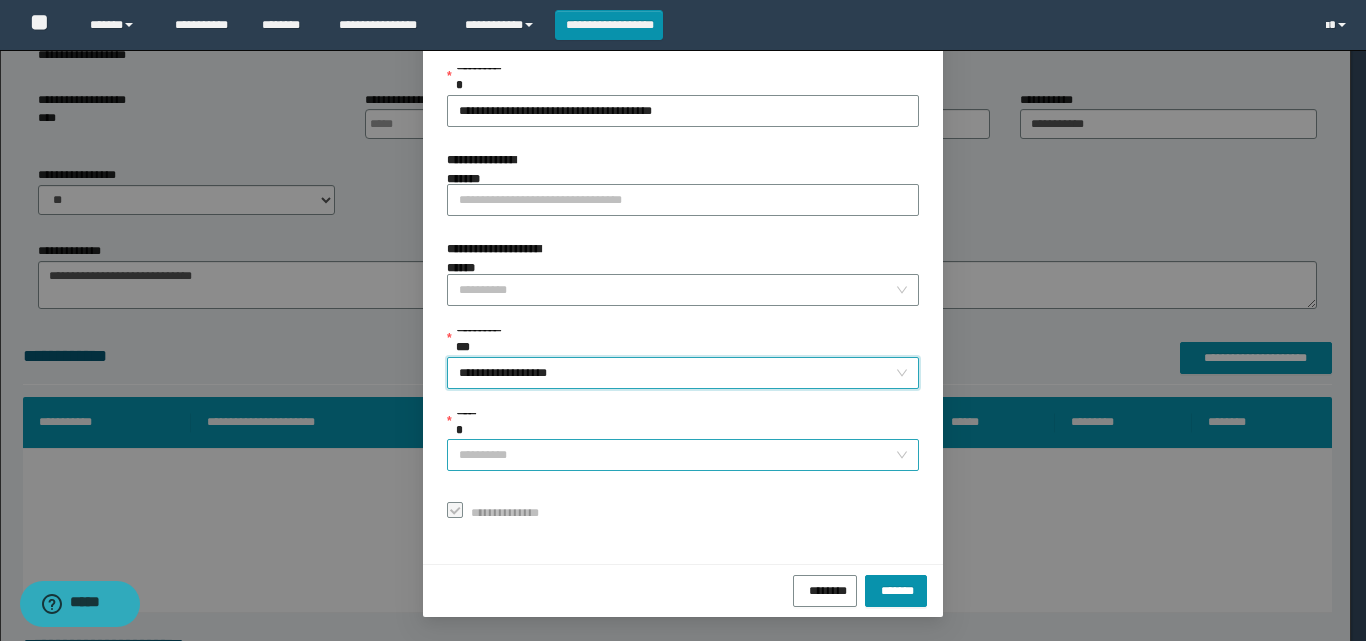drag, startPoint x: 525, startPoint y: 442, endPoint x: 560, endPoint y: 468, distance: 43.60046 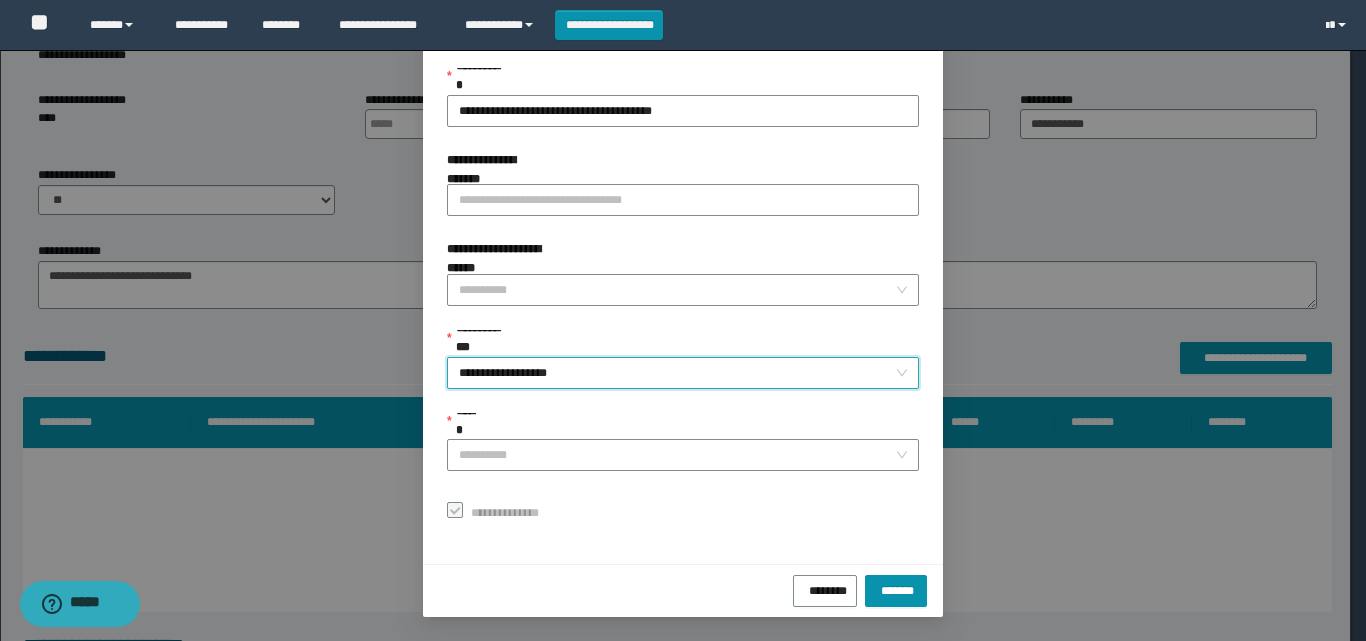 click on "******" at bounding box center [677, 455] 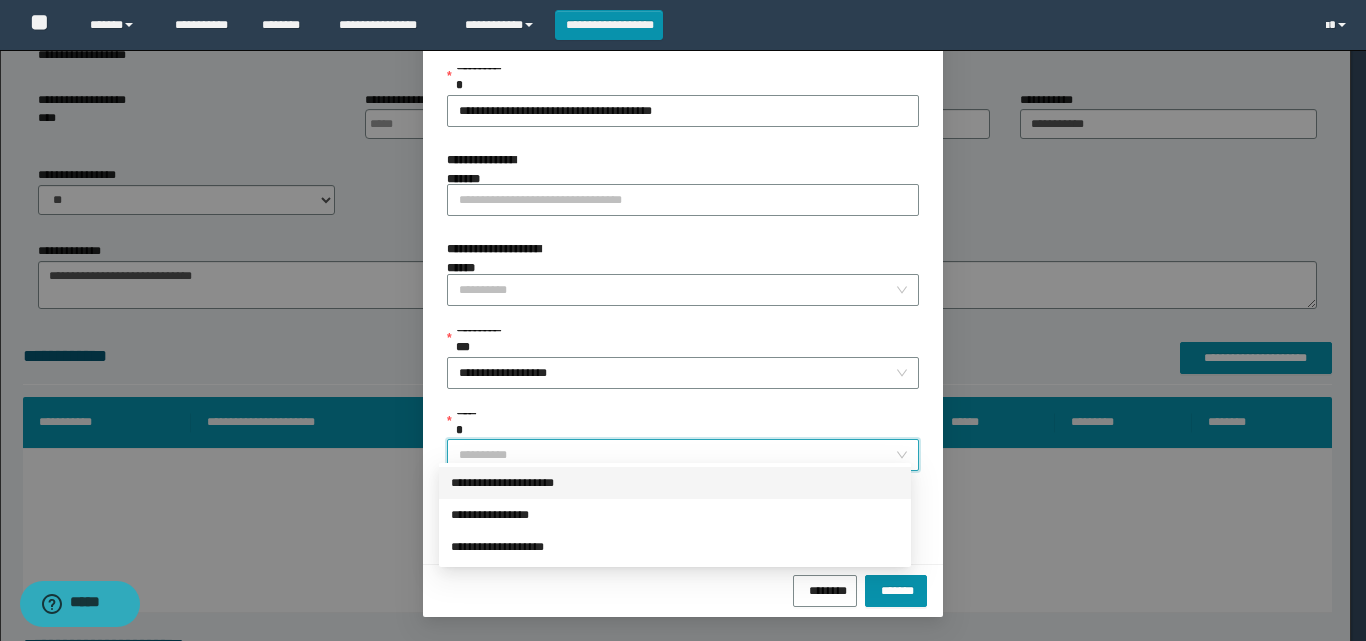 click on "**********" at bounding box center (675, 483) 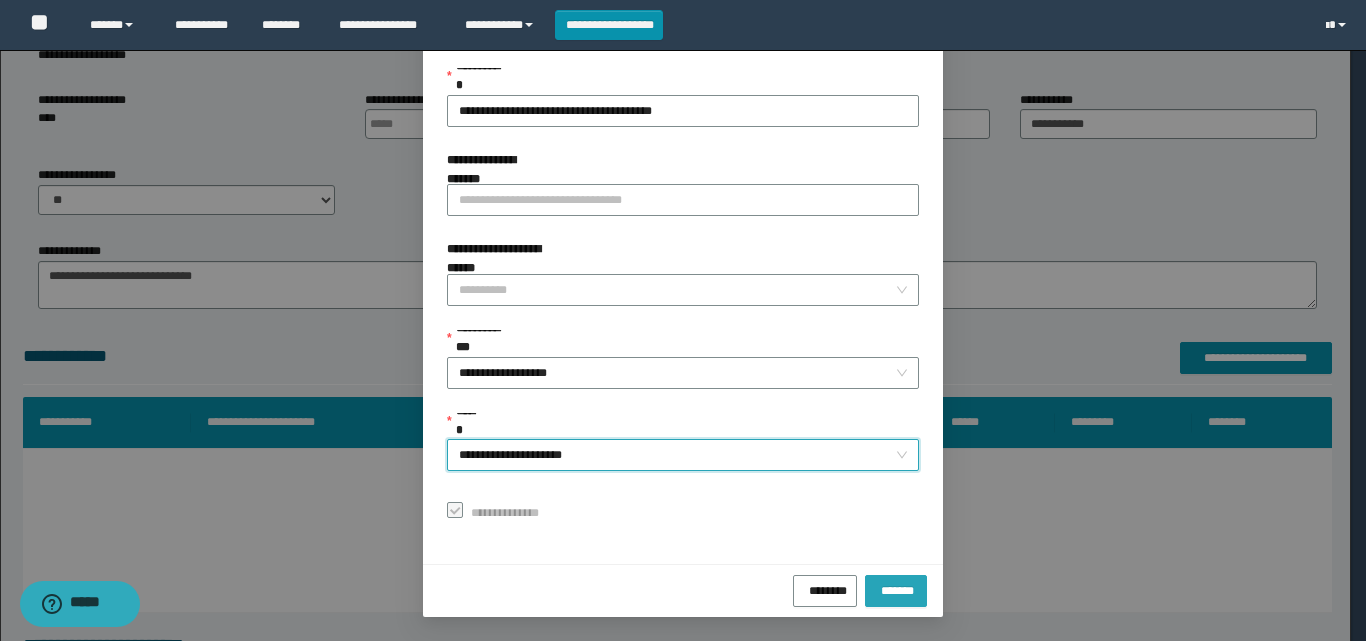 click on "*******" at bounding box center [896, 588] 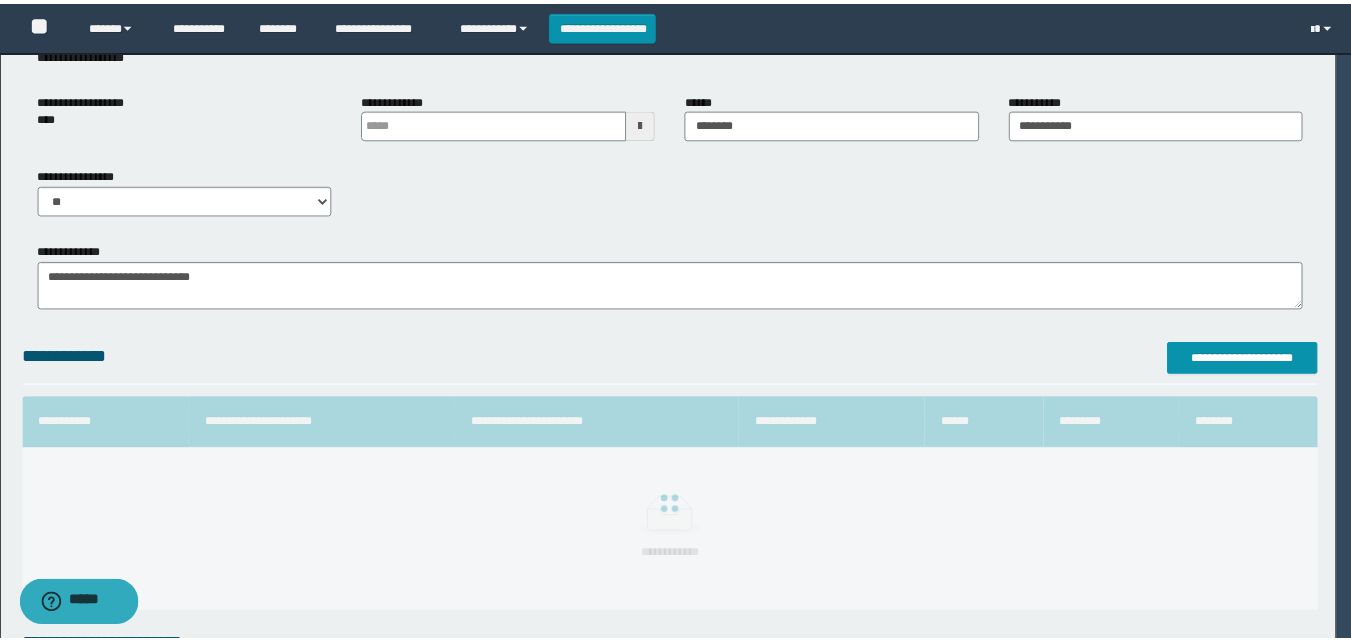 scroll, scrollTop: 64, scrollLeft: 0, axis: vertical 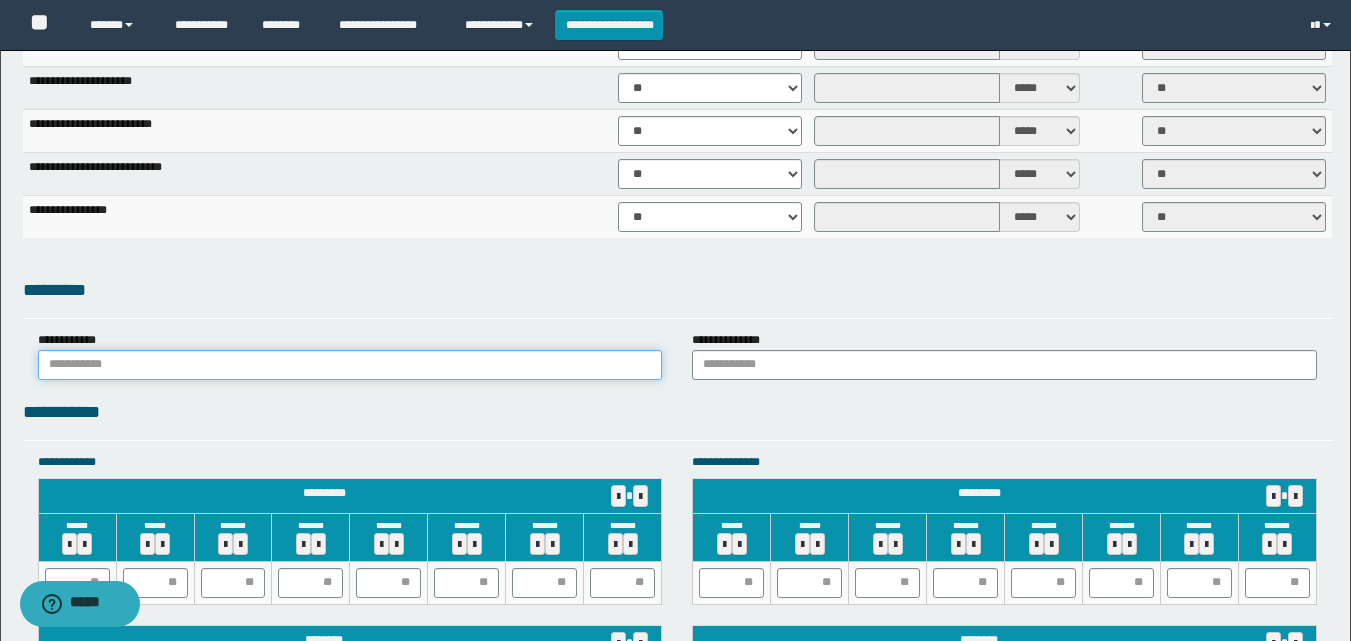click at bounding box center [350, 365] 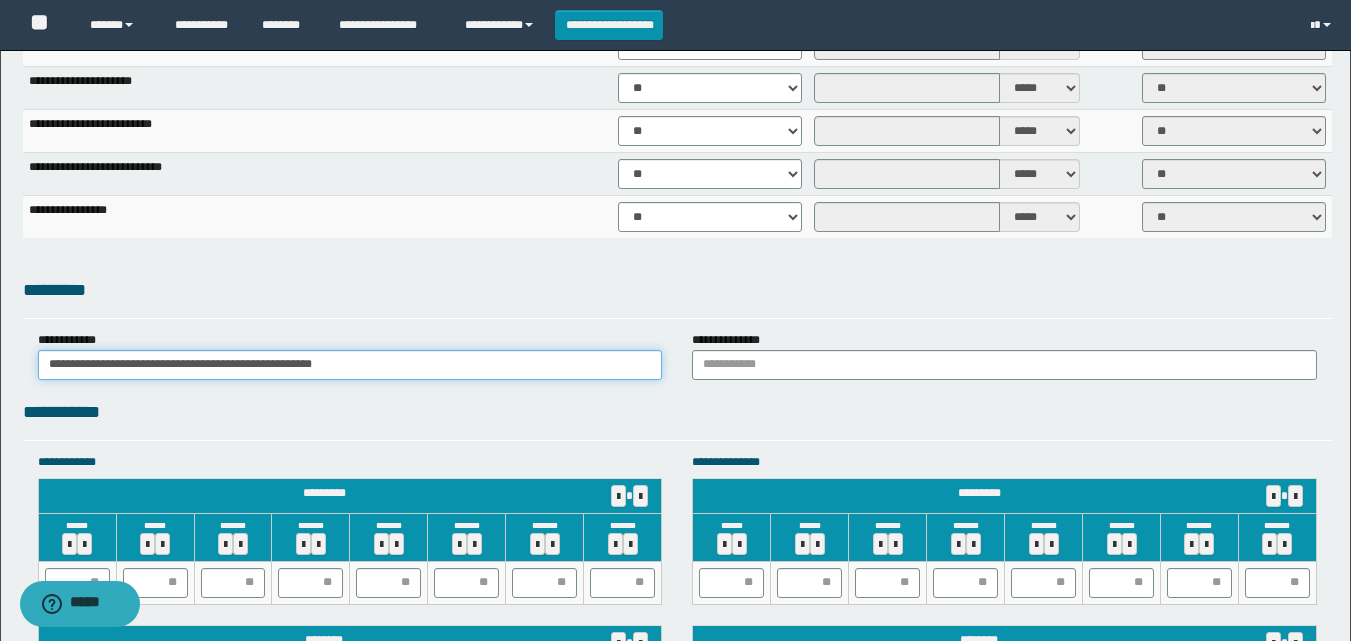 type on "**********" 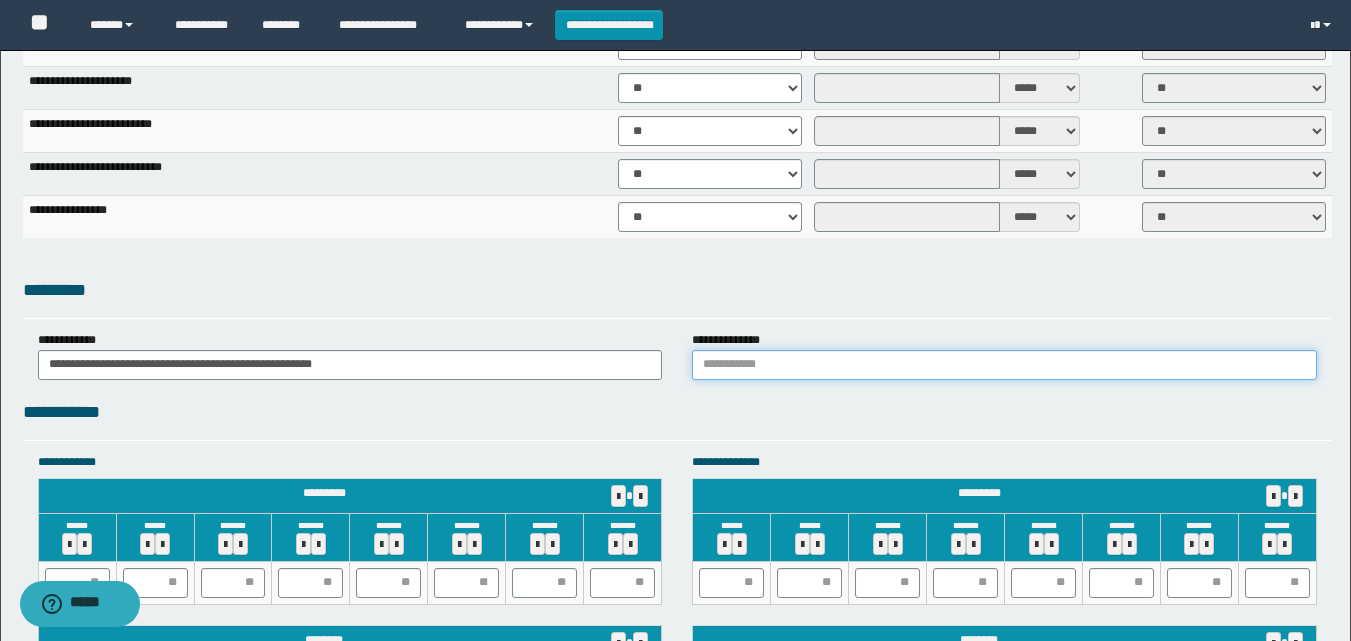 click at bounding box center [1004, 365] 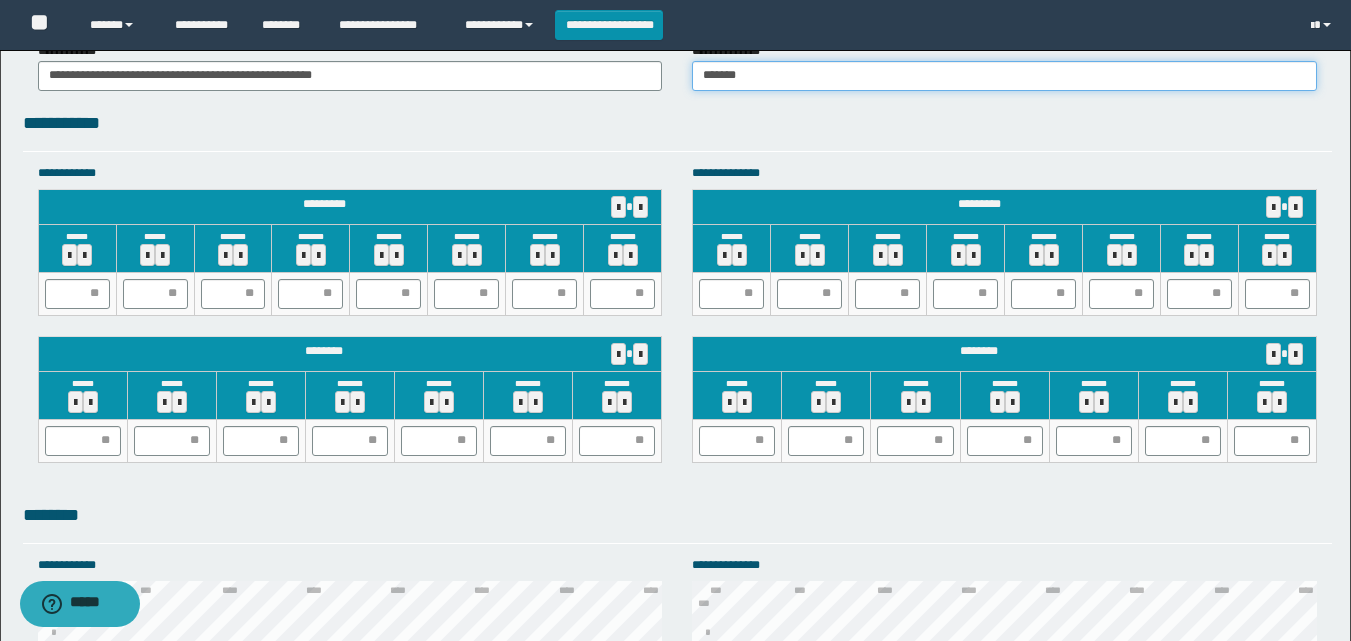 scroll, scrollTop: 1800, scrollLeft: 0, axis: vertical 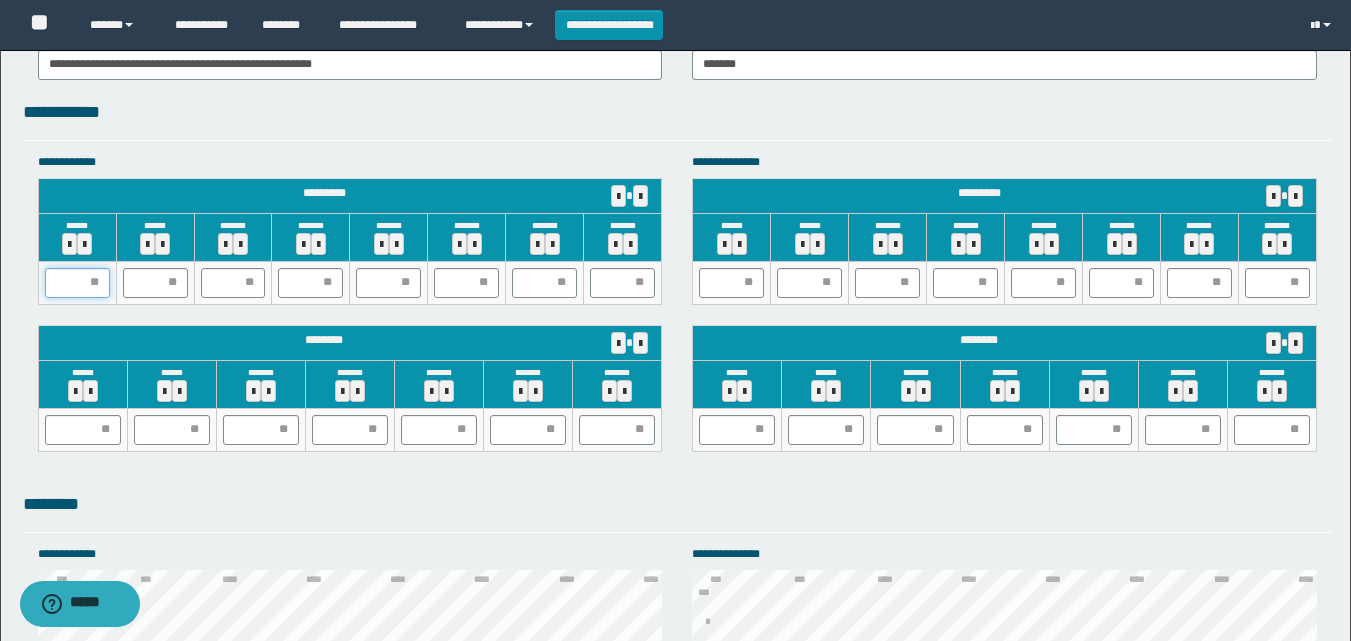 click at bounding box center [77, 283] 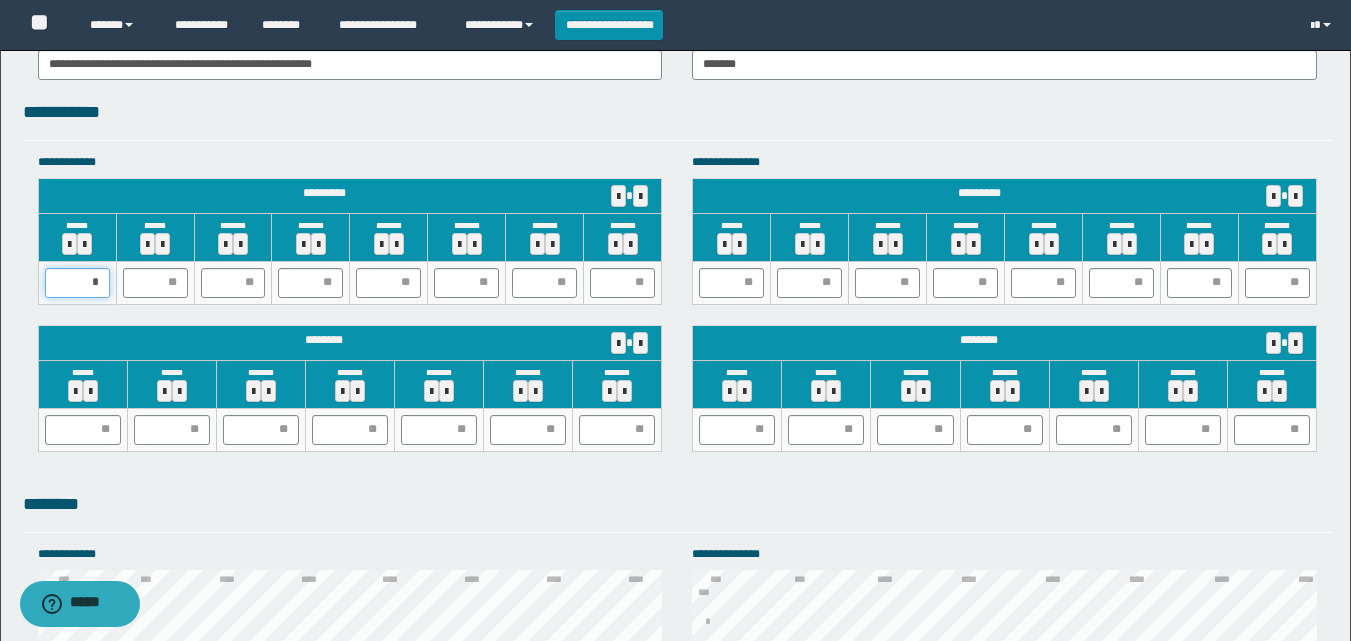 type on "**" 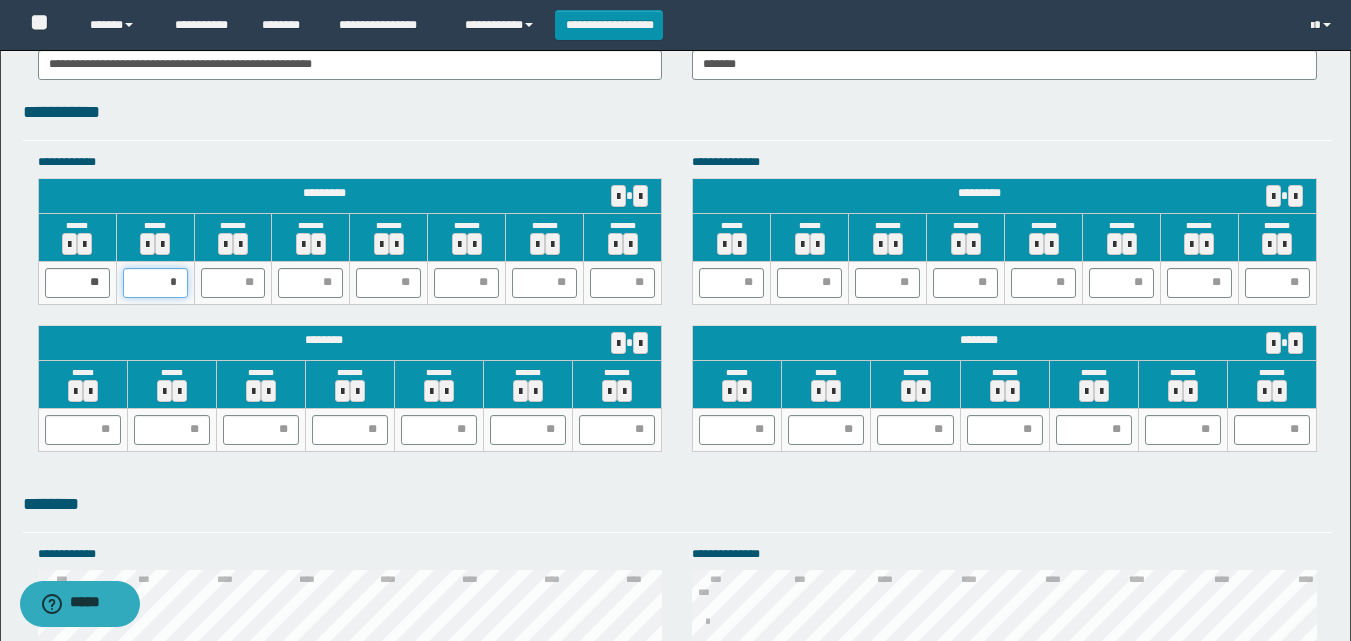 type on "**" 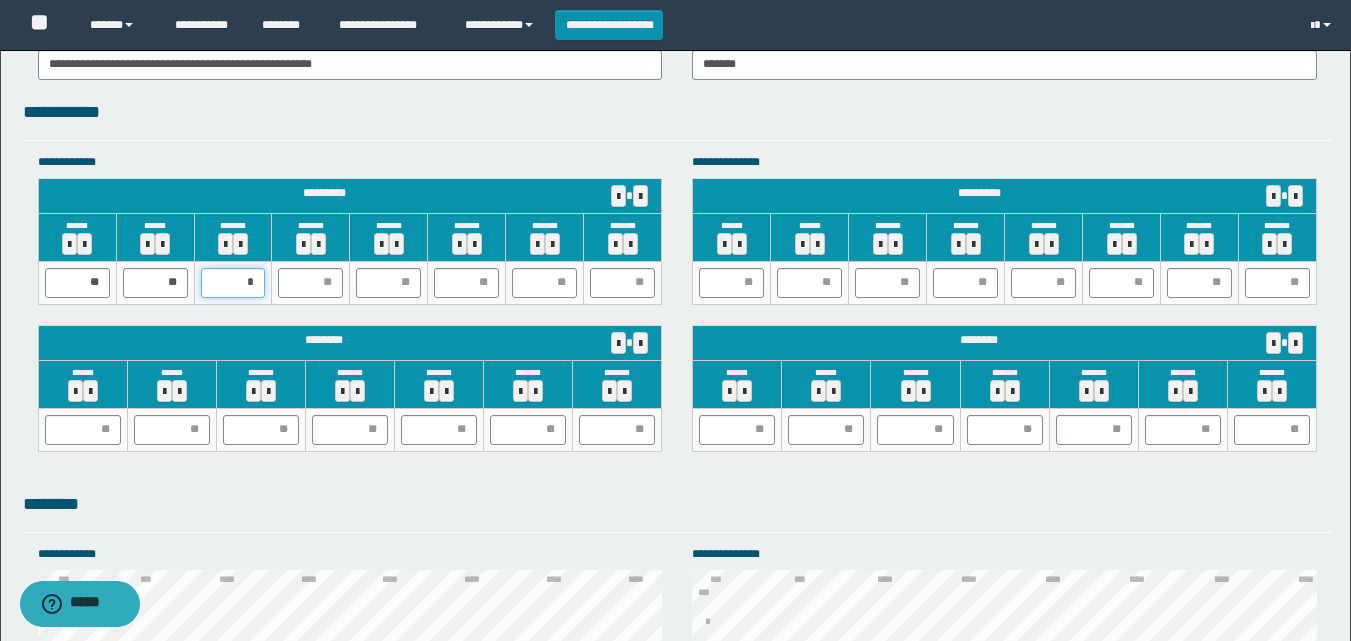 type on "**" 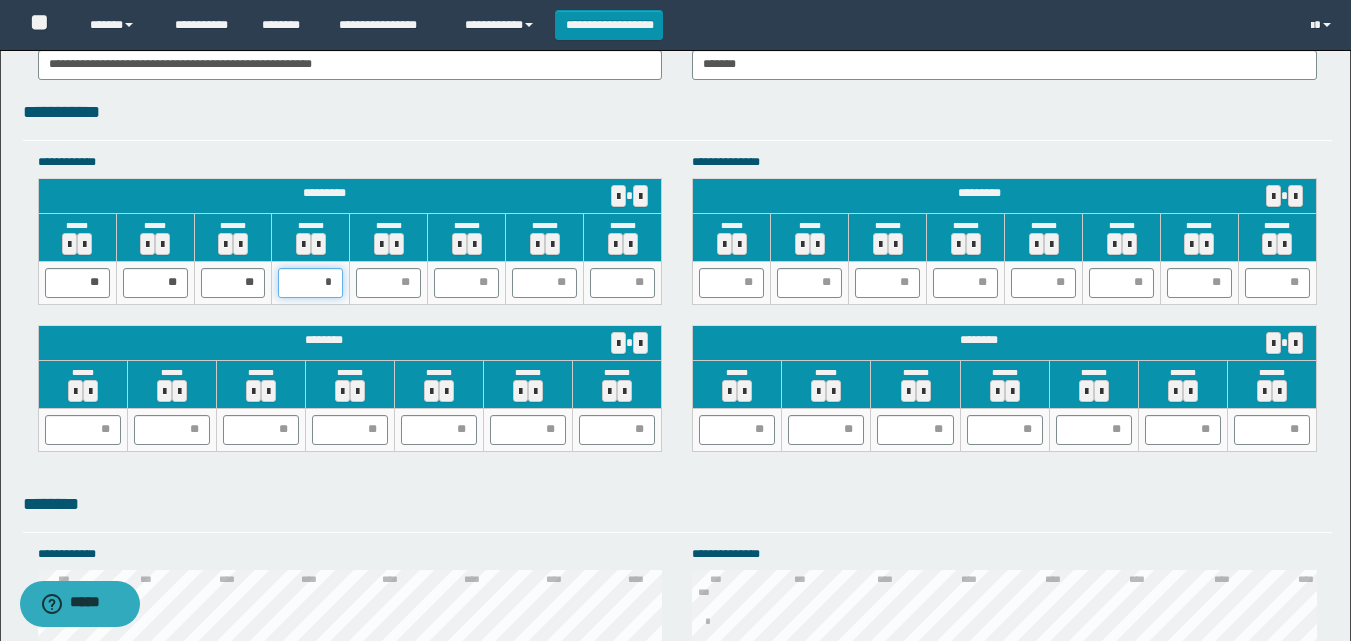 type on "**" 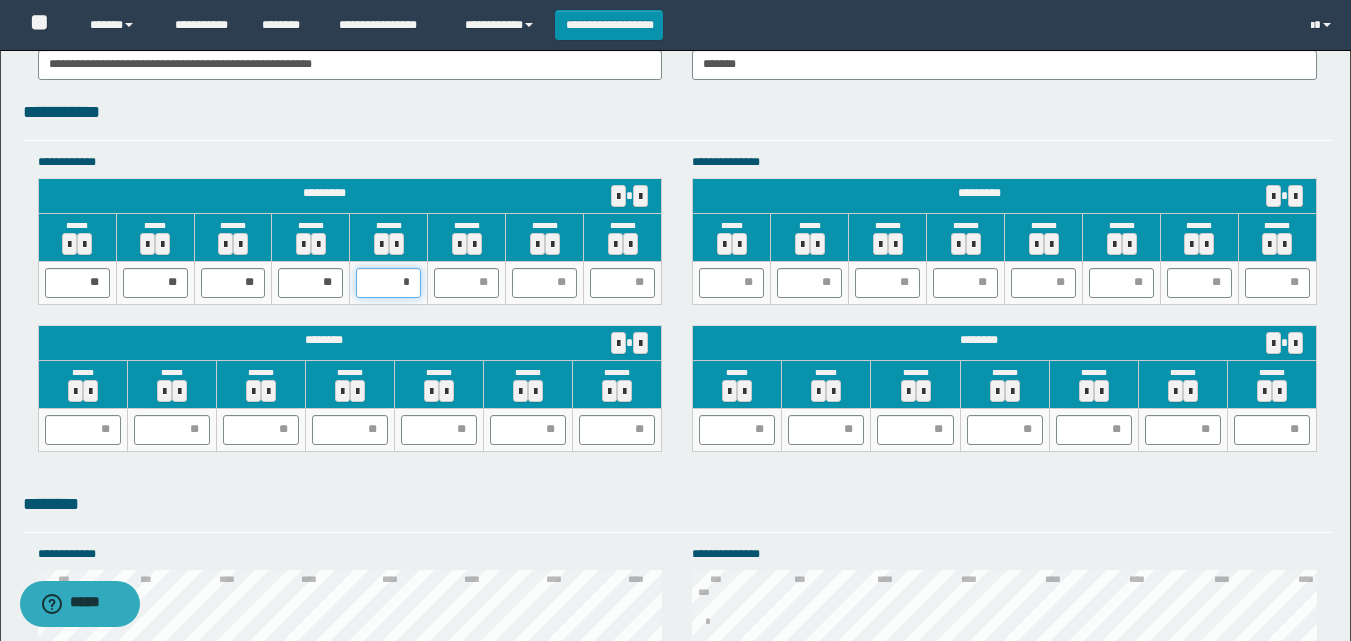 type on "**" 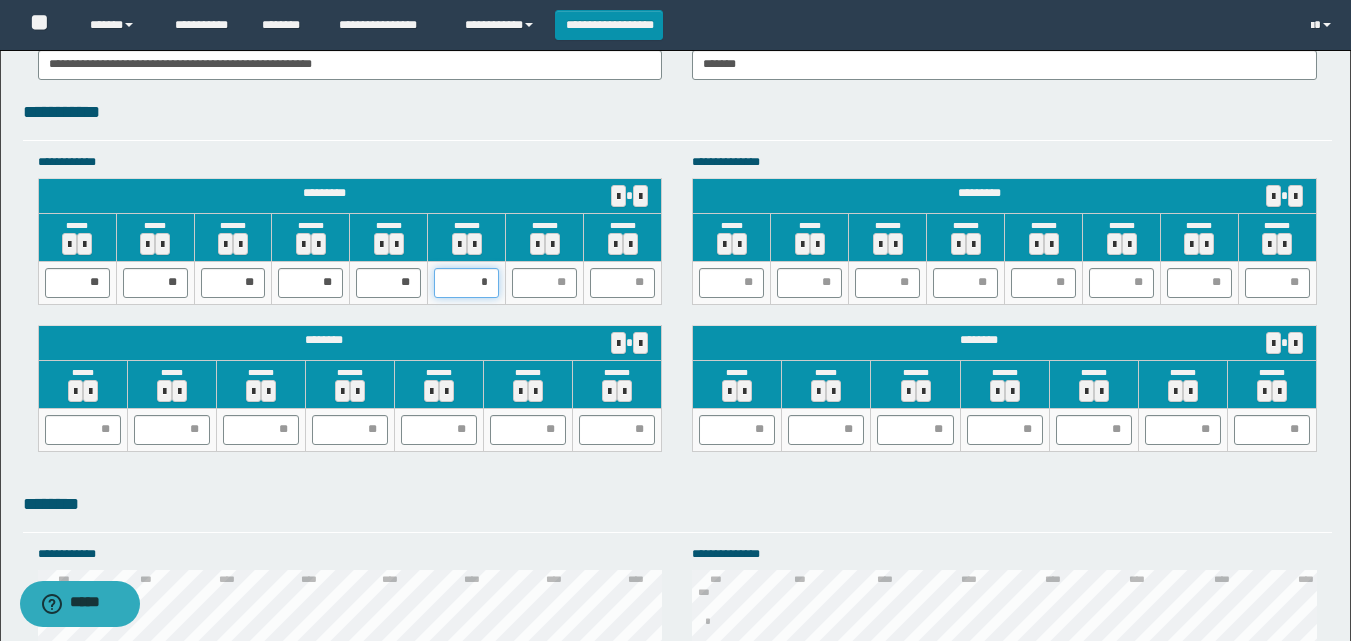 type on "**" 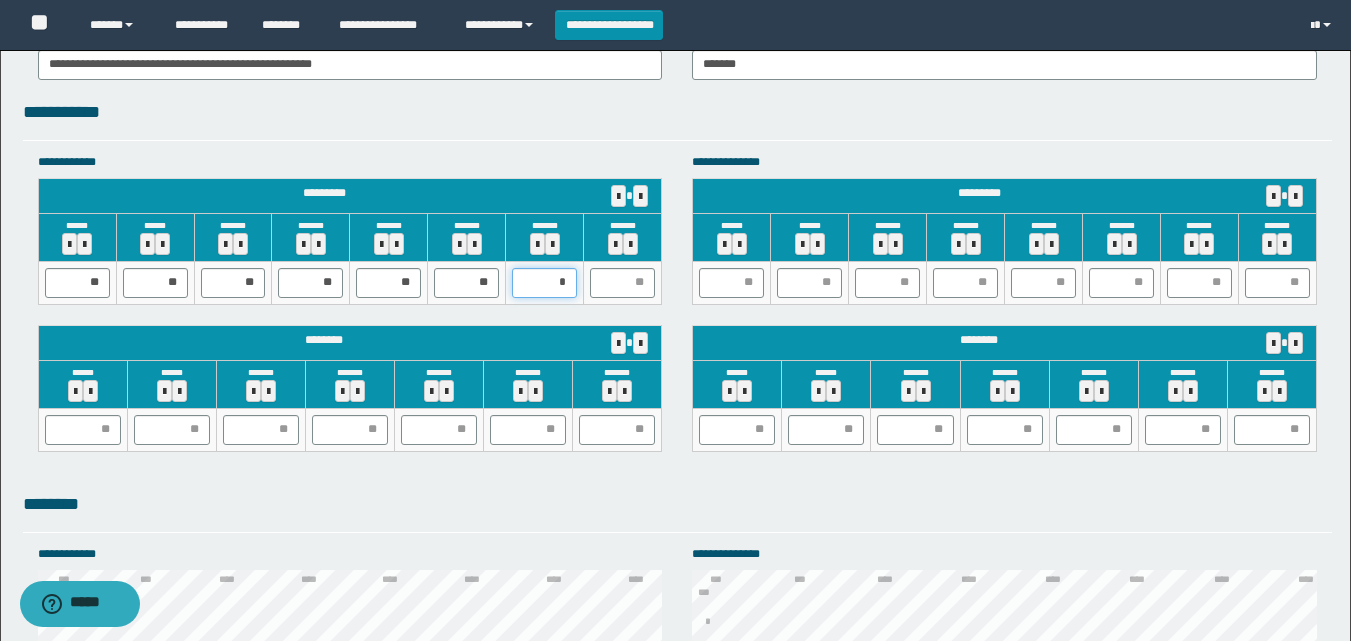 type on "**" 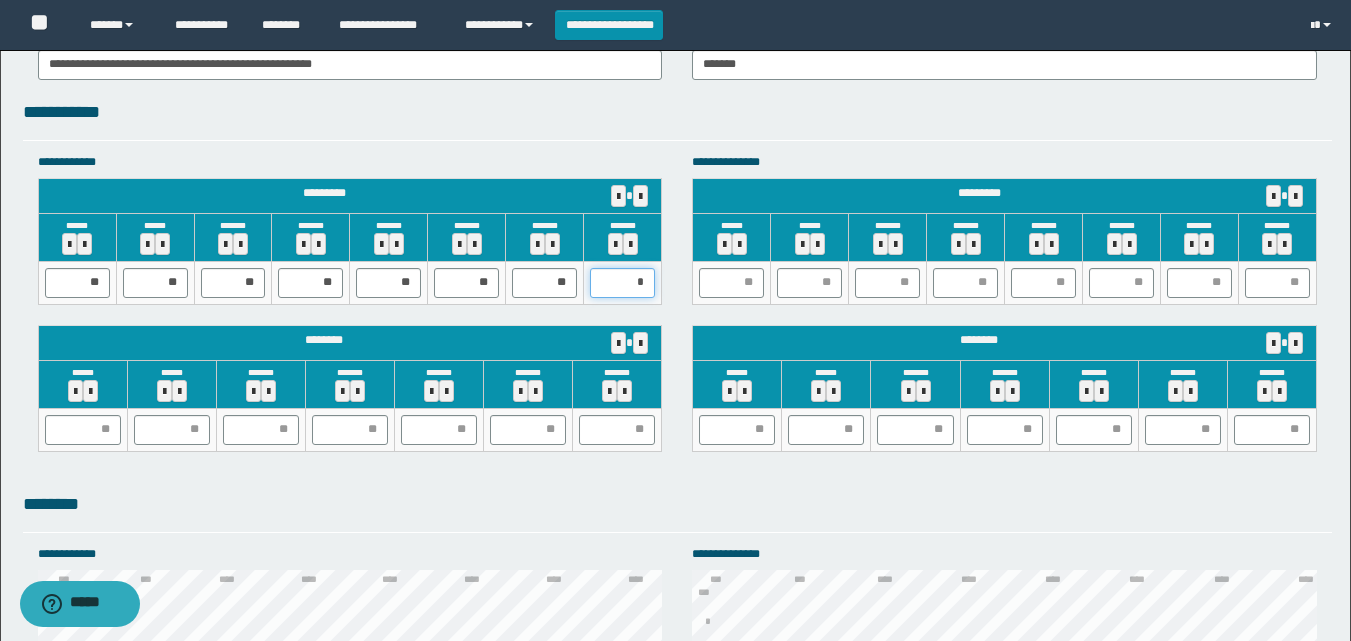 type on "**" 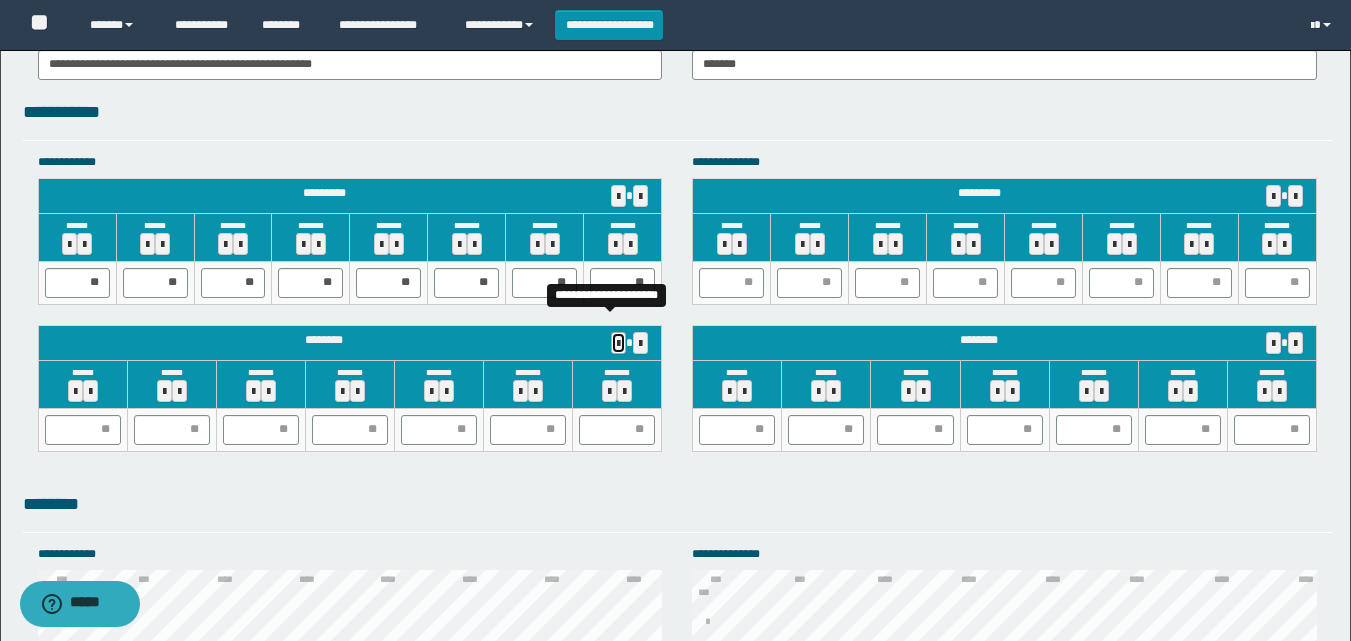 type 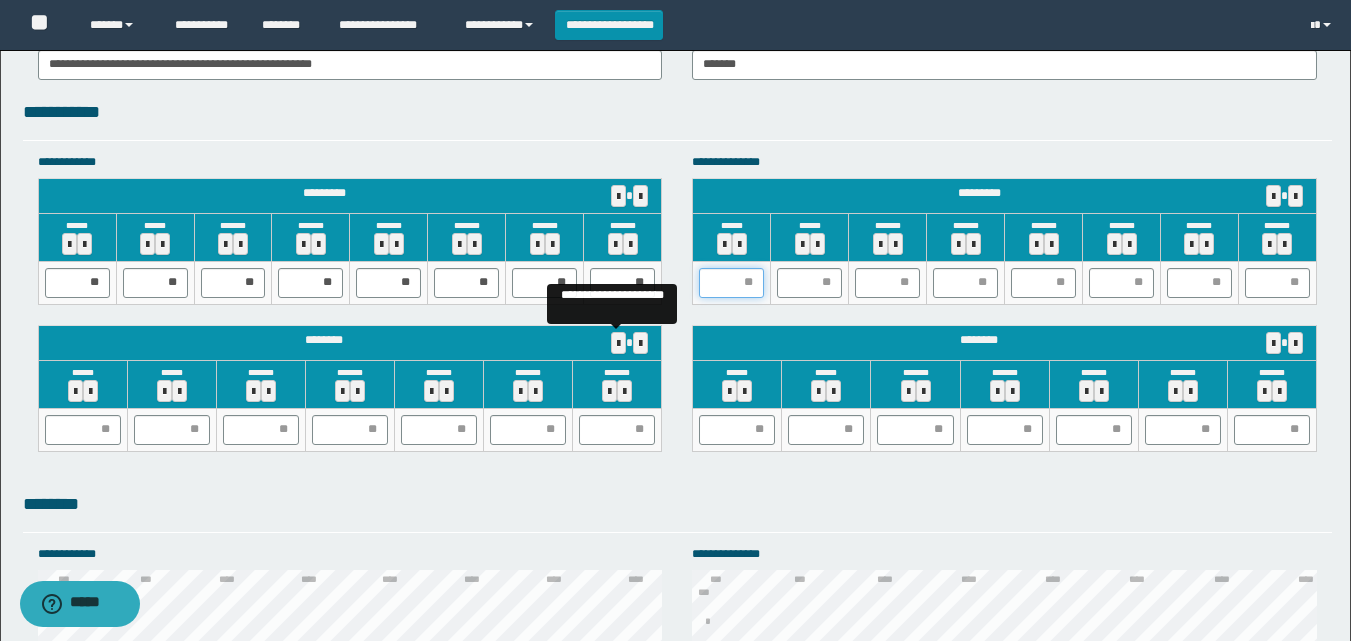 click at bounding box center [731, 283] 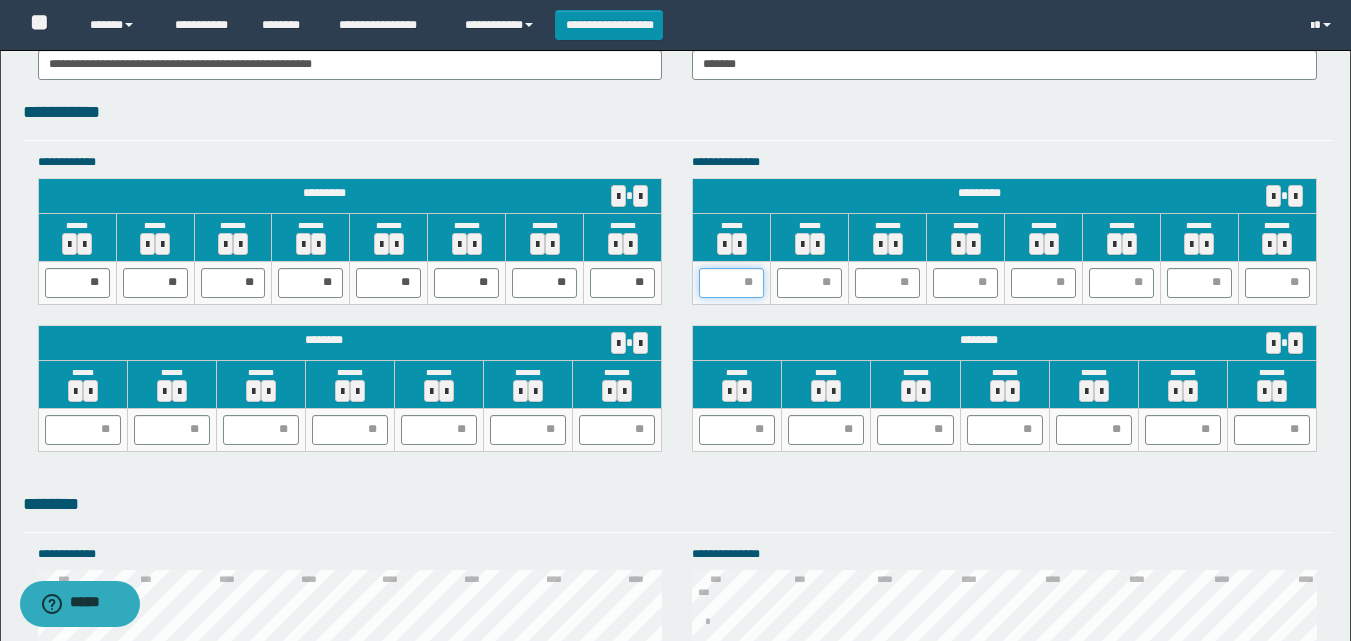click at bounding box center (731, 283) 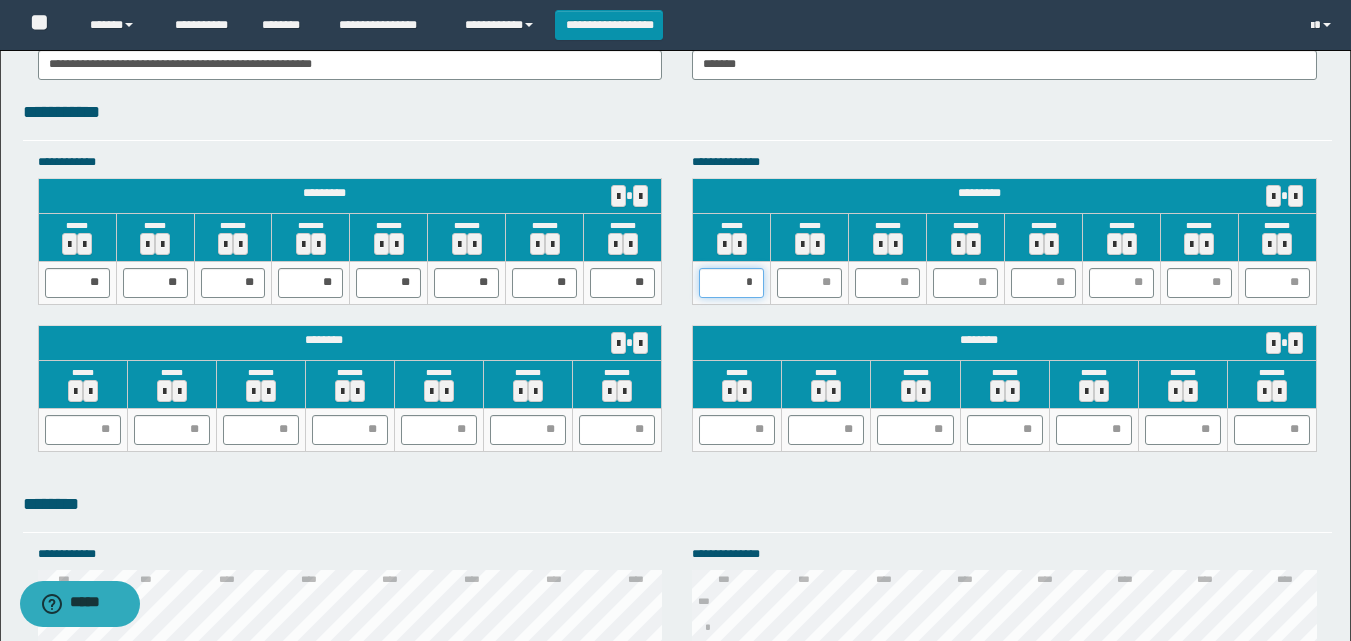 type on "**" 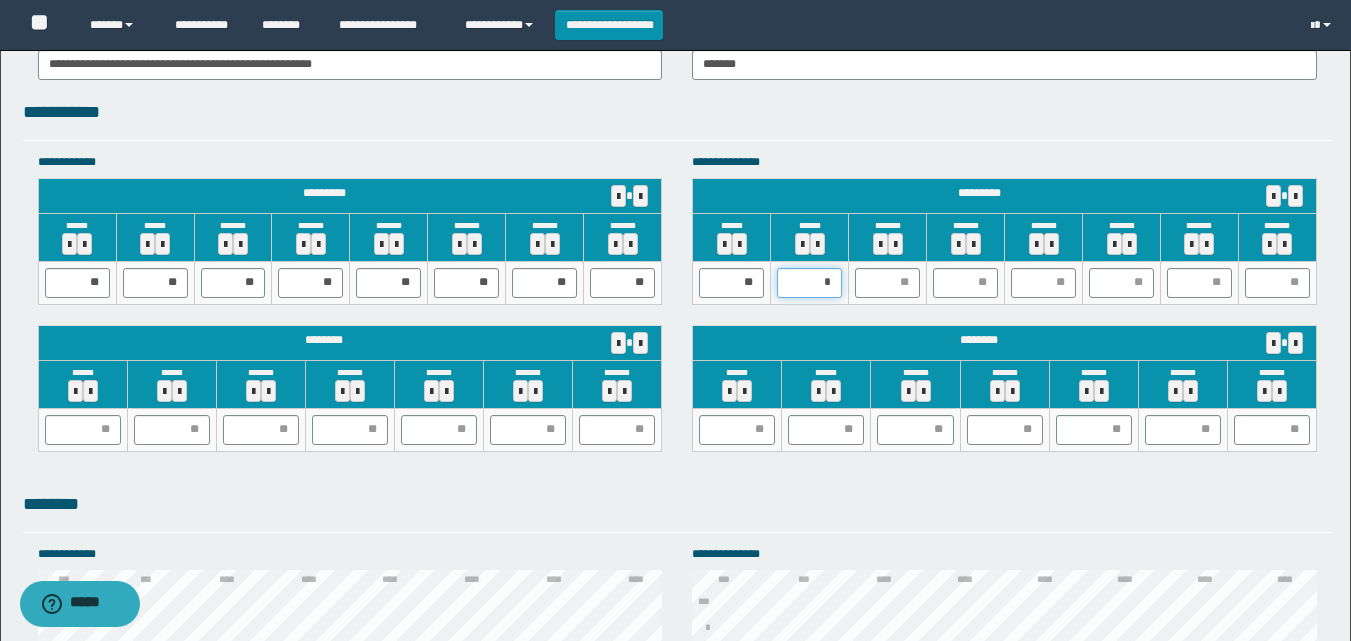 type on "**" 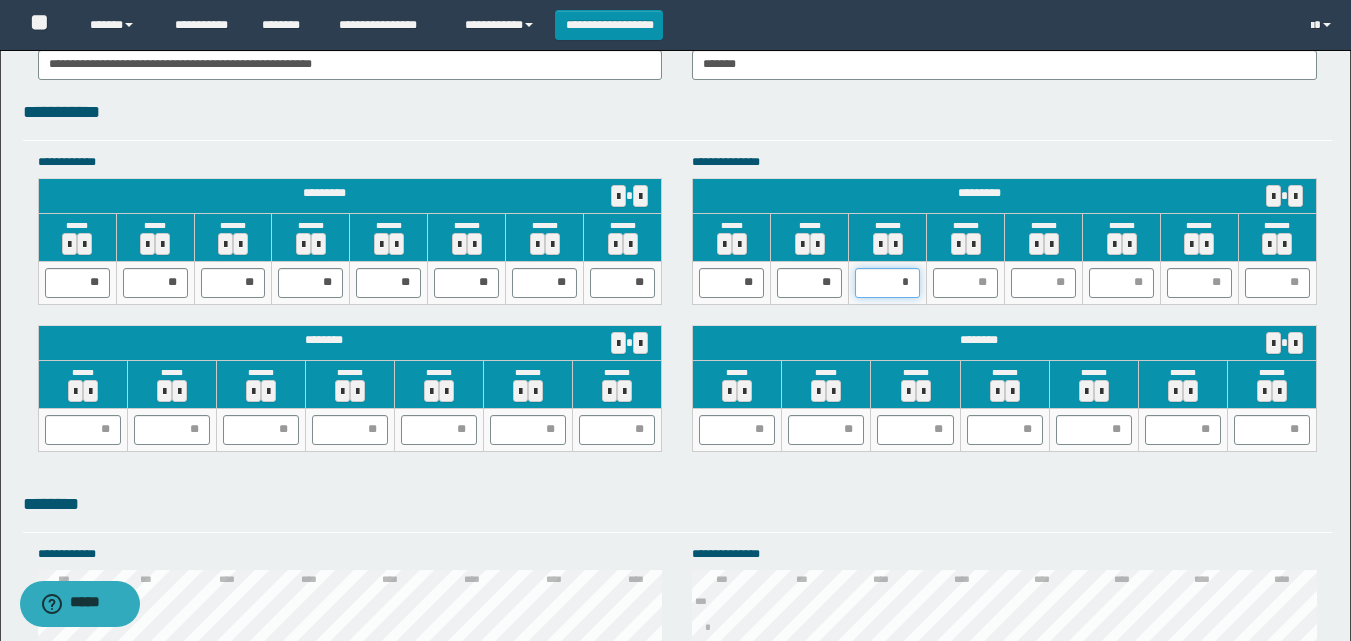 type on "**" 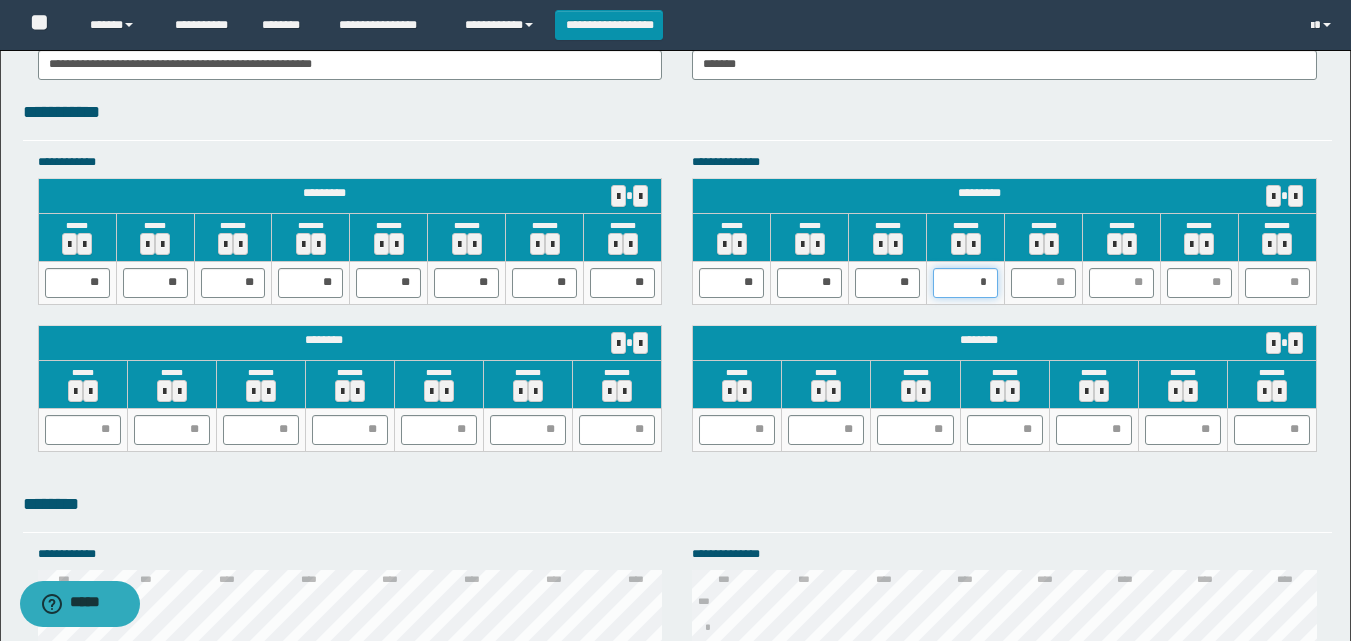 type on "**" 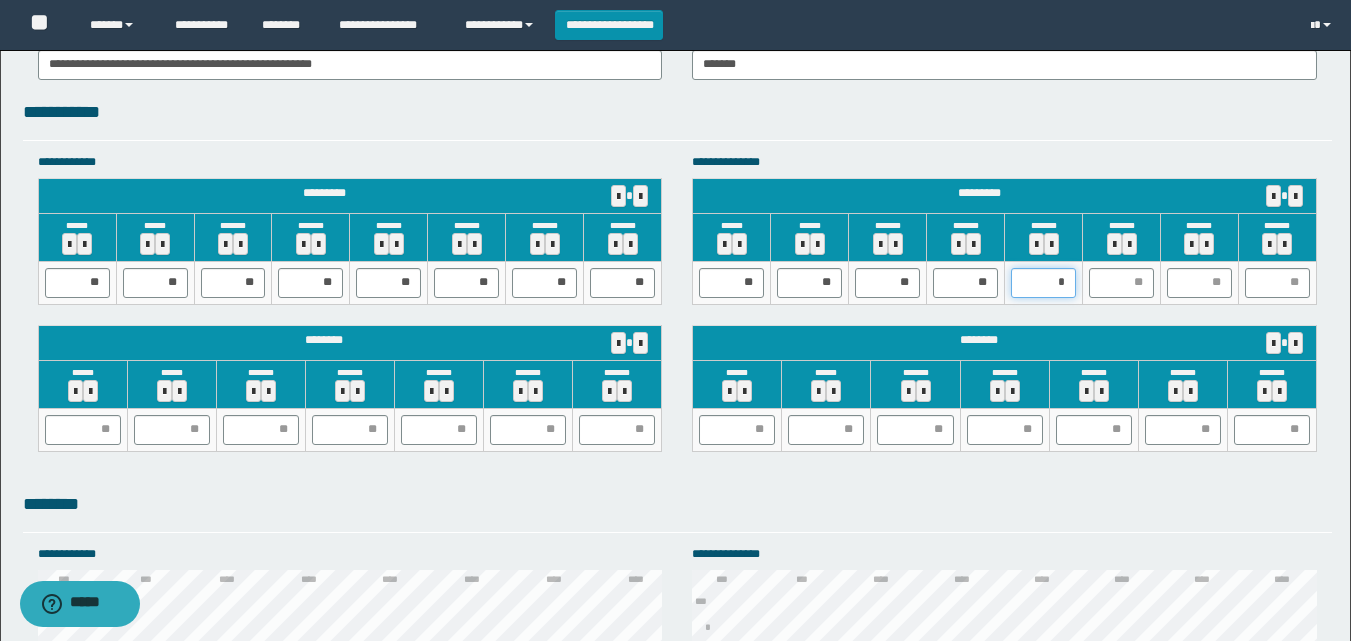 type on "**" 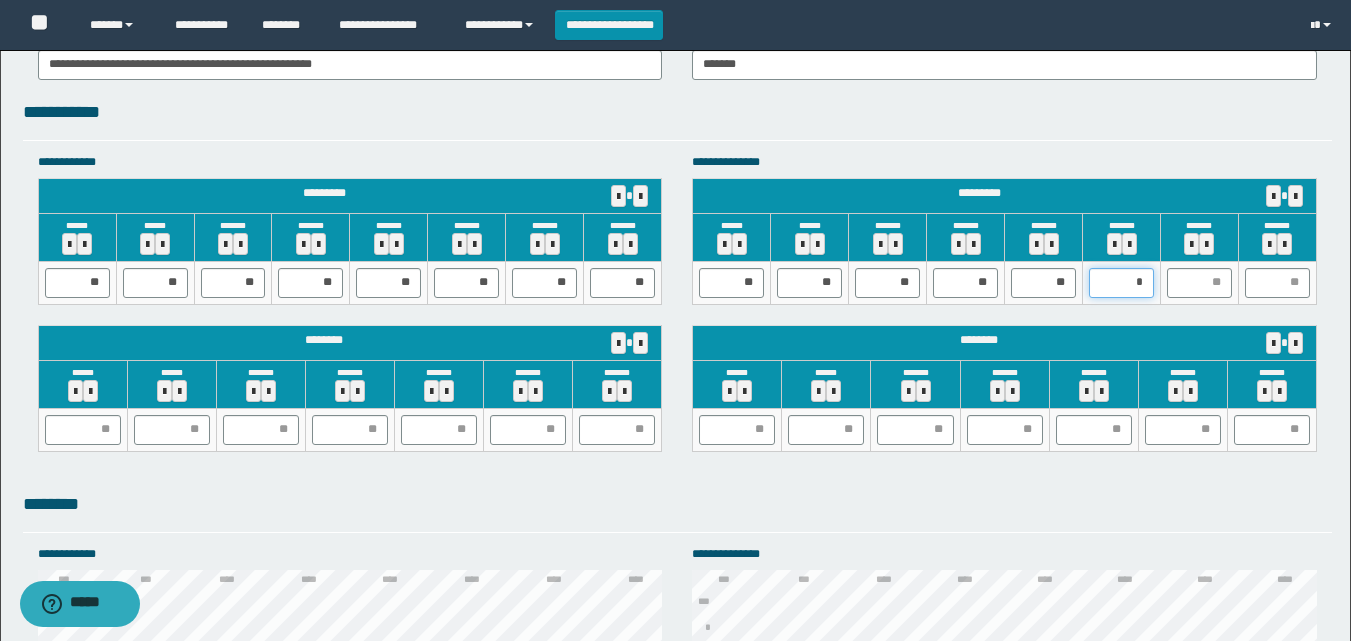 type on "**" 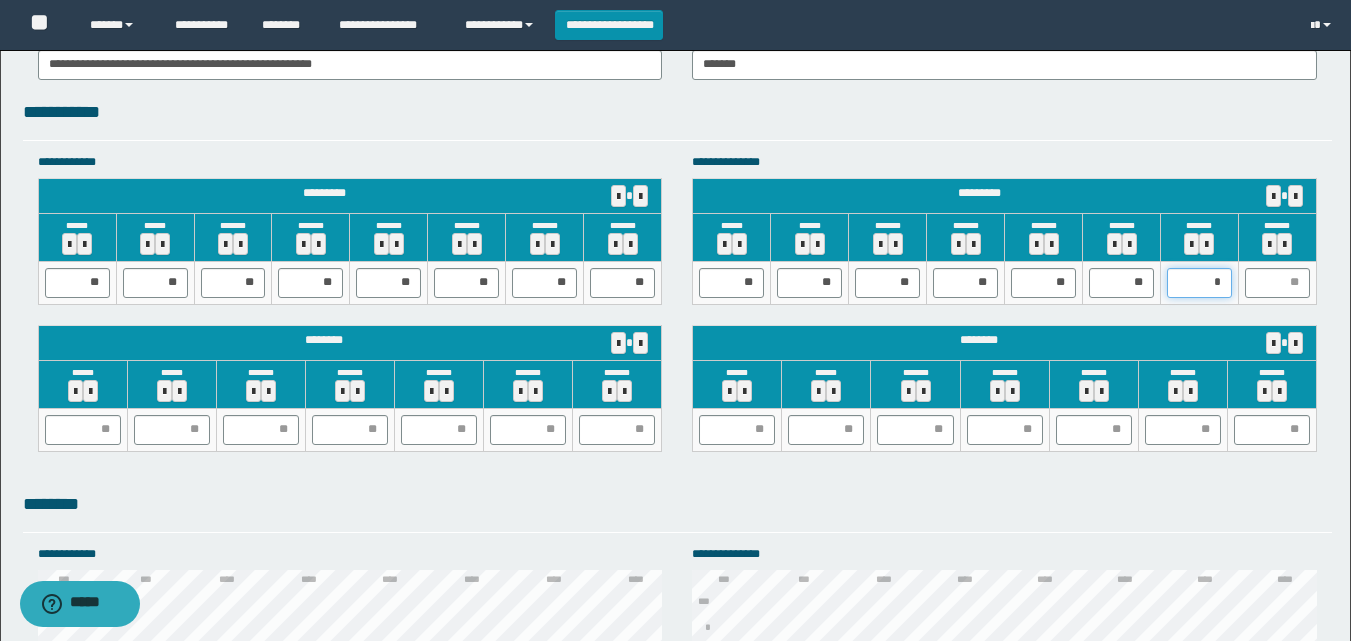 type on "**" 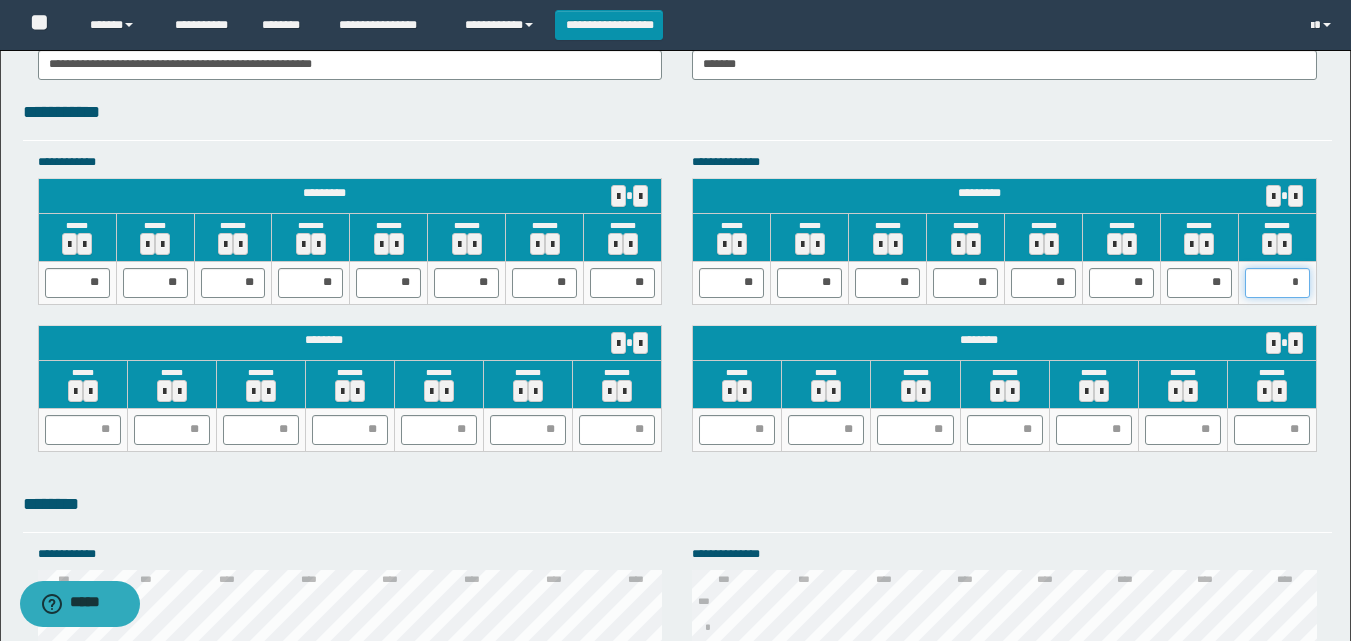 type on "**" 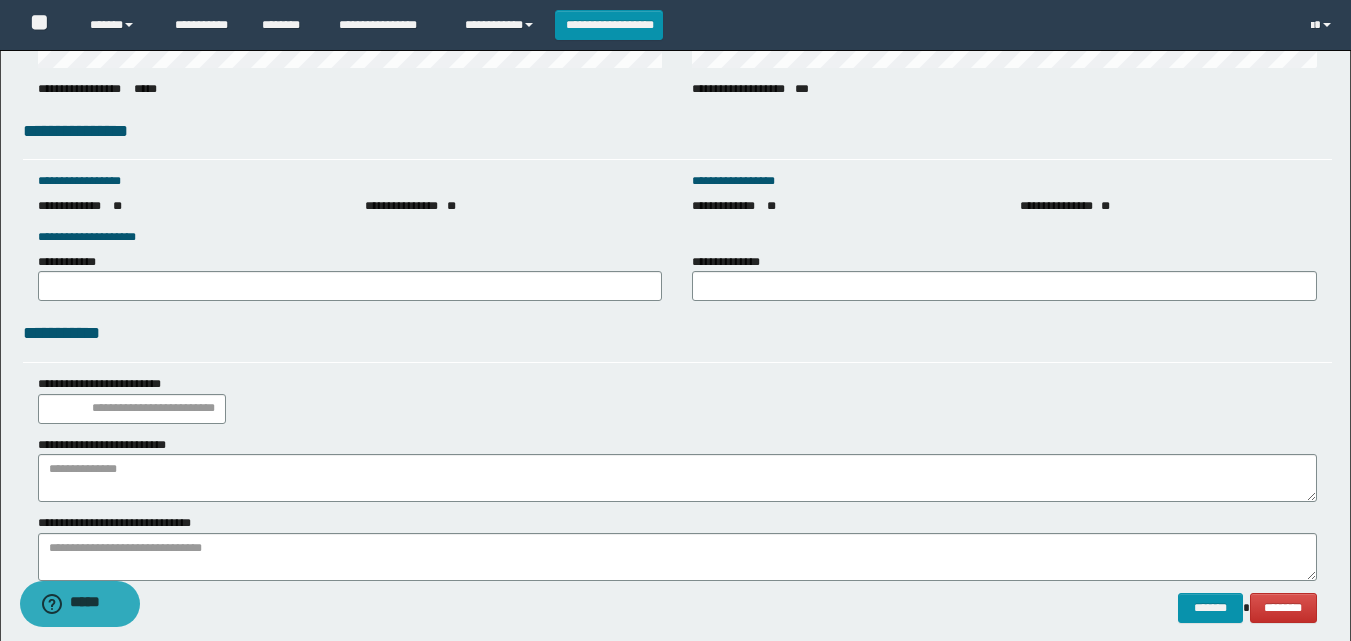 scroll, scrollTop: 2793, scrollLeft: 0, axis: vertical 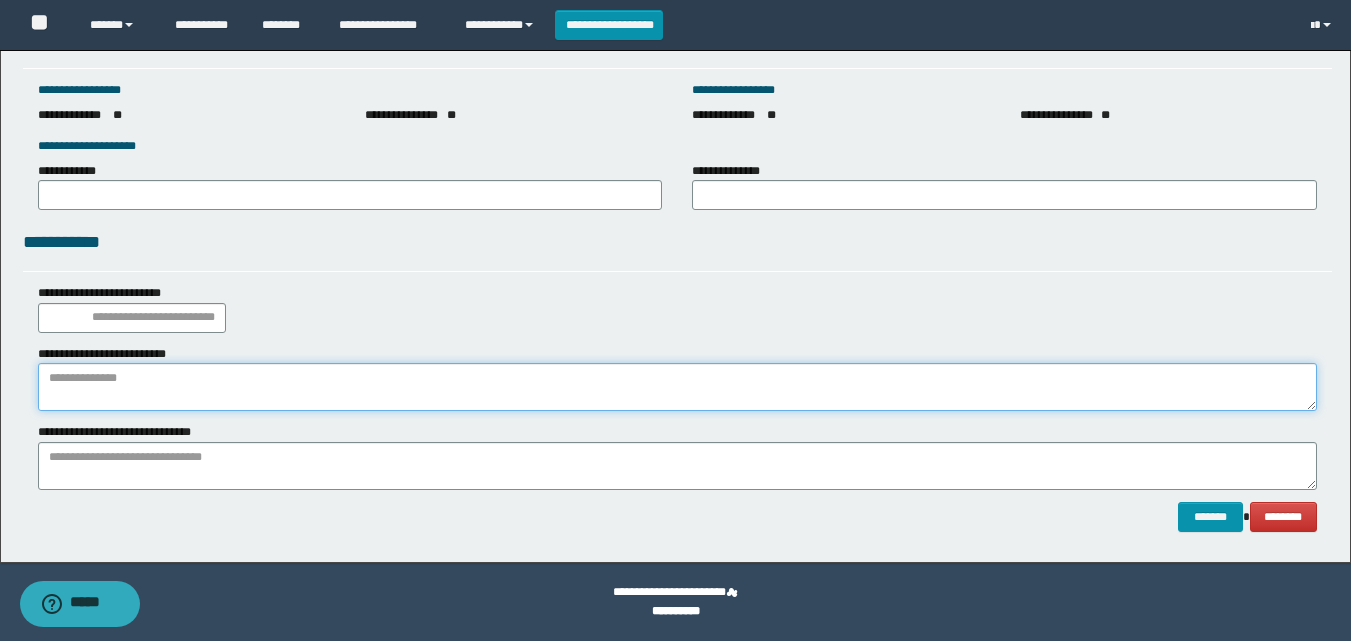 click at bounding box center (677, 387) 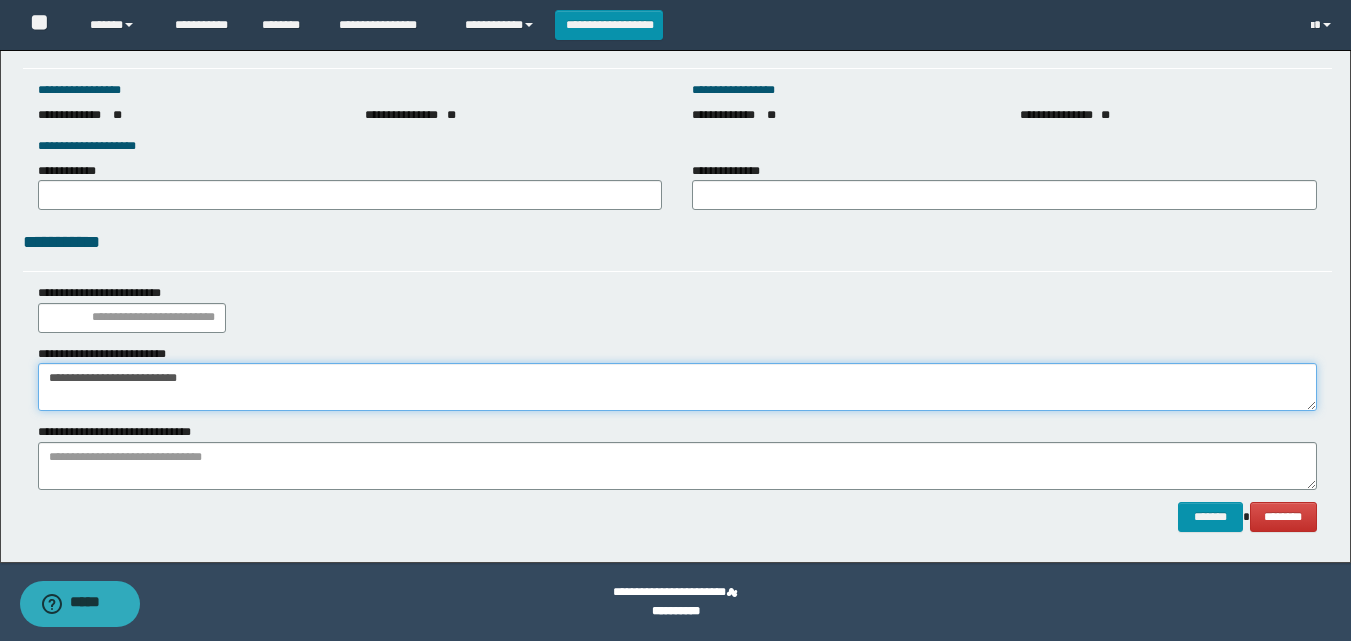 type on "**********" 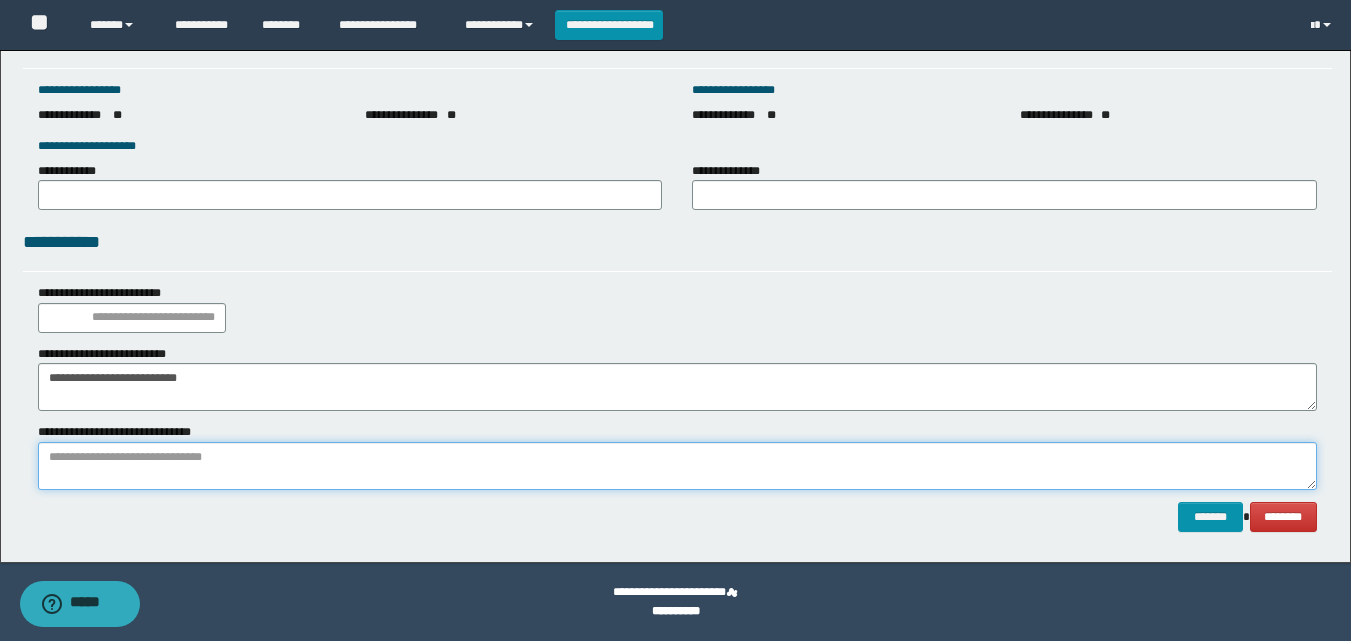 click at bounding box center (677, 466) 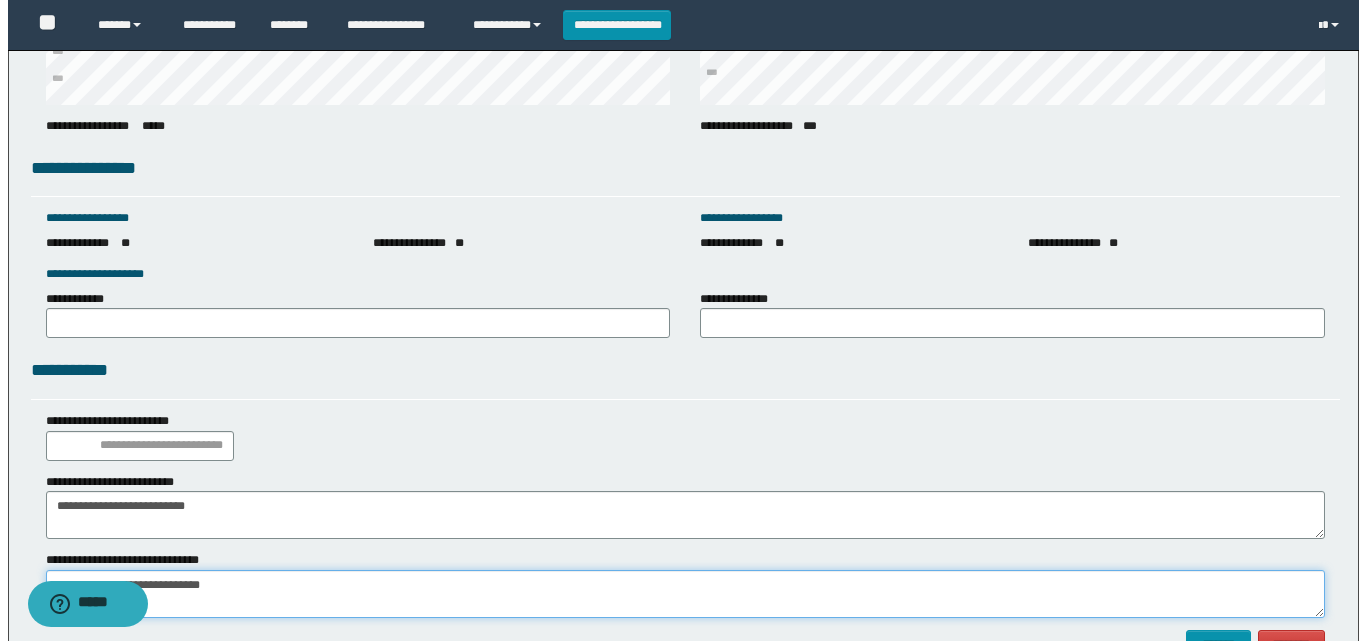 scroll, scrollTop: 2793, scrollLeft: 0, axis: vertical 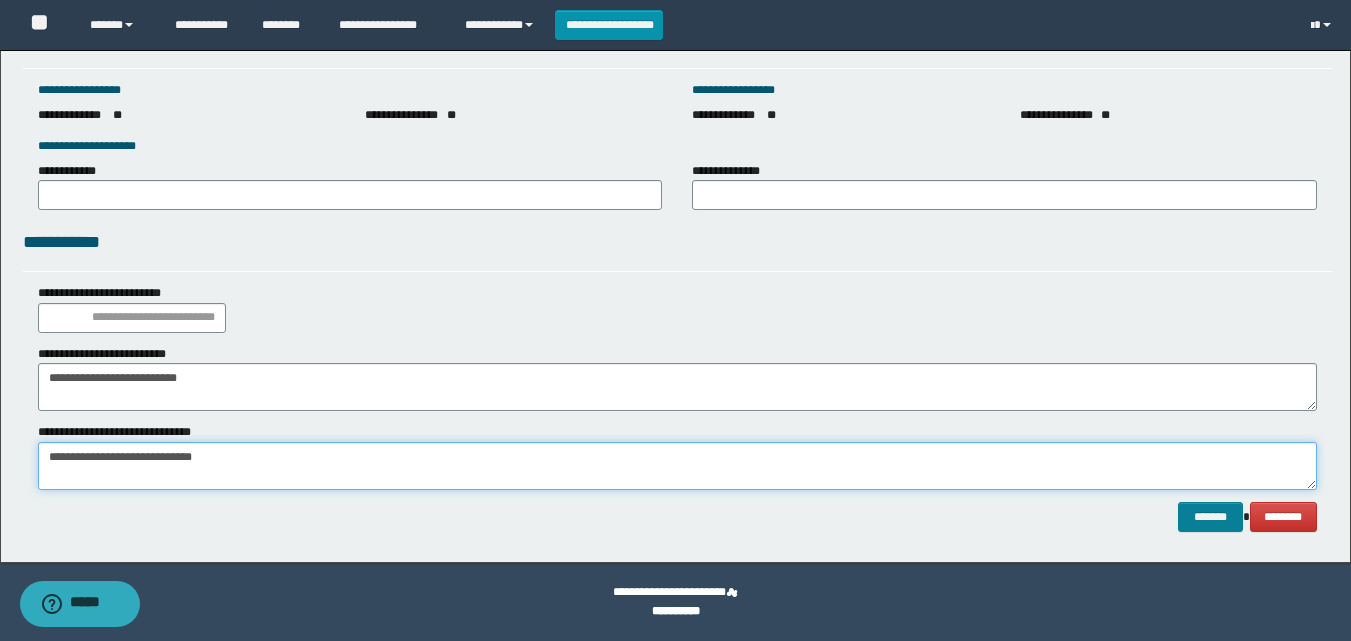 type on "**********" 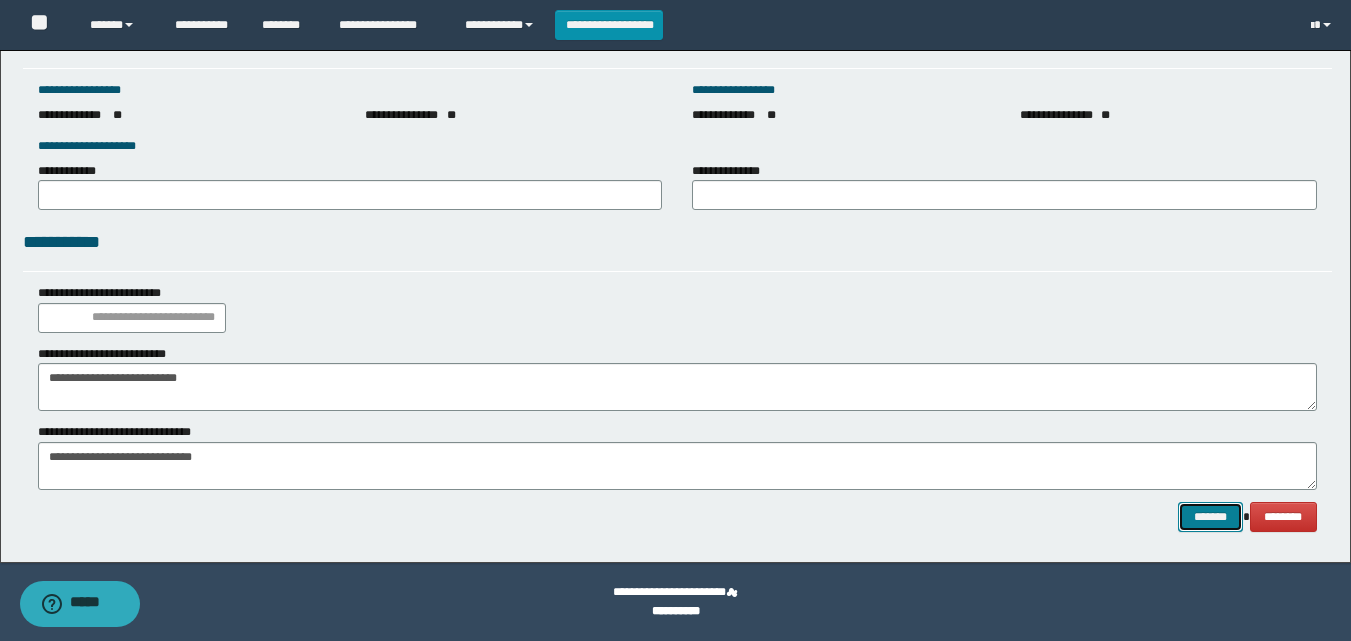 click on "*******" at bounding box center [1210, 517] 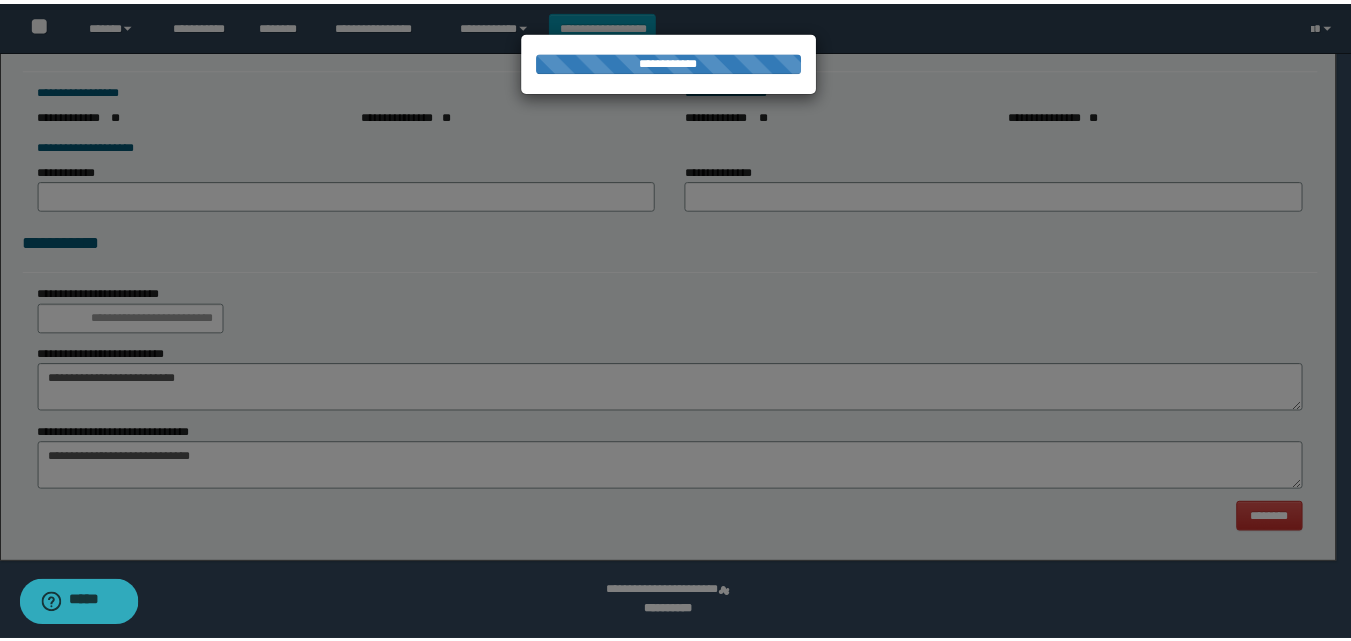 scroll, scrollTop: 0, scrollLeft: 0, axis: both 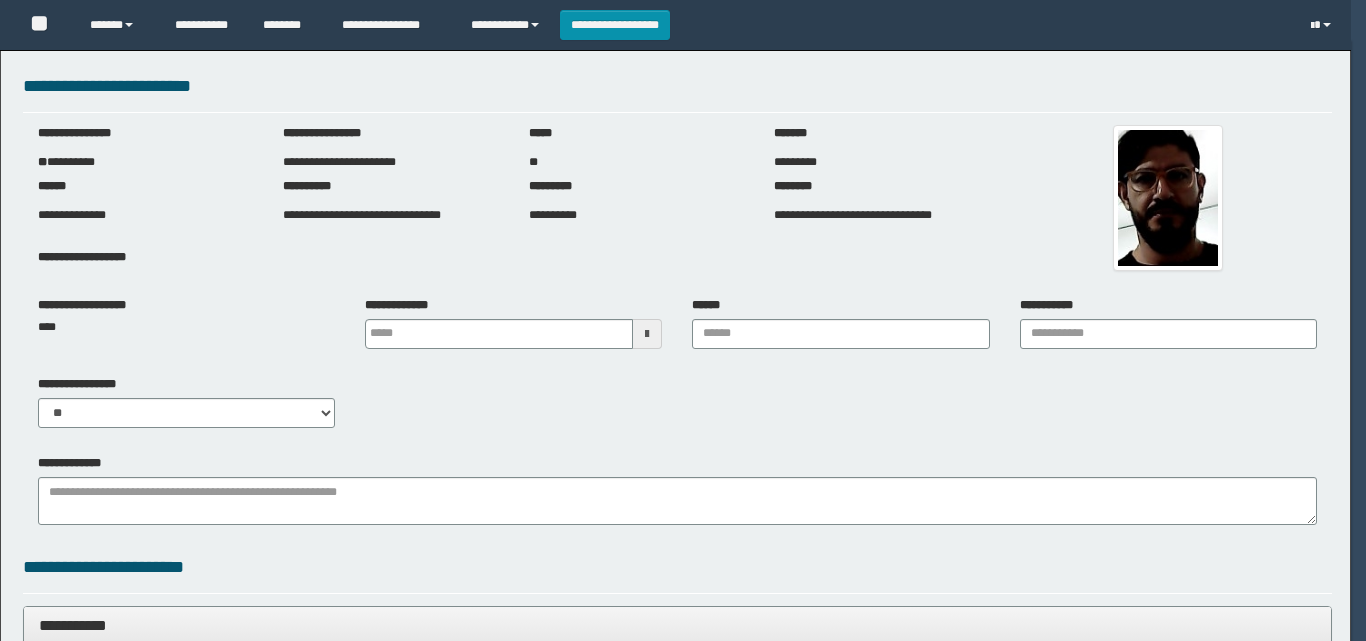 type 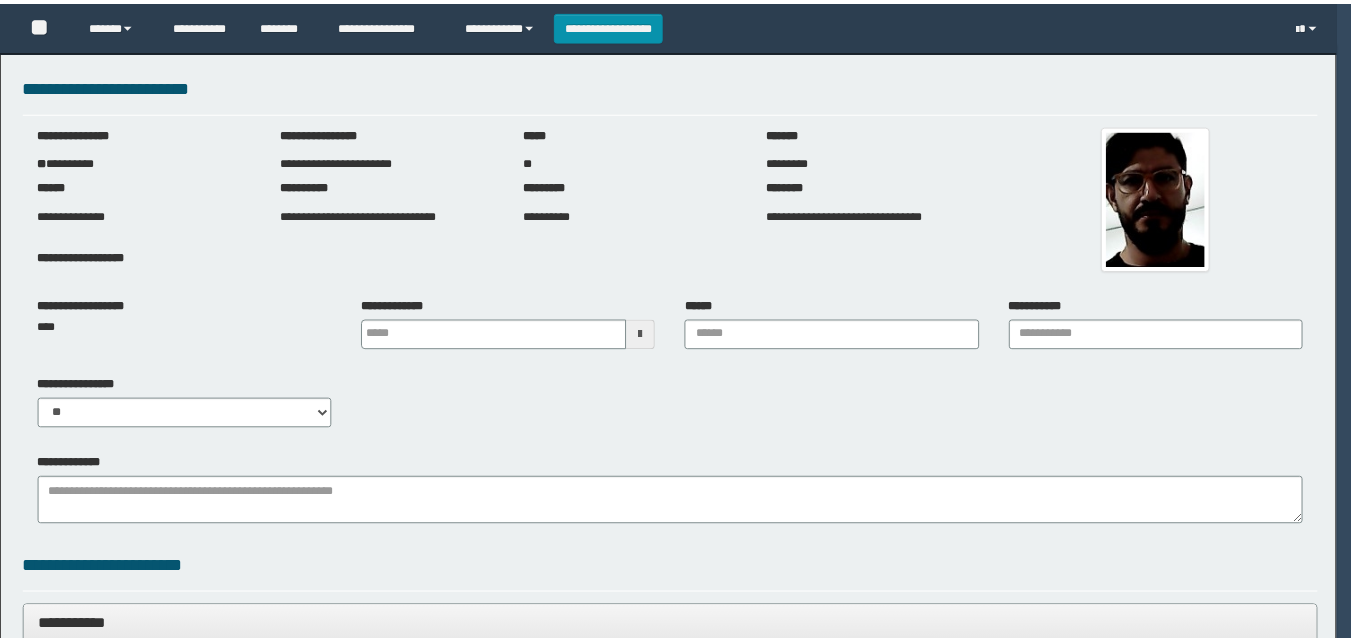 scroll, scrollTop: 0, scrollLeft: 0, axis: both 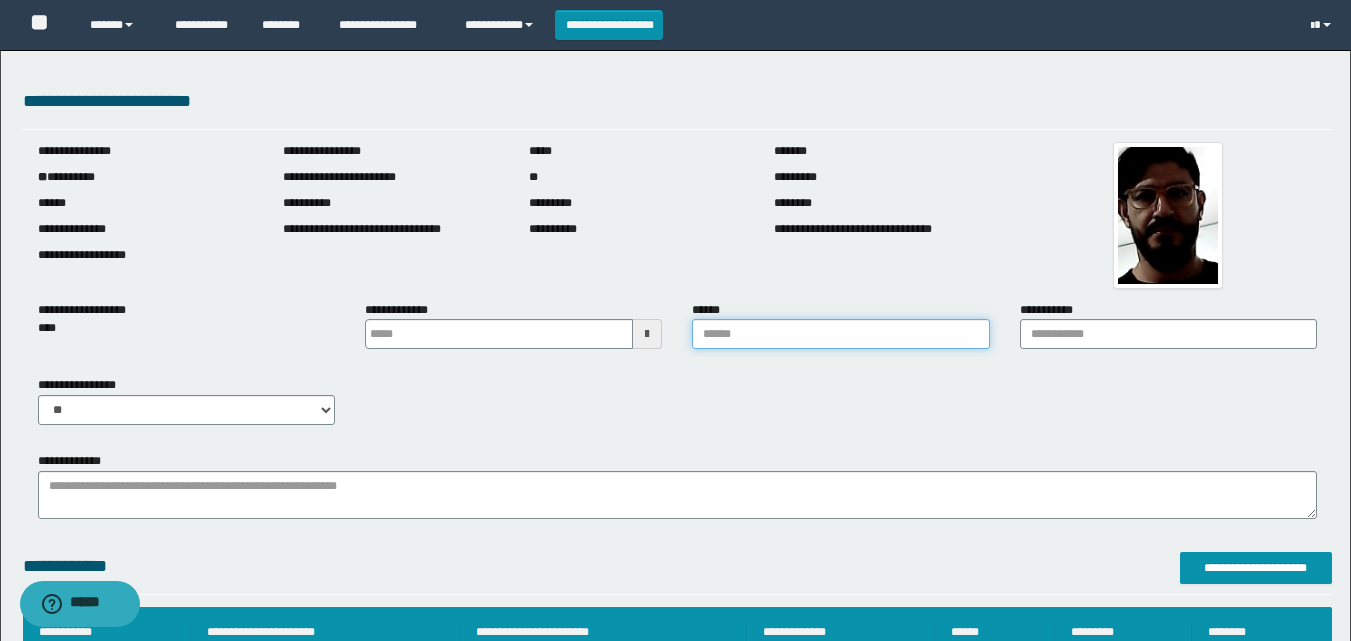 click on "******" at bounding box center (840, 334) 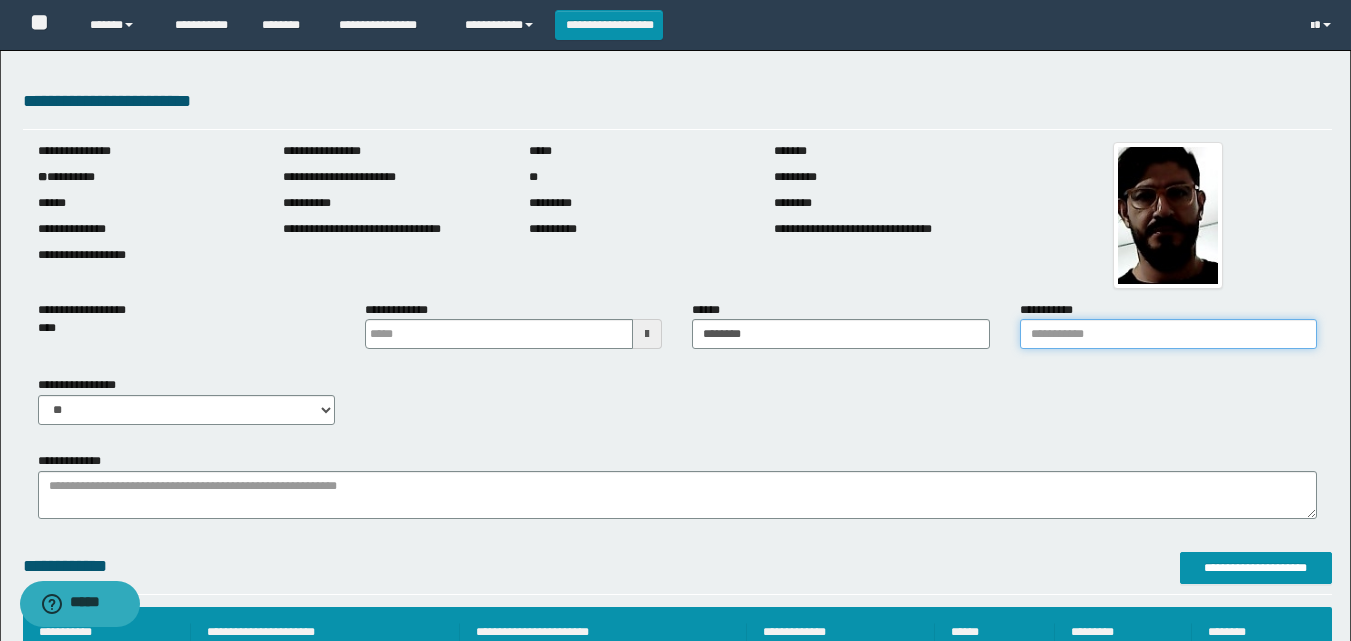 click on "**********" at bounding box center [1168, 334] 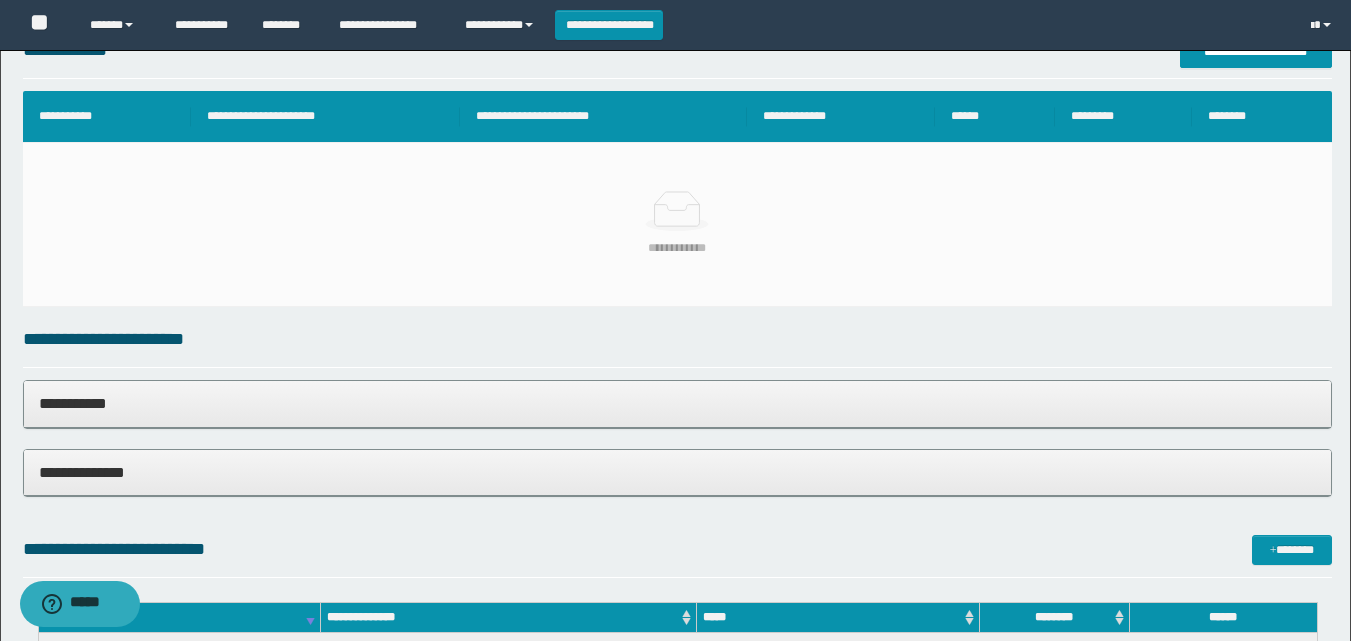 scroll, scrollTop: 291, scrollLeft: 0, axis: vertical 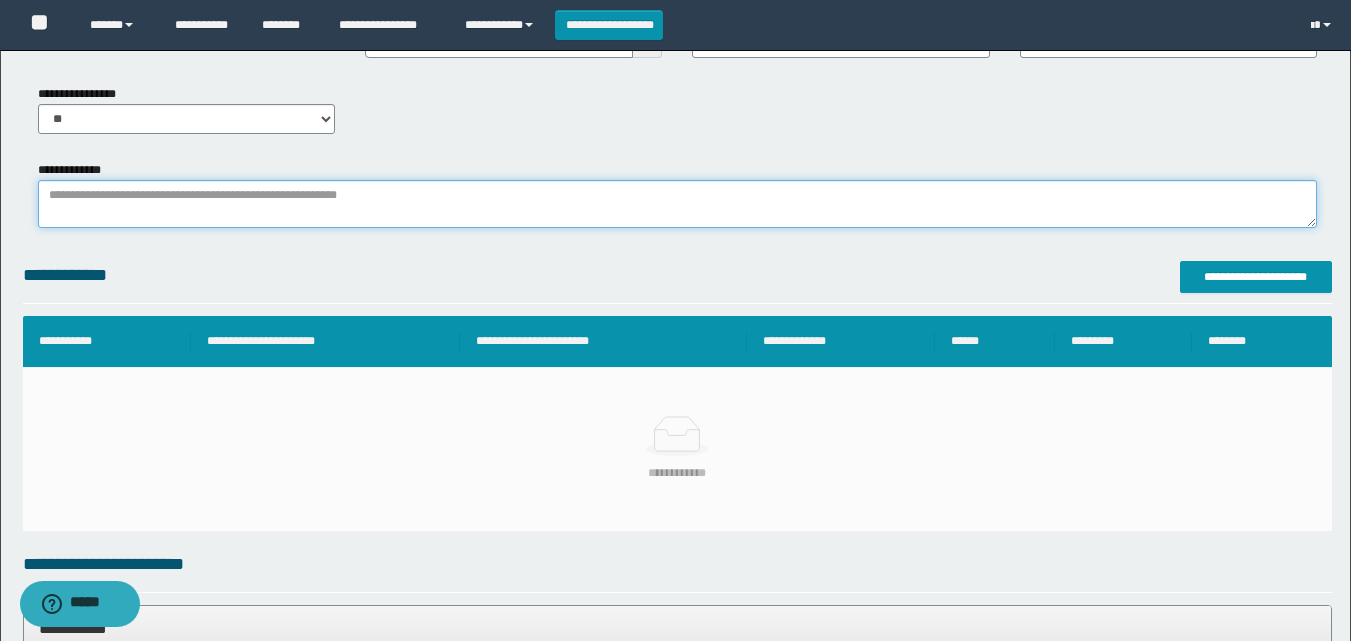 click on "**********" at bounding box center (677, 204) 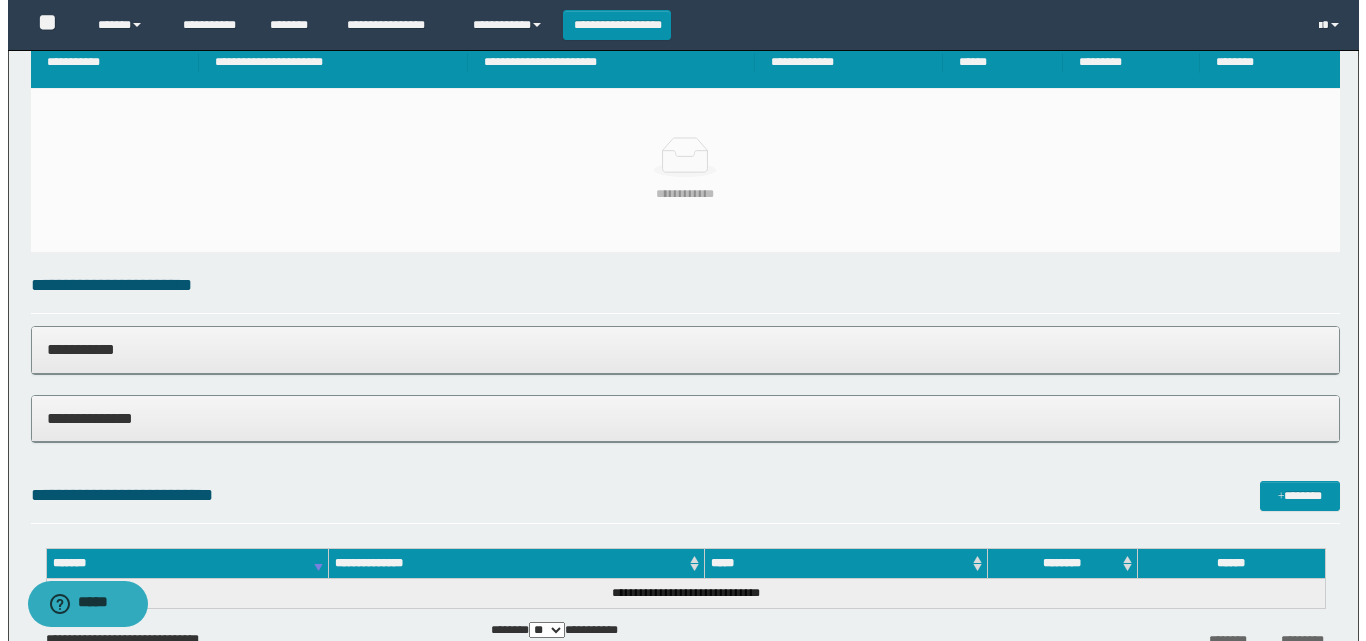 scroll, scrollTop: 391, scrollLeft: 0, axis: vertical 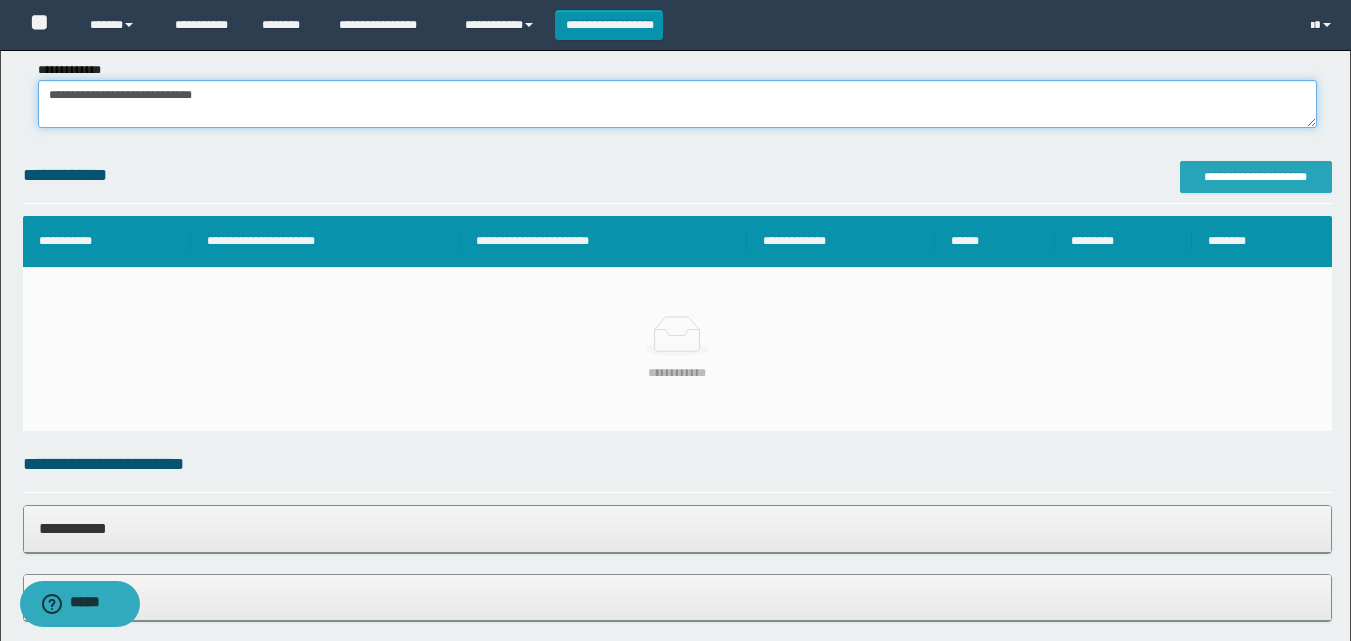 type on "**********" 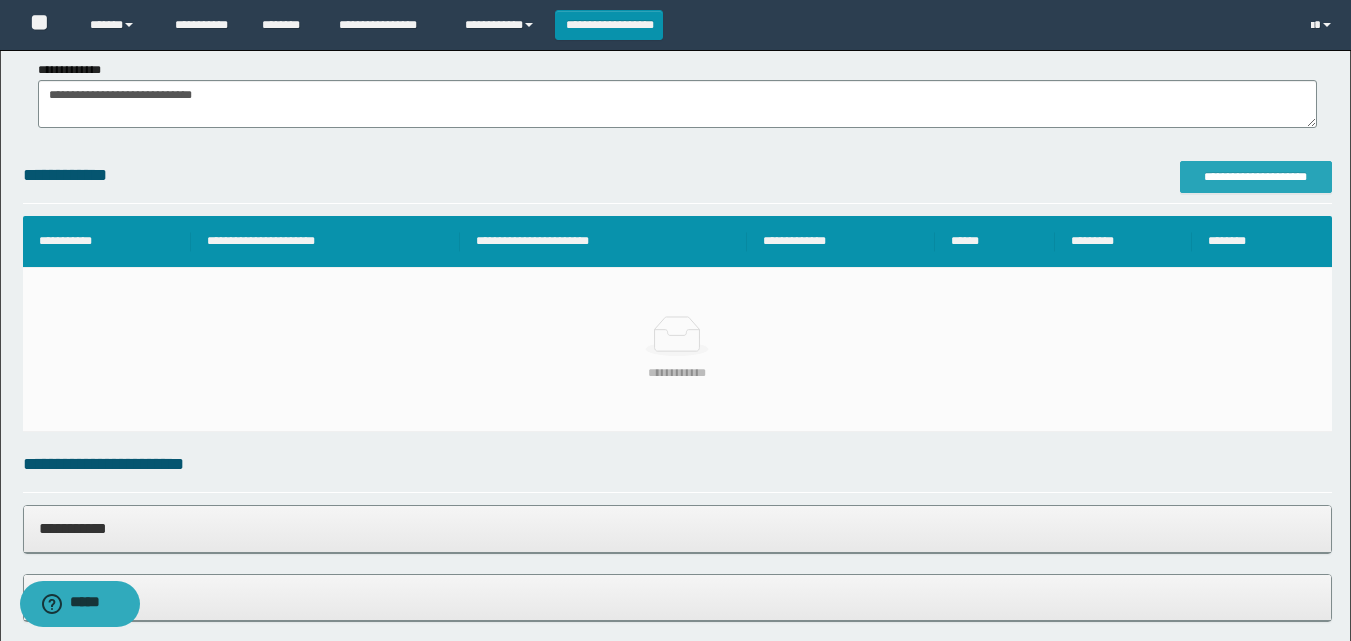 click on "**********" at bounding box center (1256, 177) 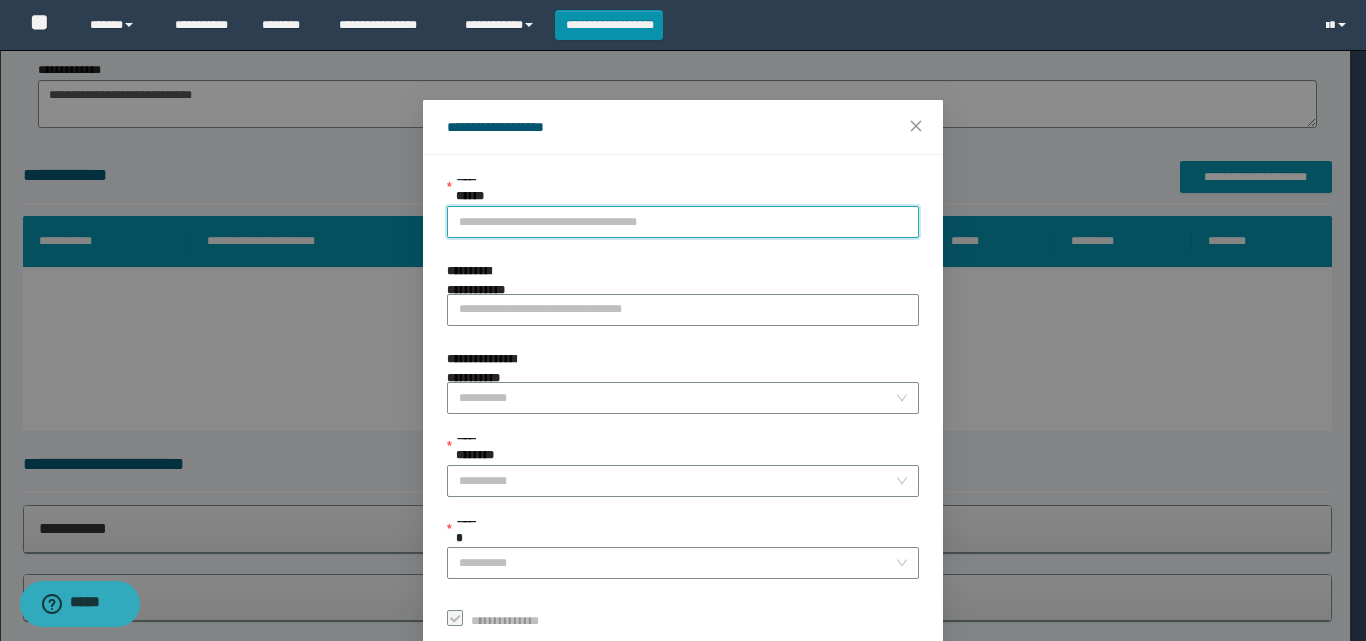 click on "**********" at bounding box center [683, 222] 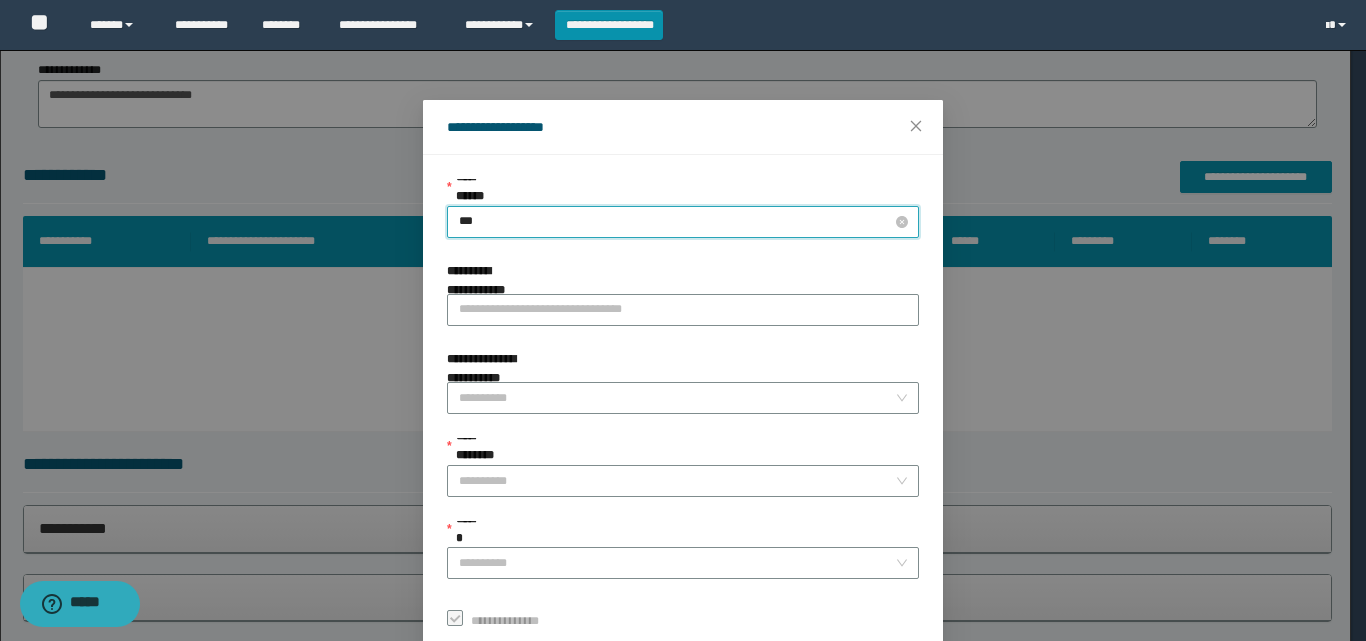 type on "****" 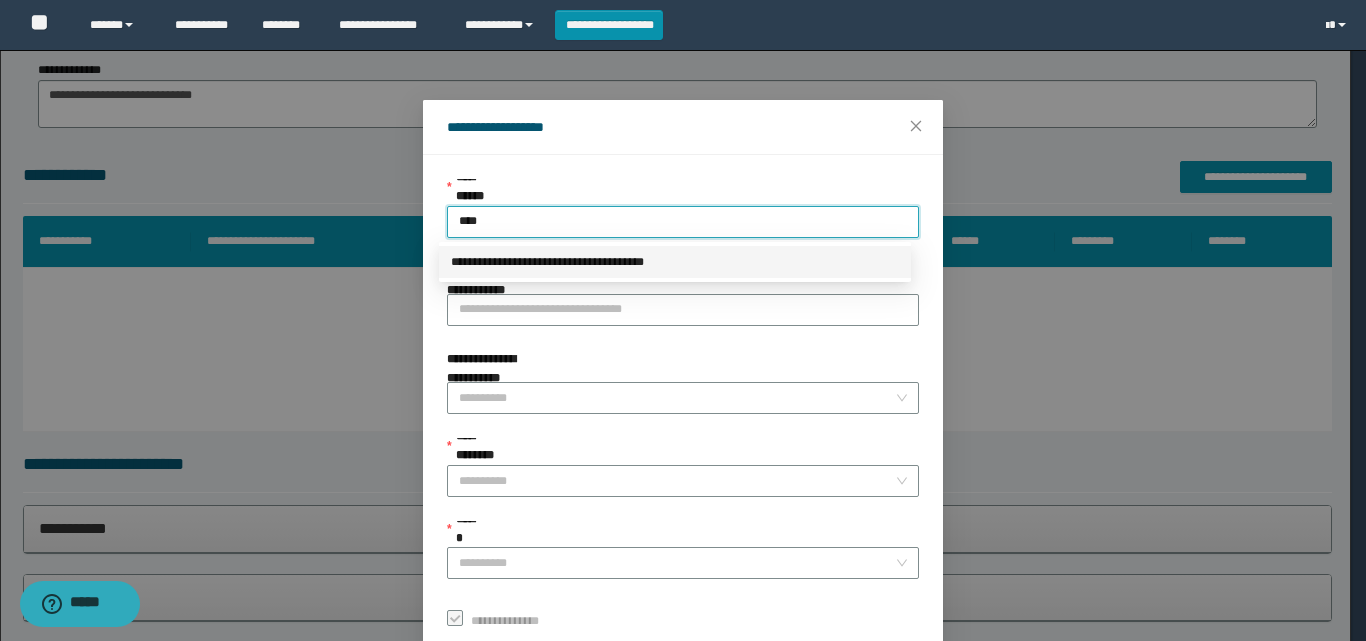 click on "**********" at bounding box center [675, 262] 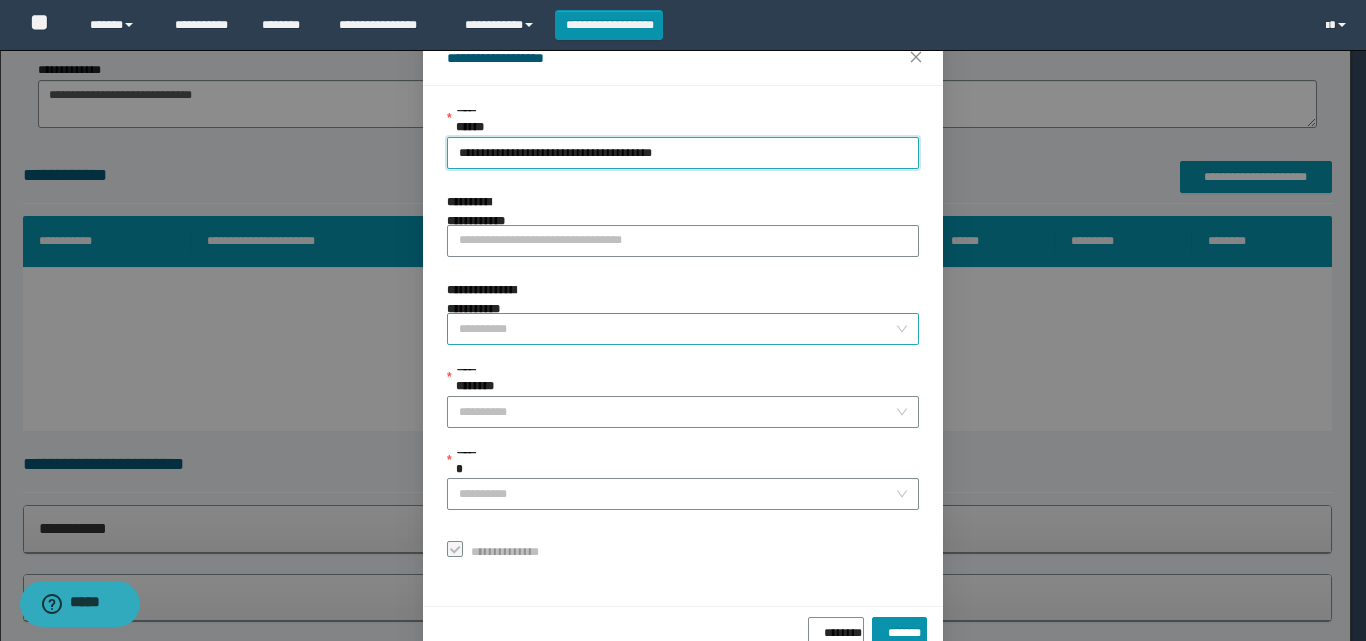 scroll, scrollTop: 111, scrollLeft: 0, axis: vertical 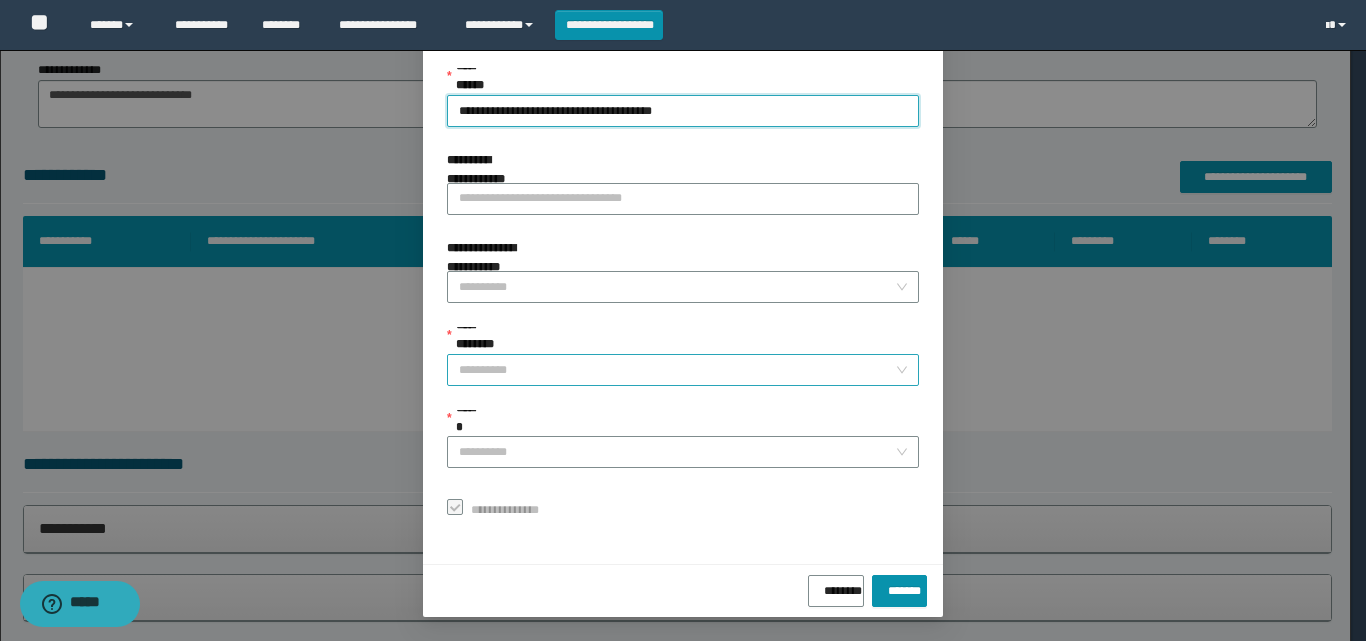 click on "**********" at bounding box center [677, 370] 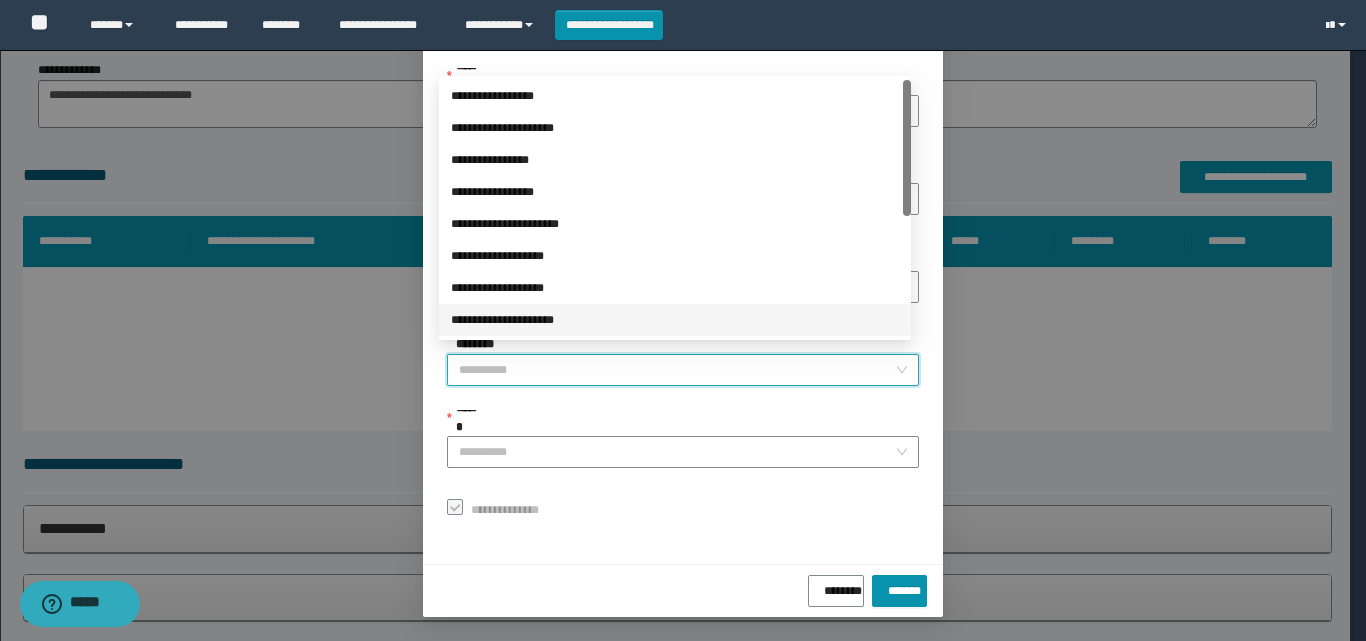 scroll, scrollTop: 224, scrollLeft: 0, axis: vertical 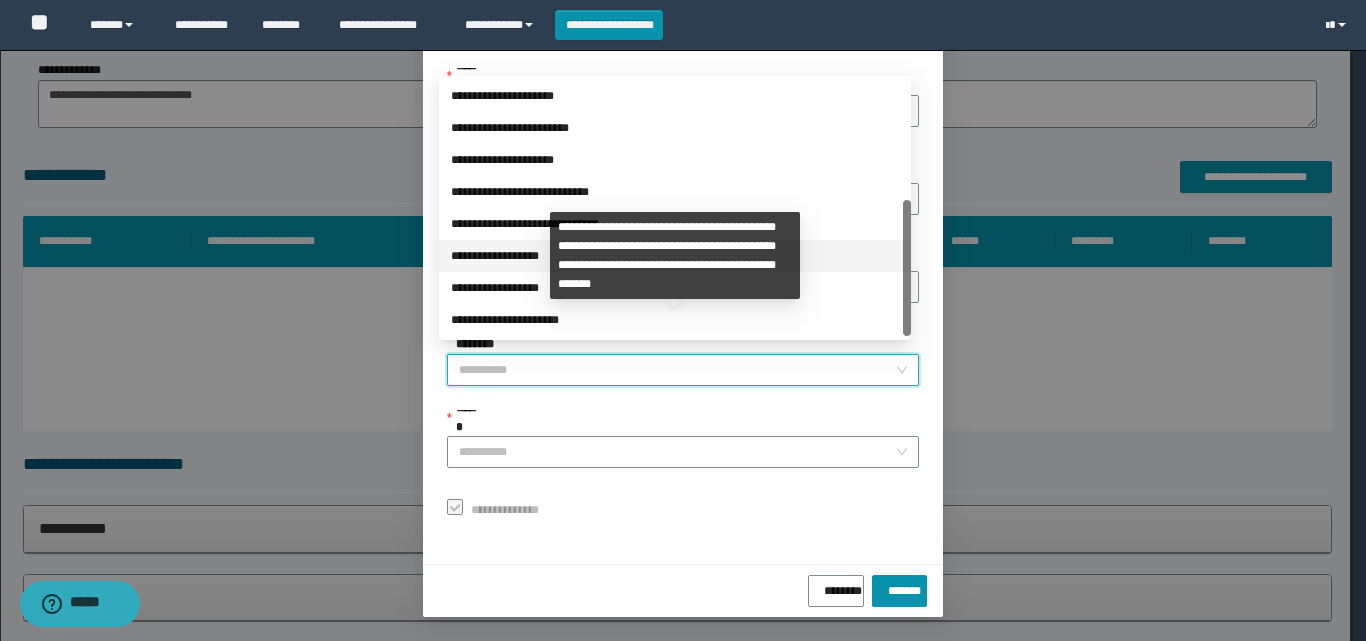 click on "**********" at bounding box center [675, 256] 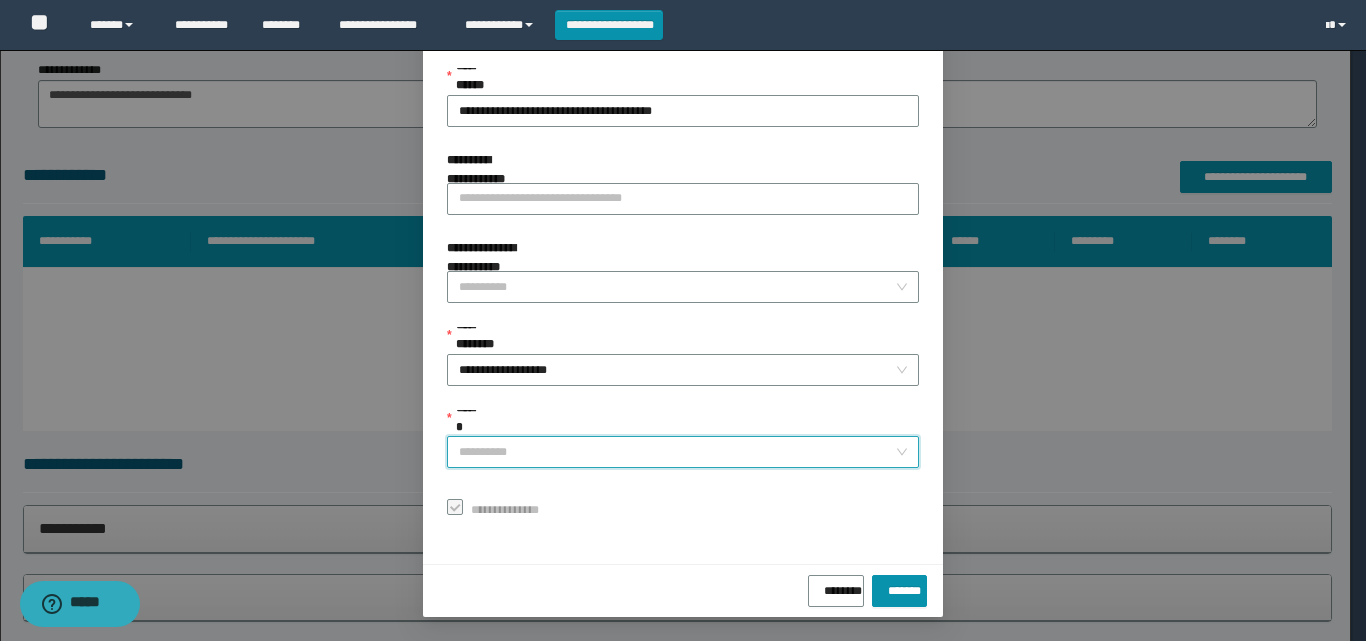 click on "******" at bounding box center [677, 452] 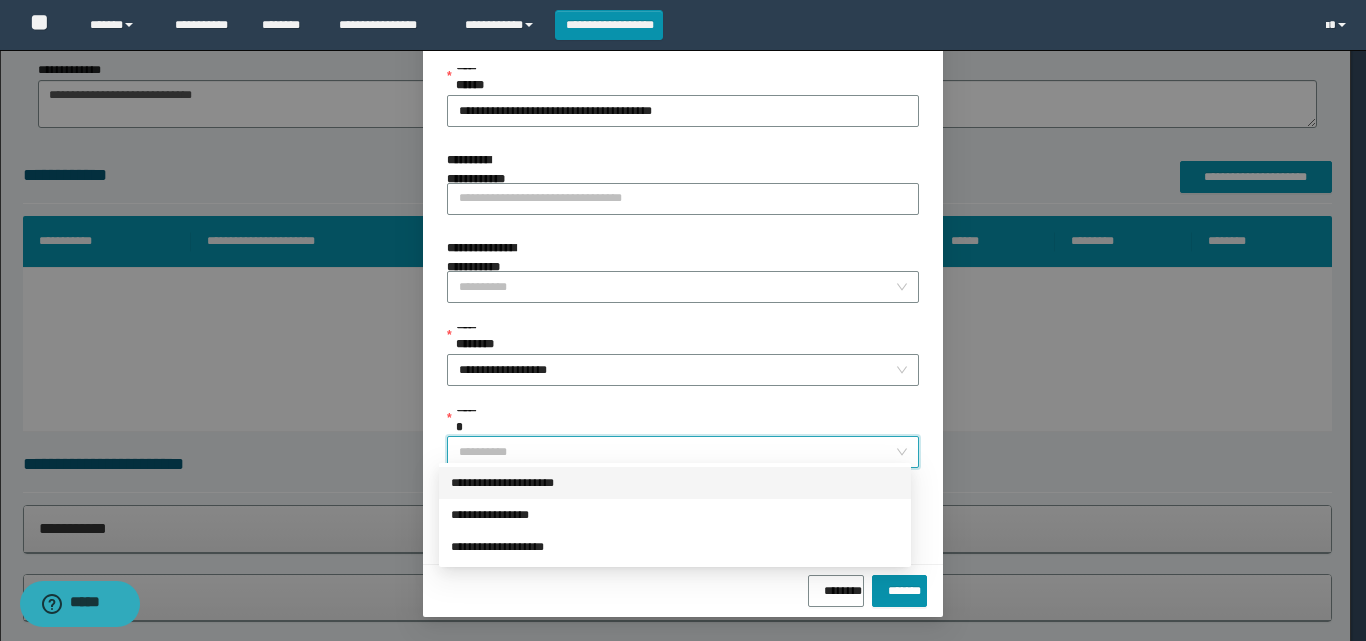 click on "**********" at bounding box center (675, 483) 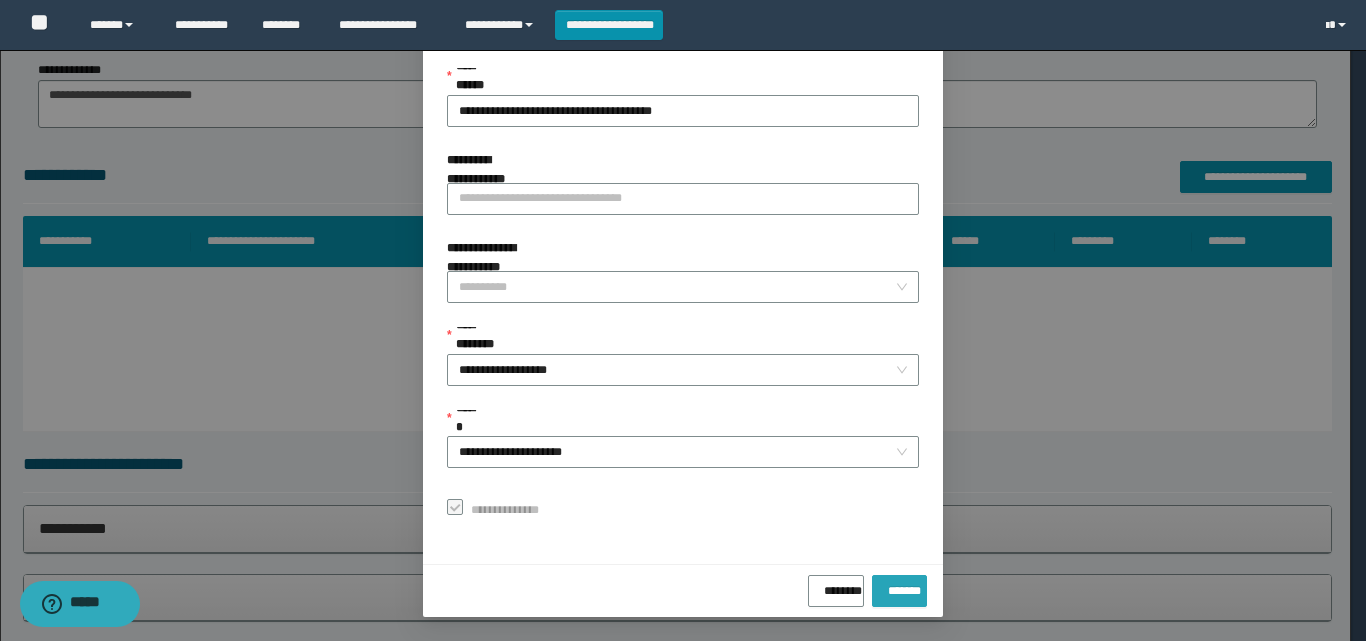 click on "*******" at bounding box center [899, 587] 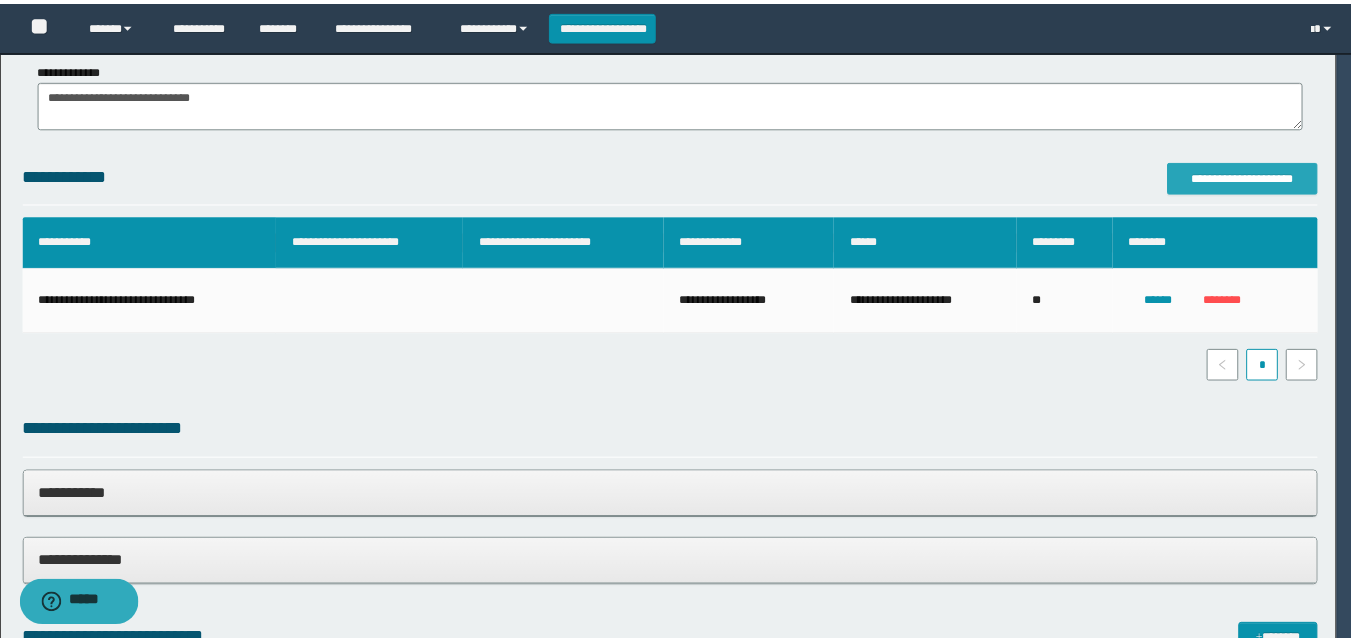 scroll, scrollTop: 0, scrollLeft: 0, axis: both 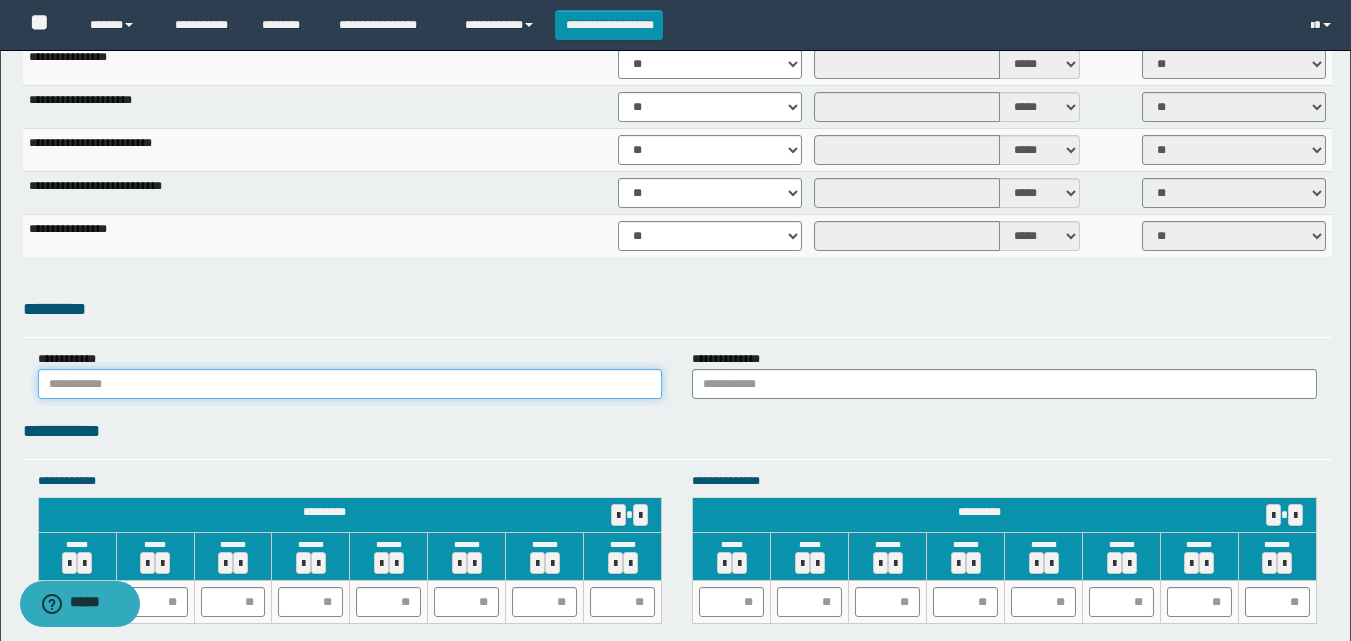 click at bounding box center [350, 384] 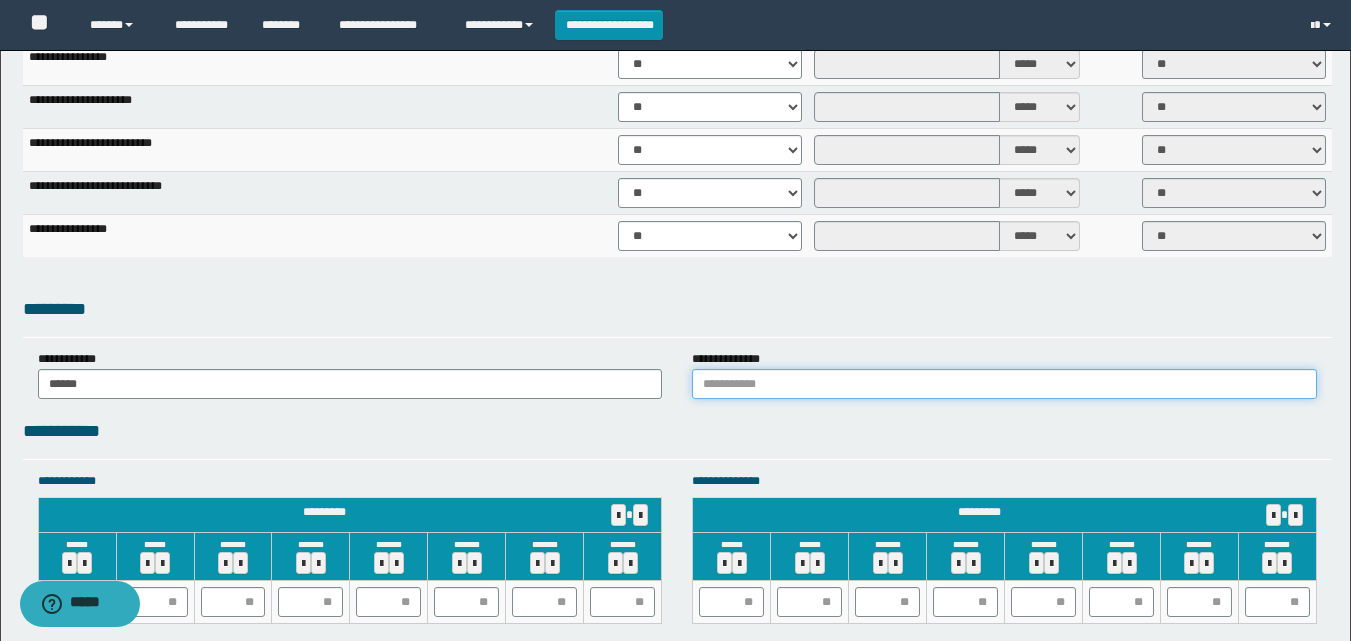click at bounding box center [1004, 384] 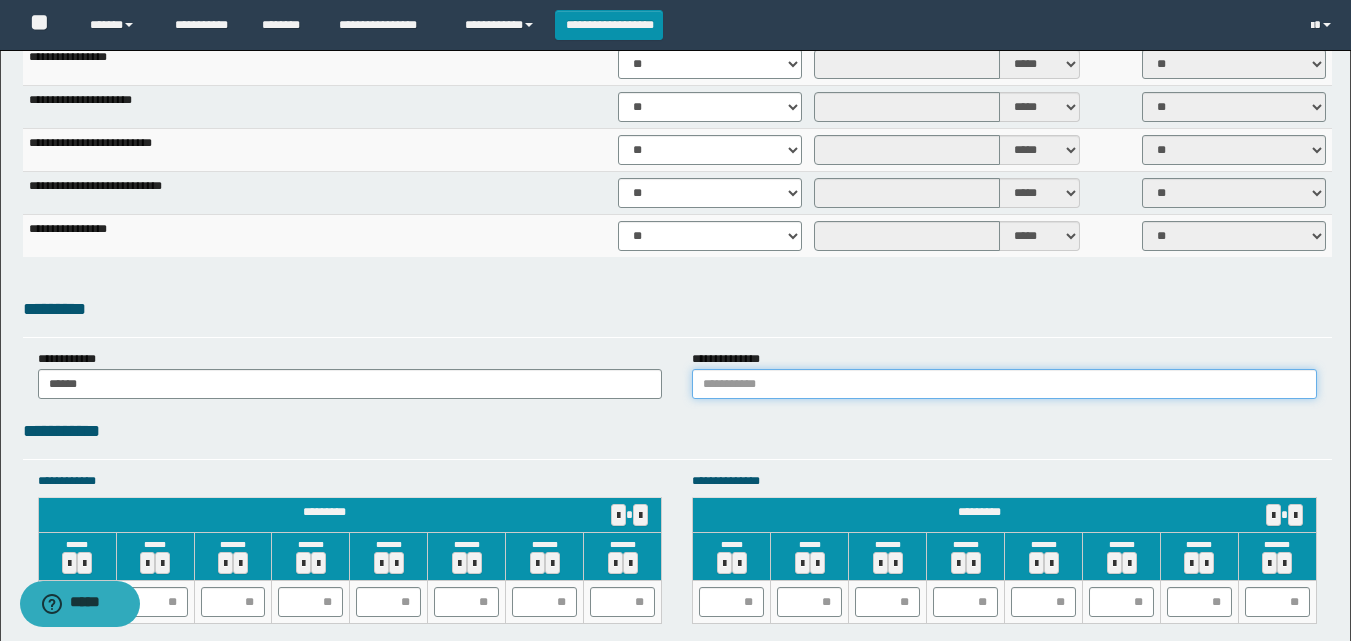 type on "******" 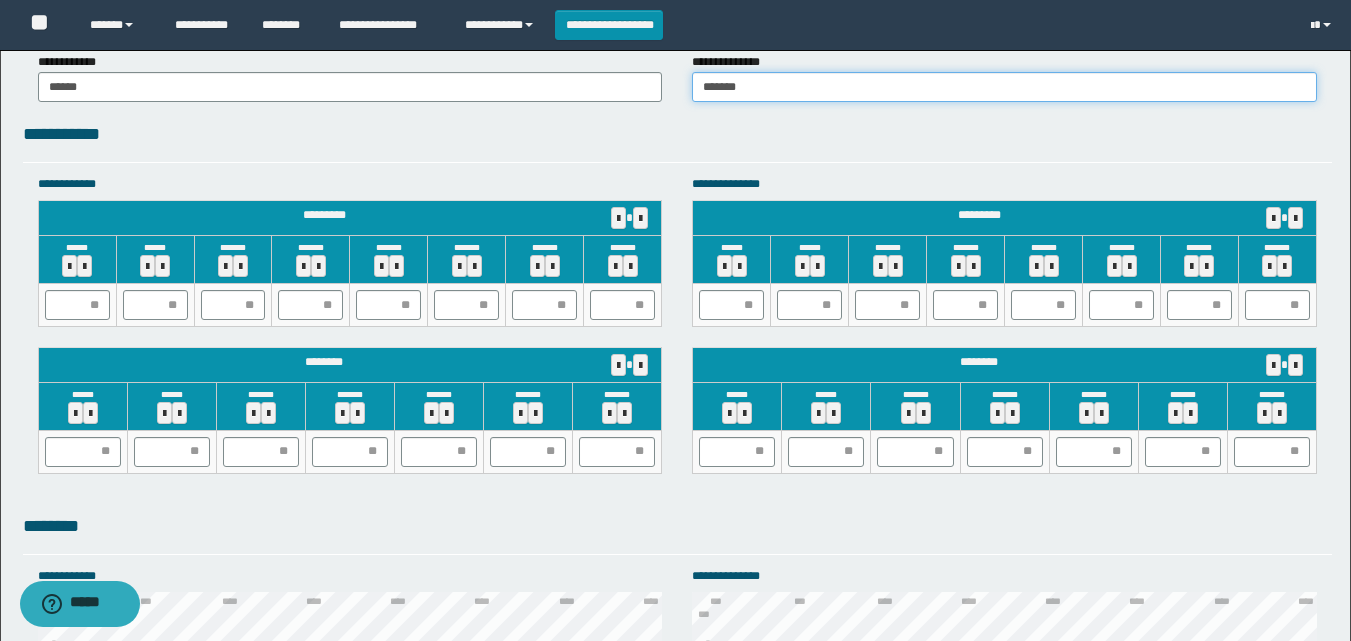 scroll, scrollTop: 1791, scrollLeft: 0, axis: vertical 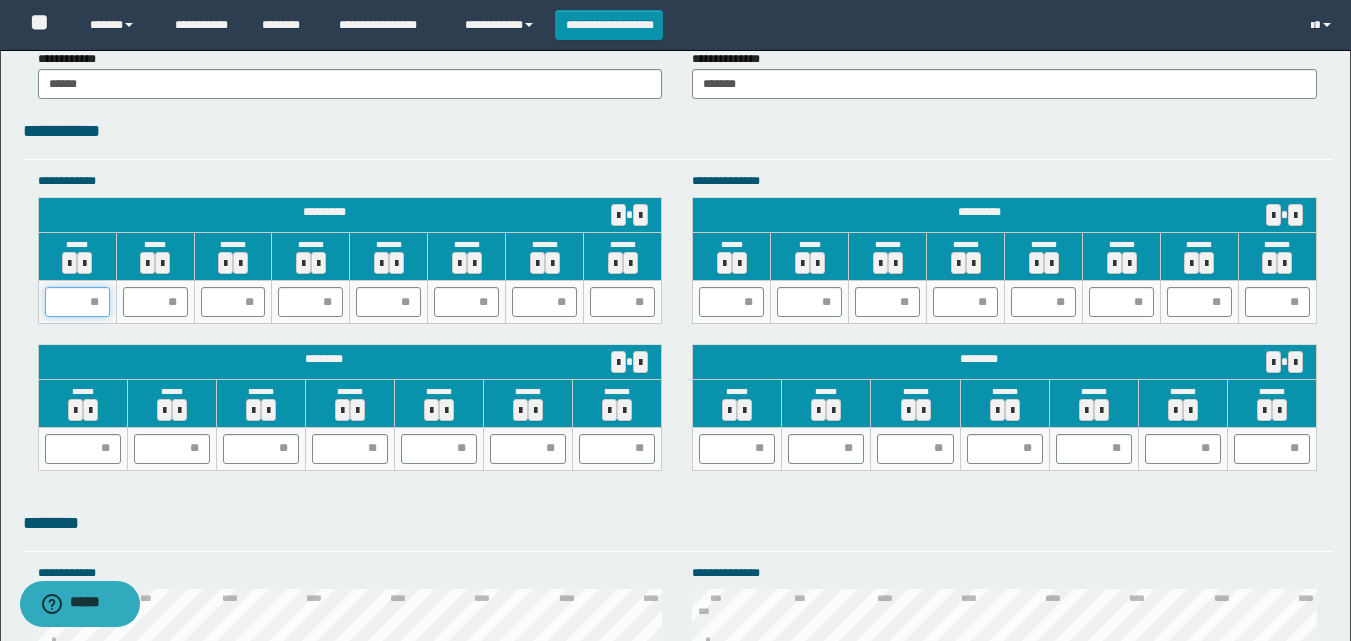 click at bounding box center [77, 302] 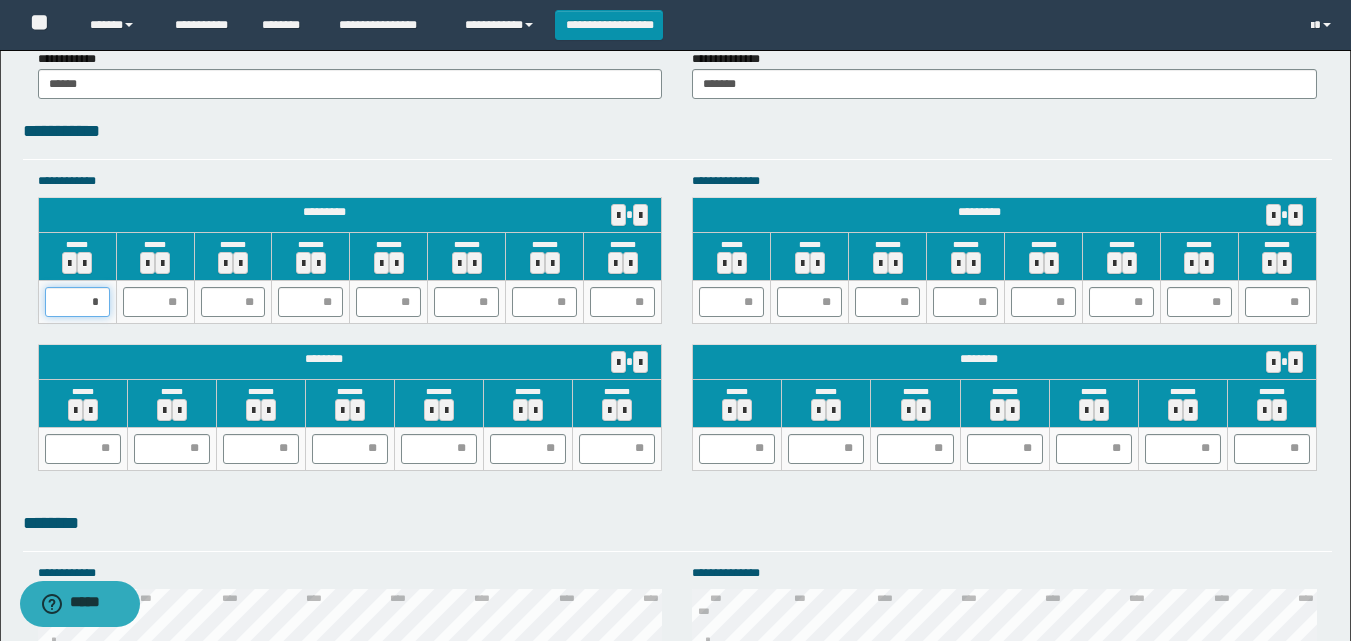 type on "**" 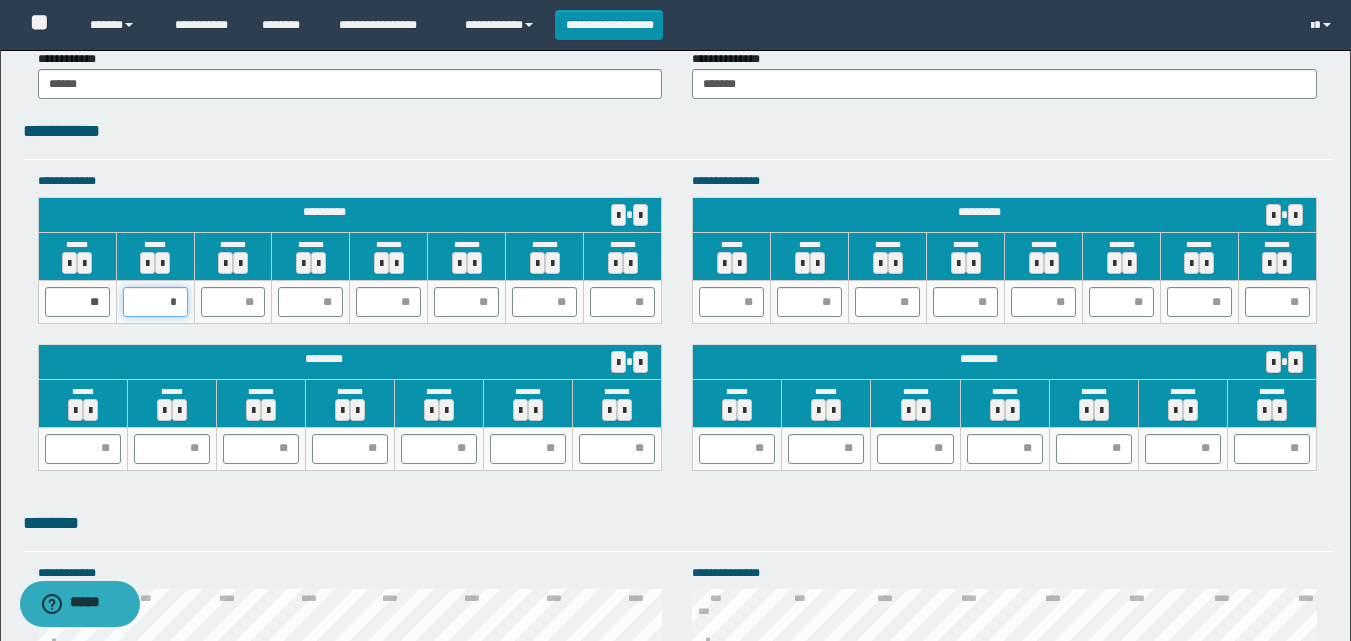type on "**" 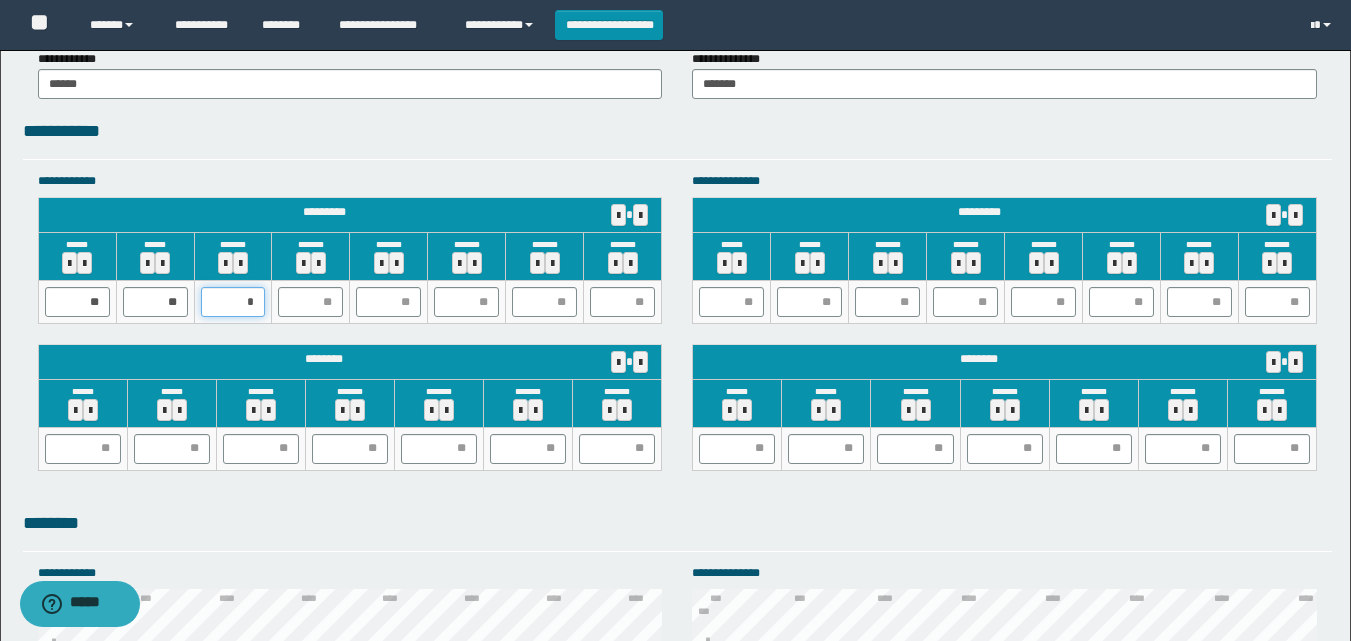 type on "**" 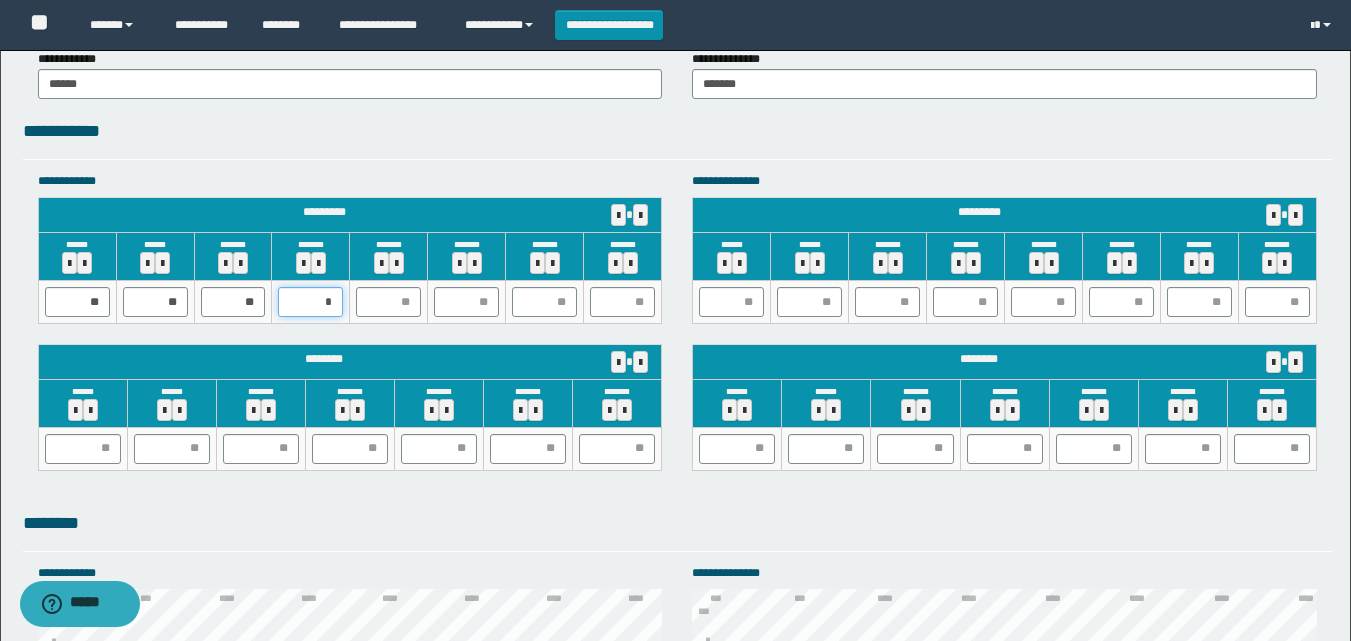 type on "**" 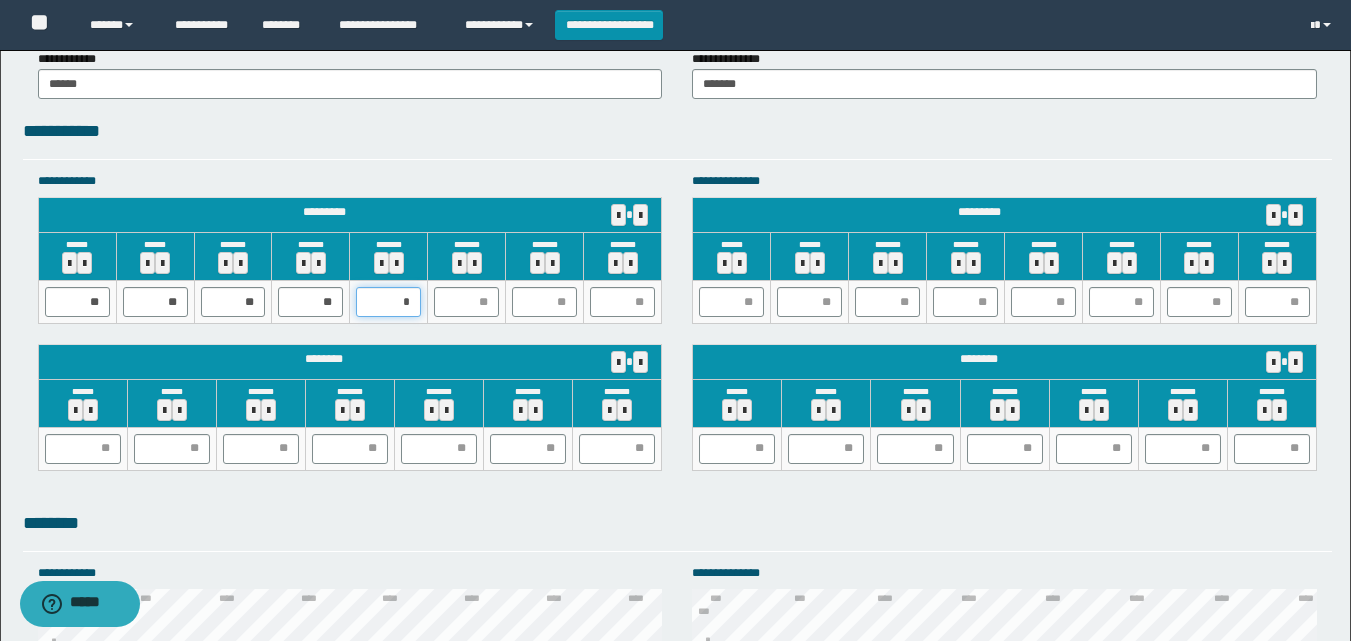 type on "**" 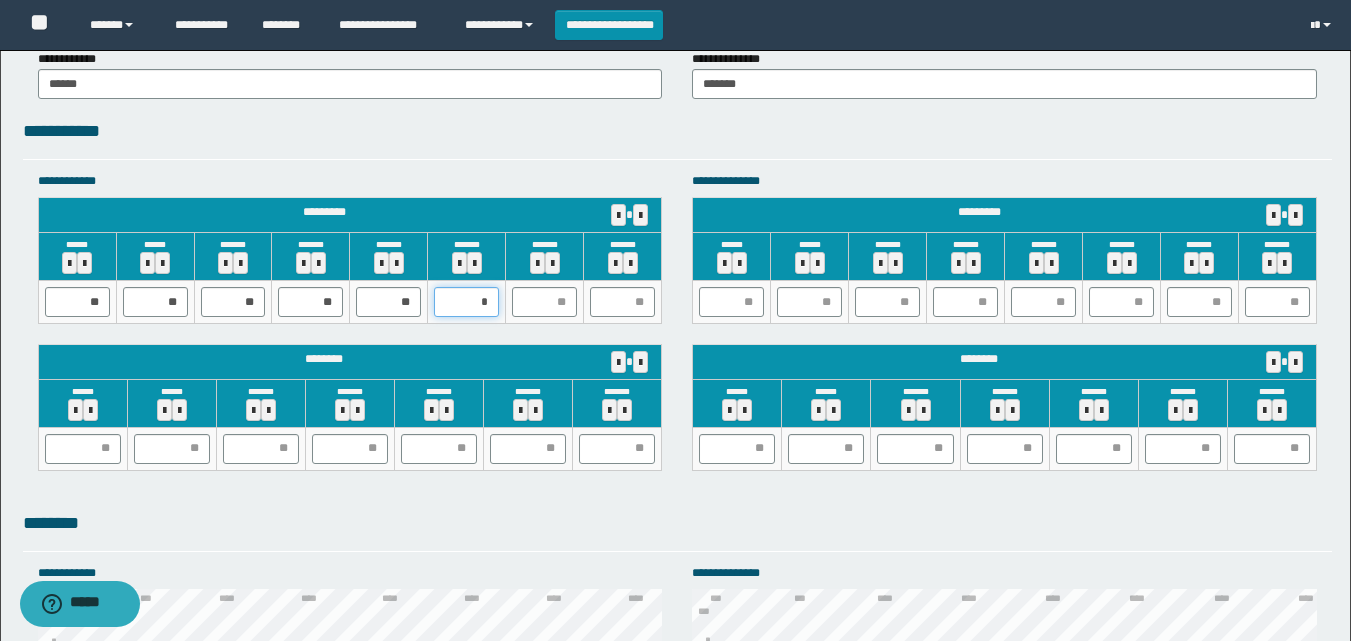type on "**" 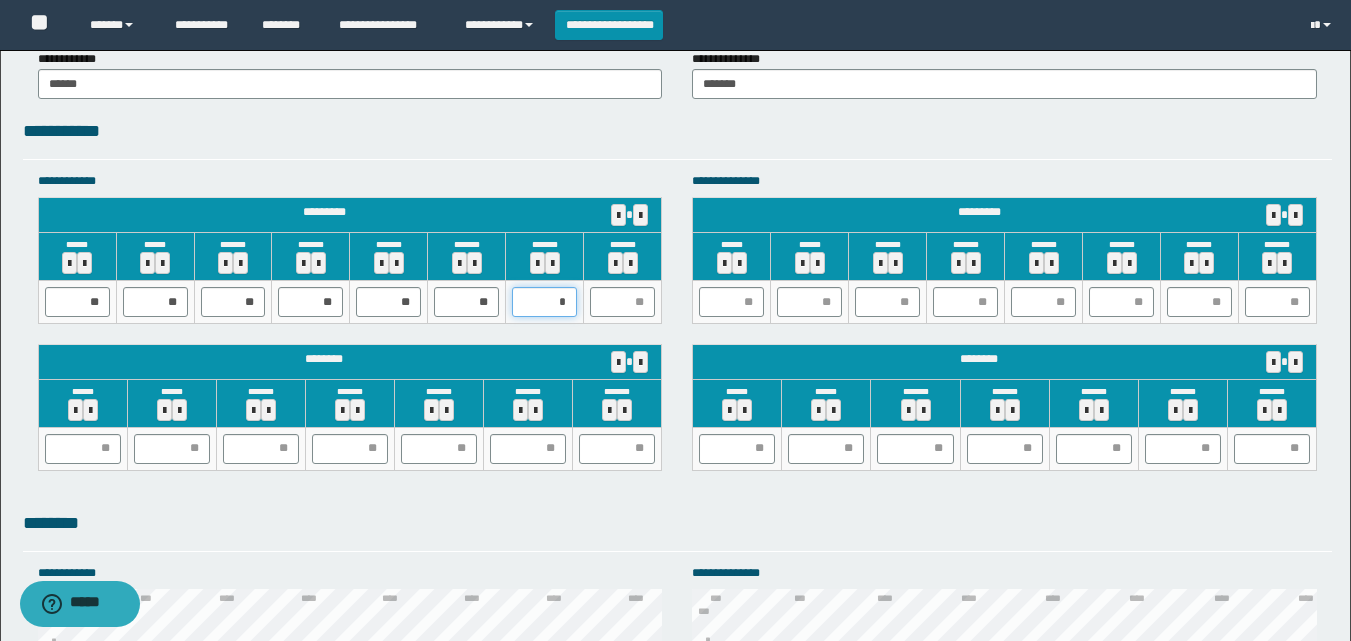 type on "**" 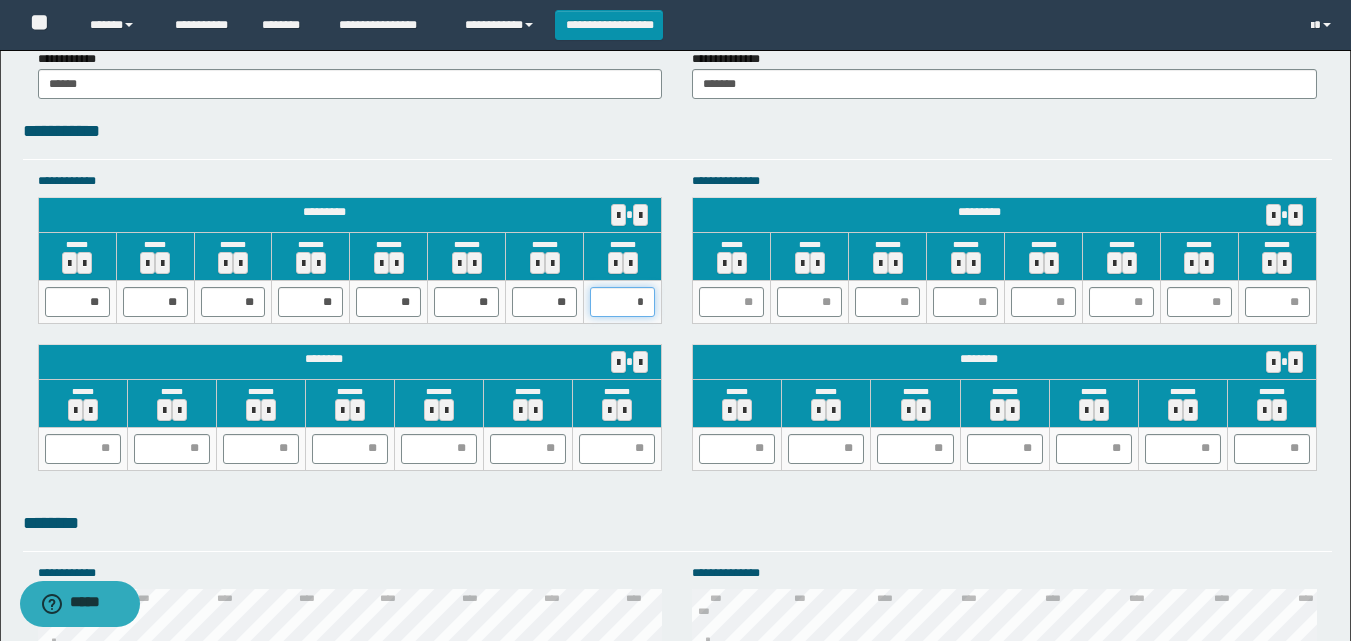 type on "**" 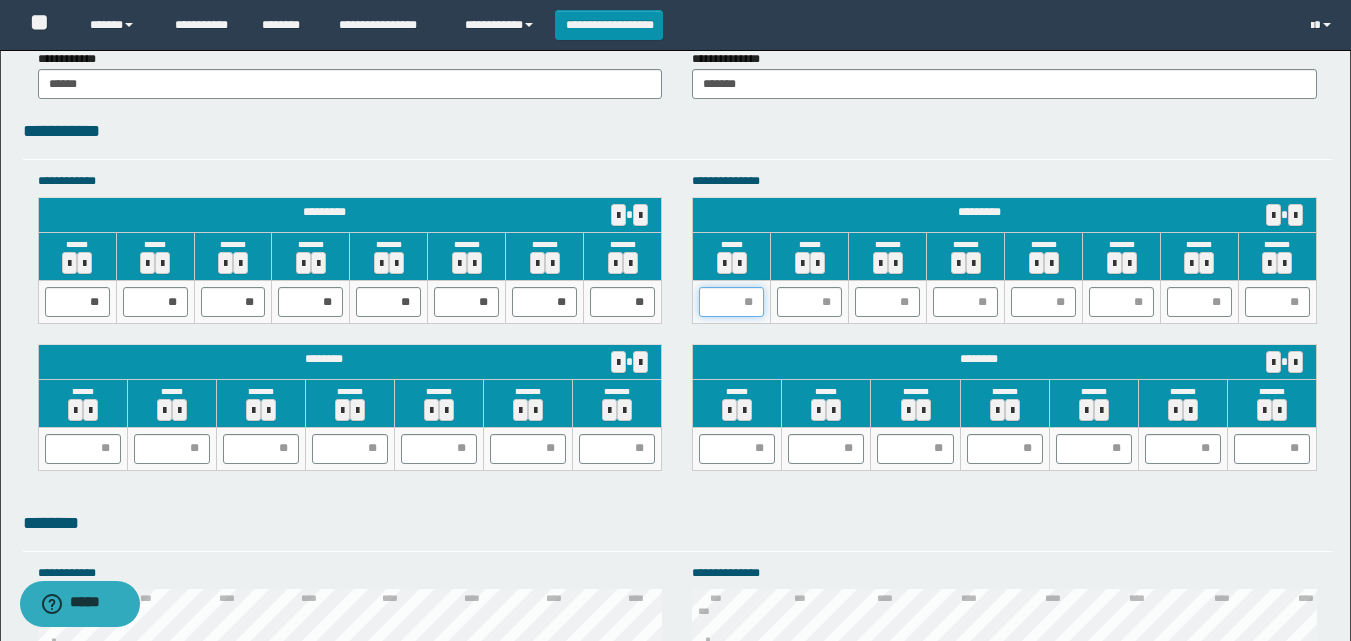 click at bounding box center [731, 302] 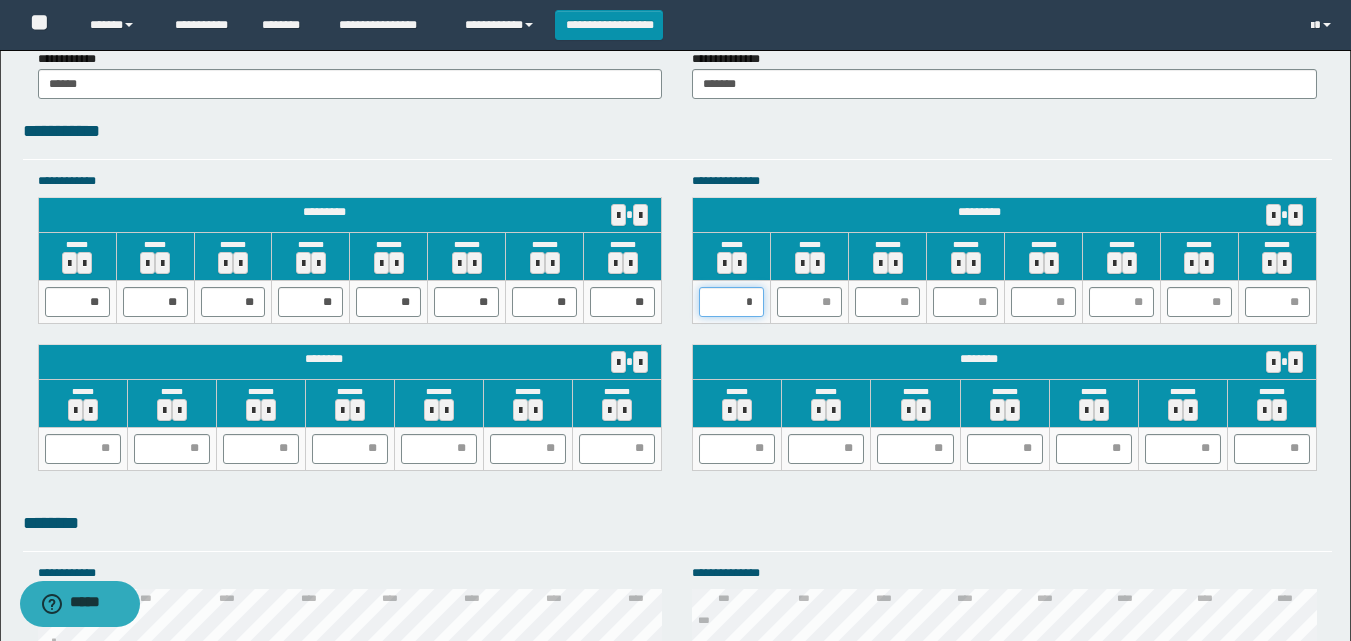 type on "**" 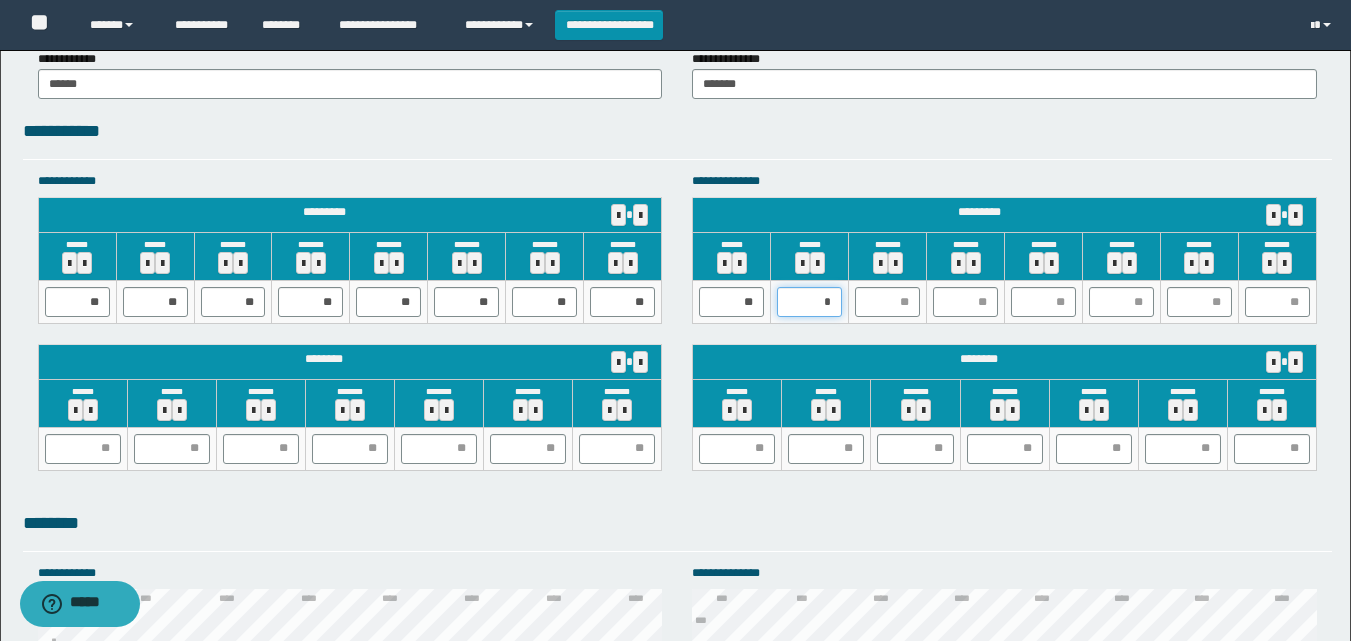 type on "**" 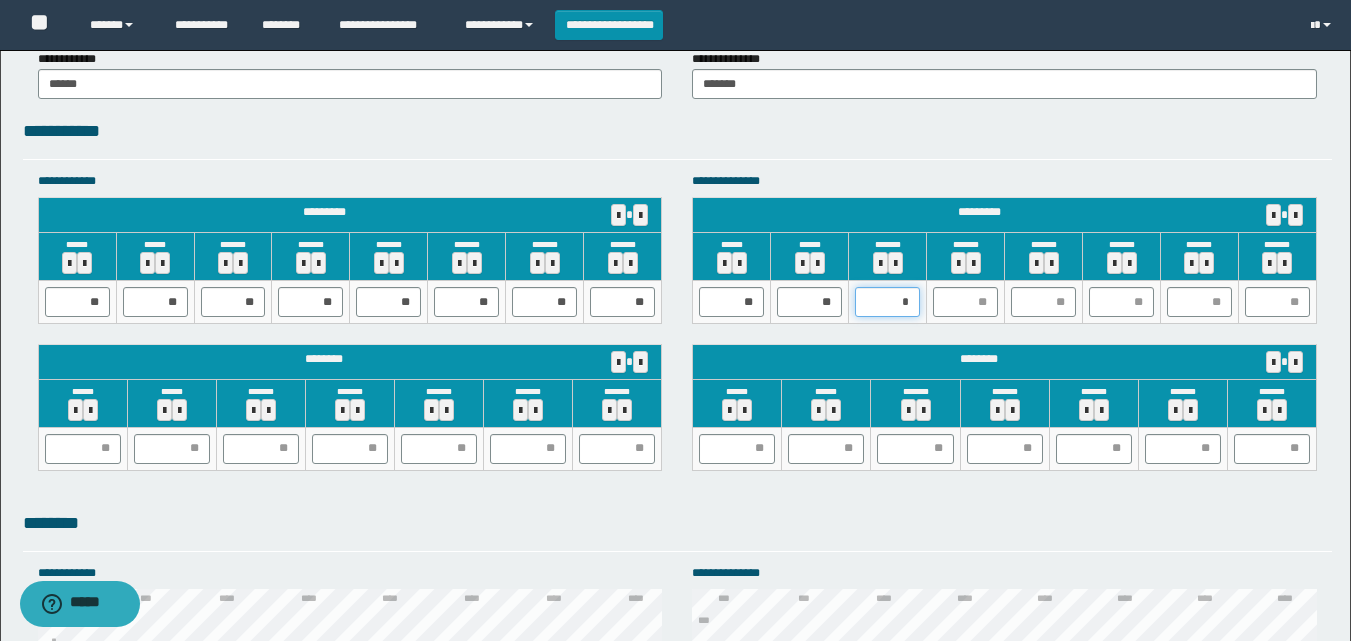 type on "**" 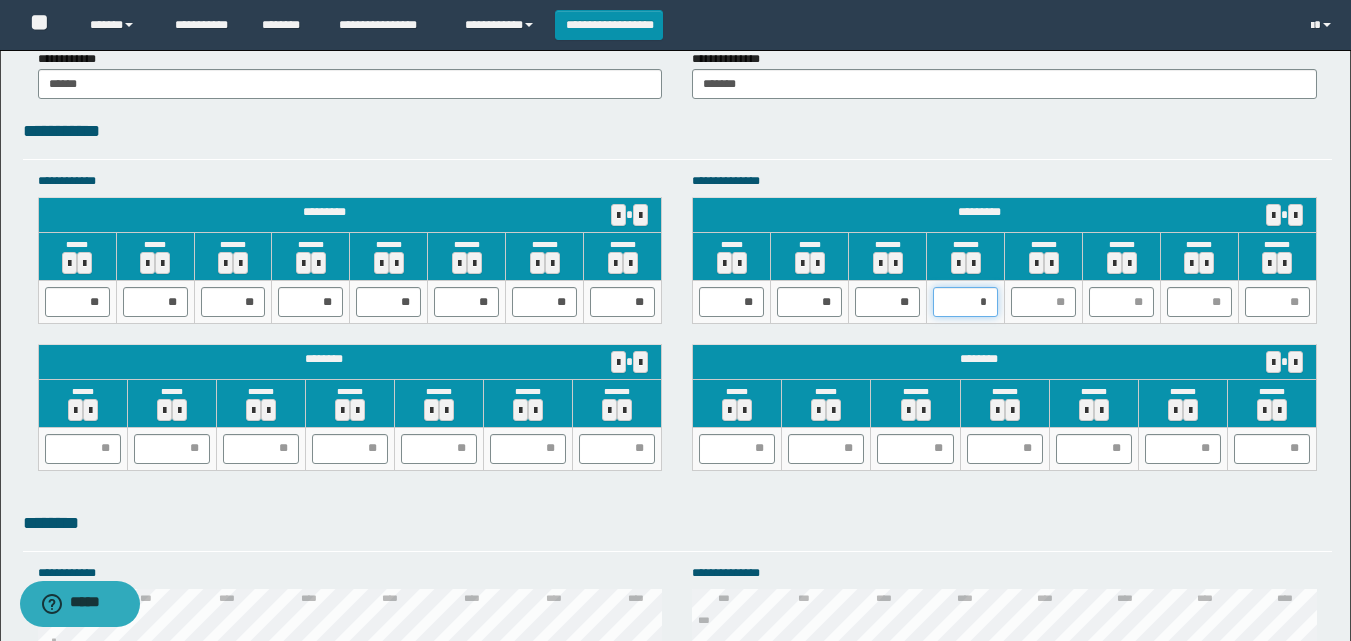 type on "**" 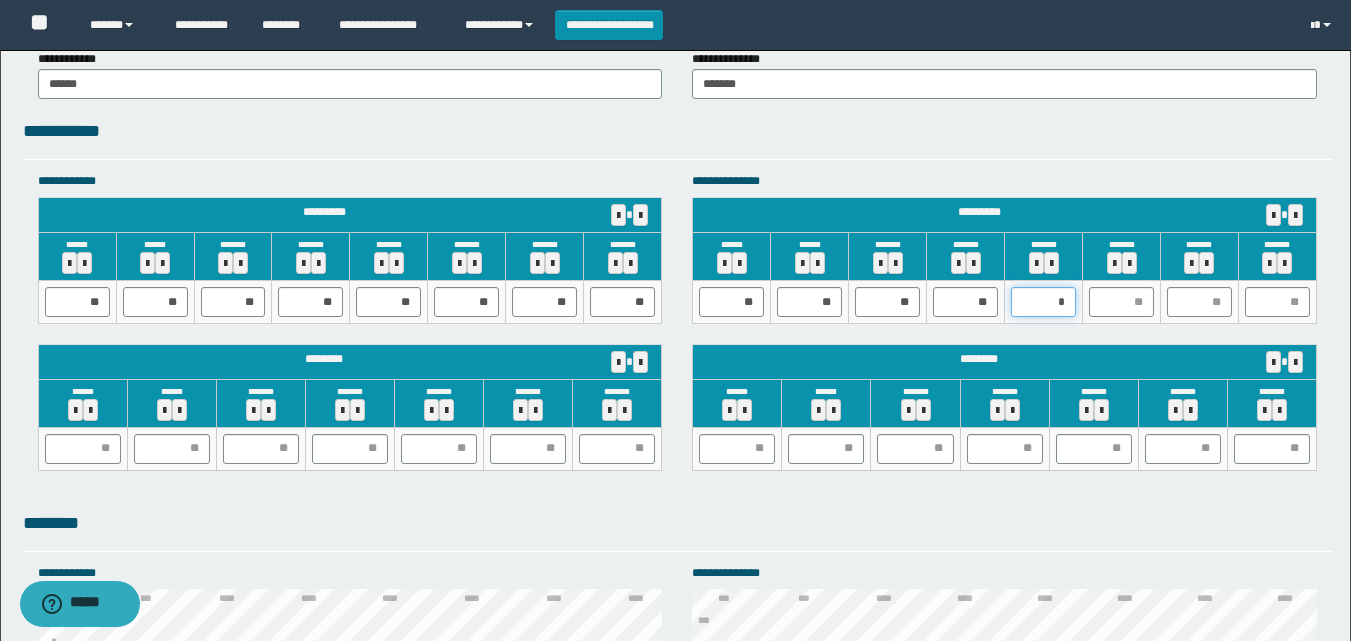 type on "**" 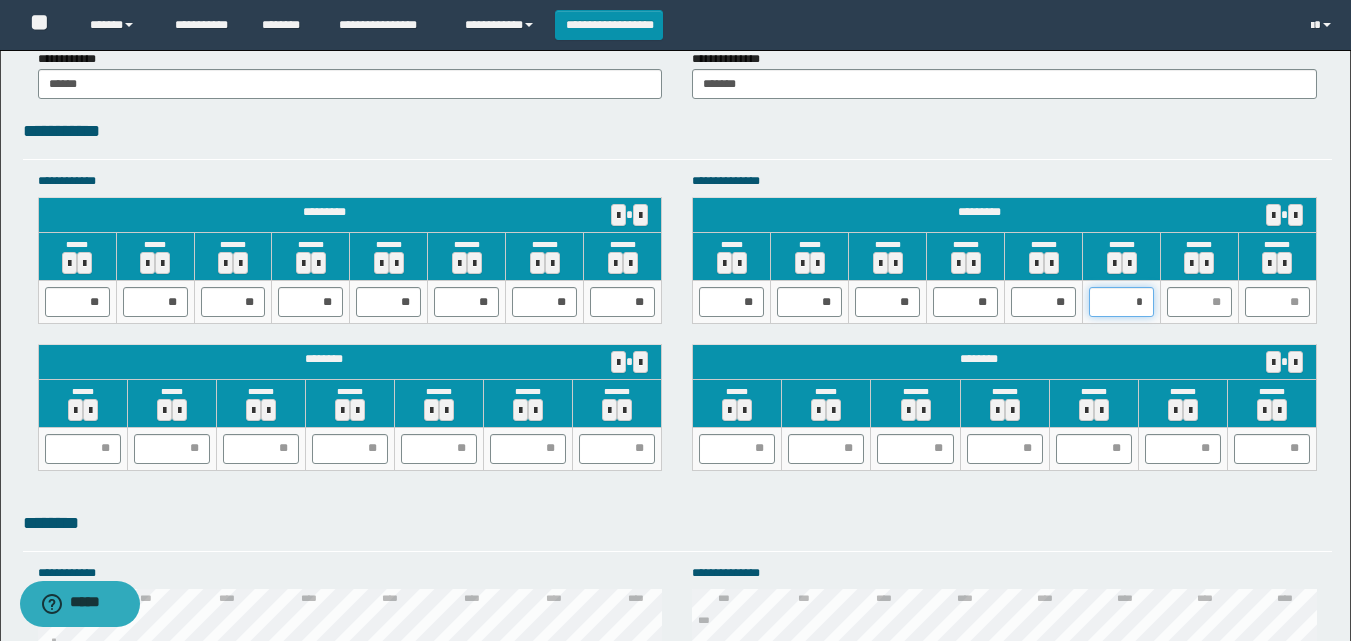 type on "**" 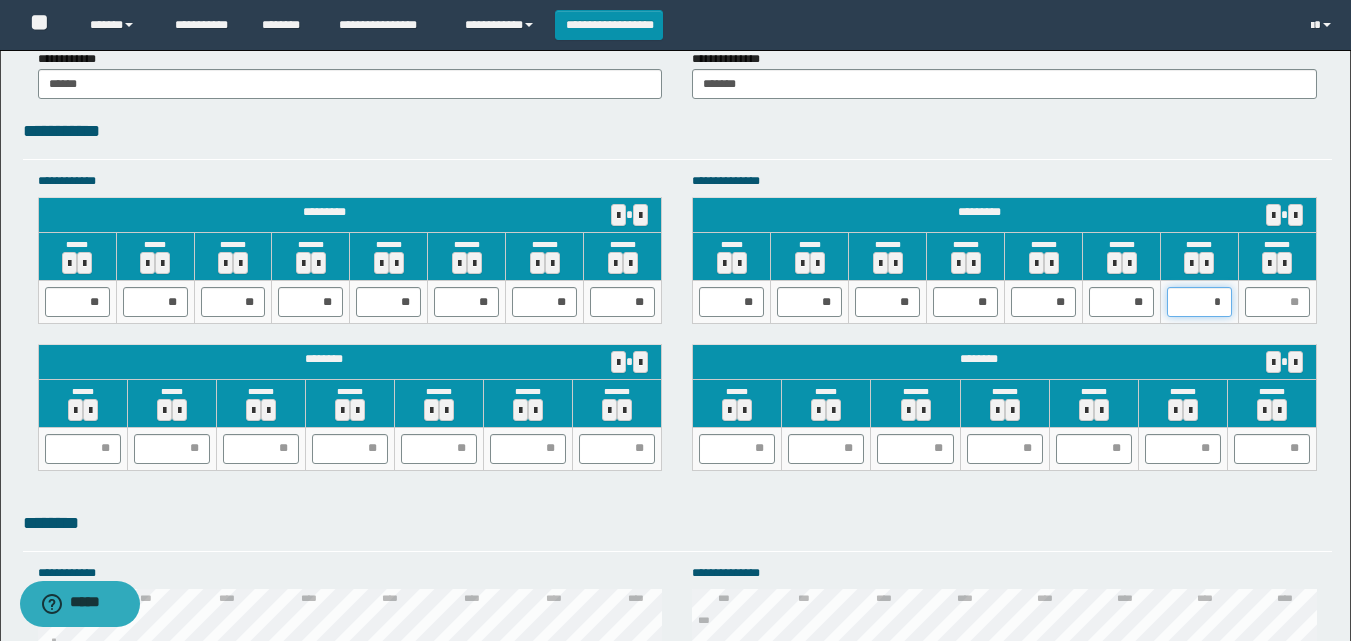 type on "**" 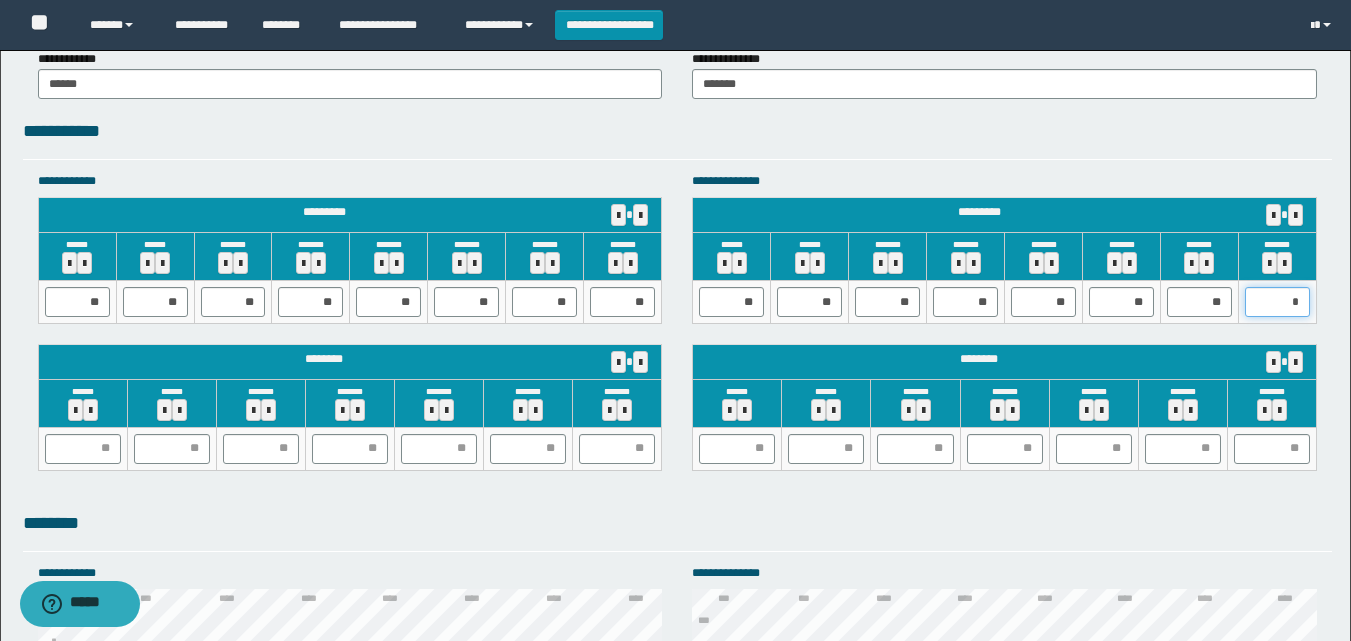 type on "**" 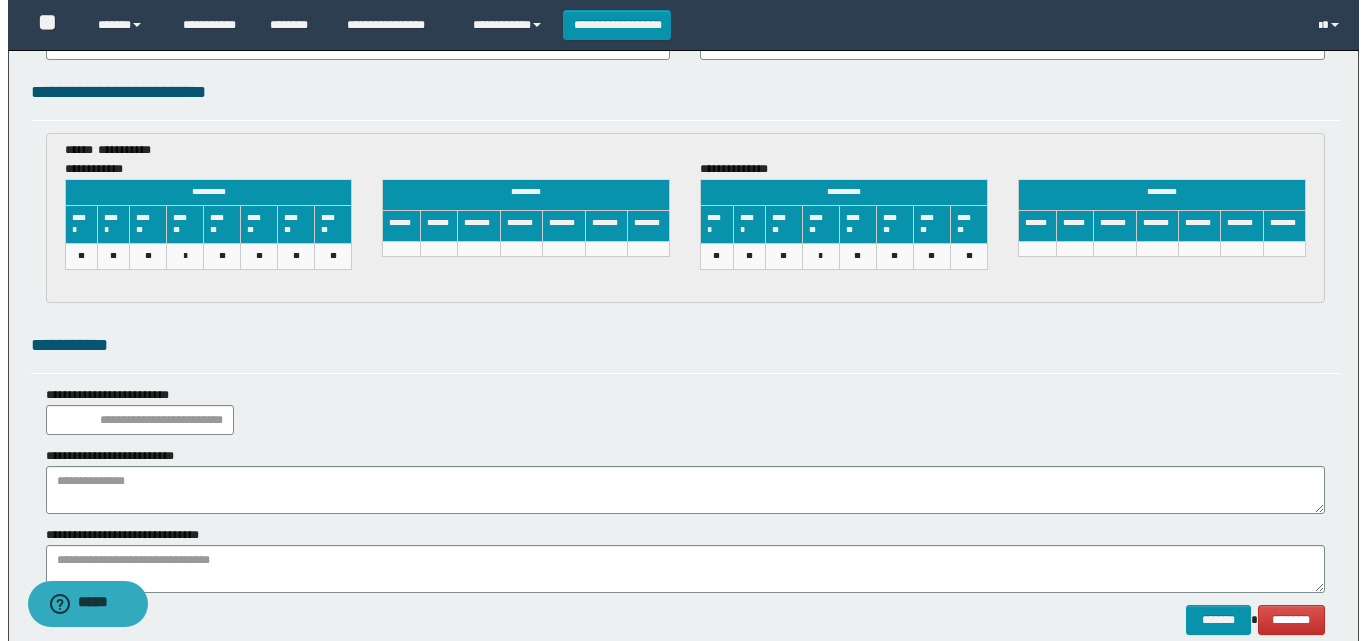 scroll, scrollTop: 3057, scrollLeft: 0, axis: vertical 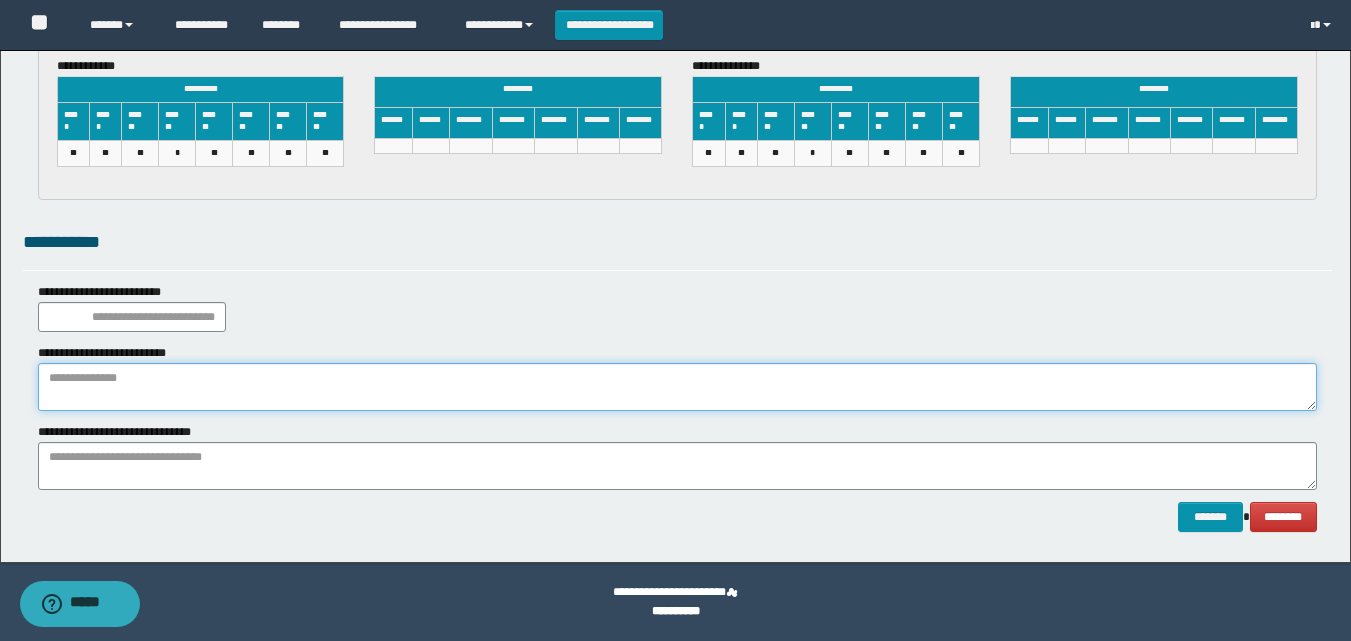 drag, startPoint x: 382, startPoint y: 389, endPoint x: 383, endPoint y: 454, distance: 65.00769 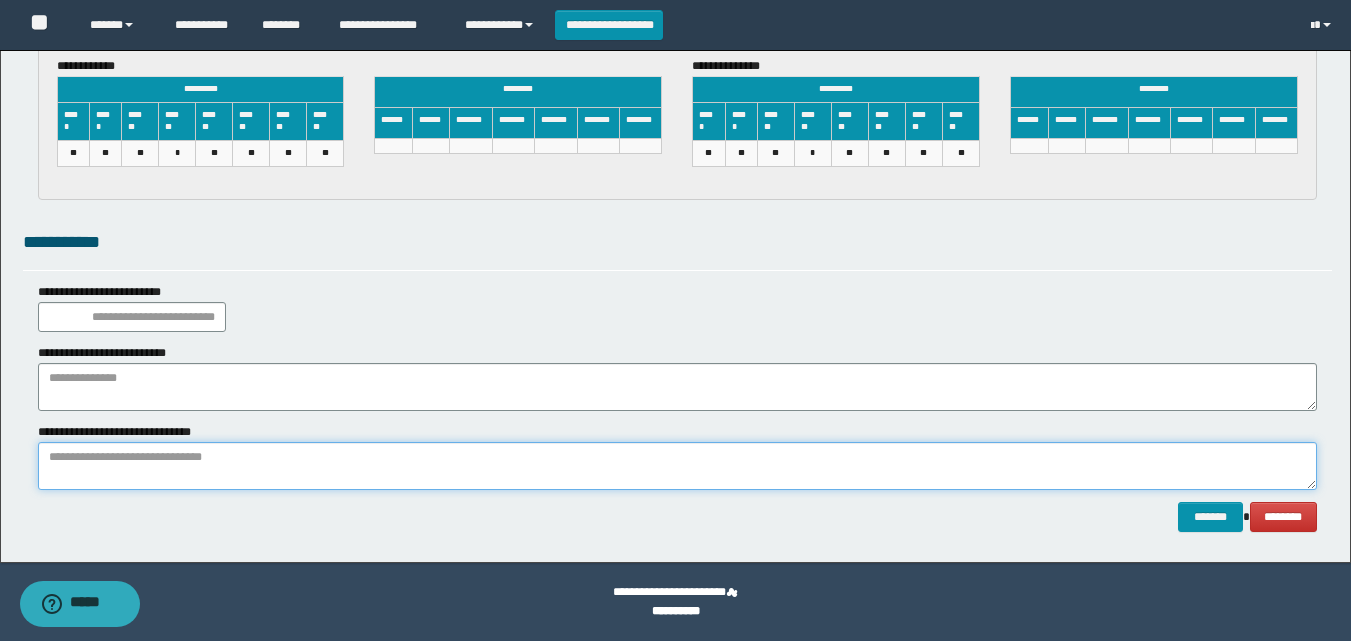 click at bounding box center (677, 466) 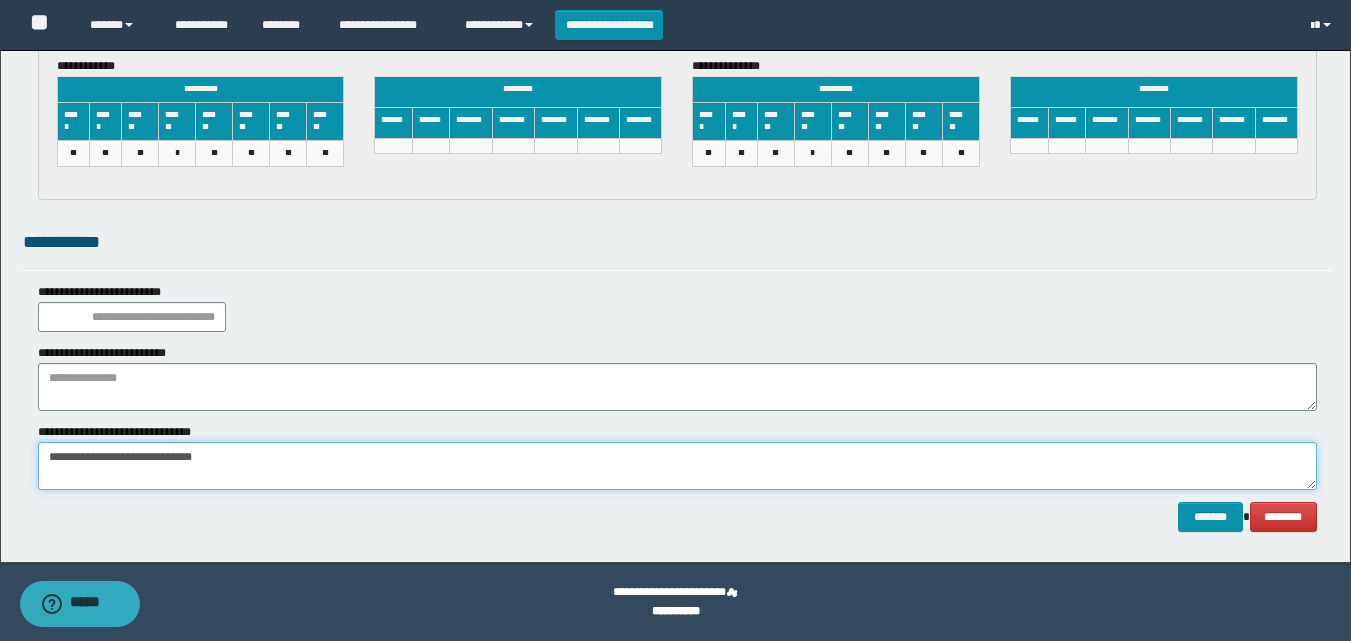 type on "**********" 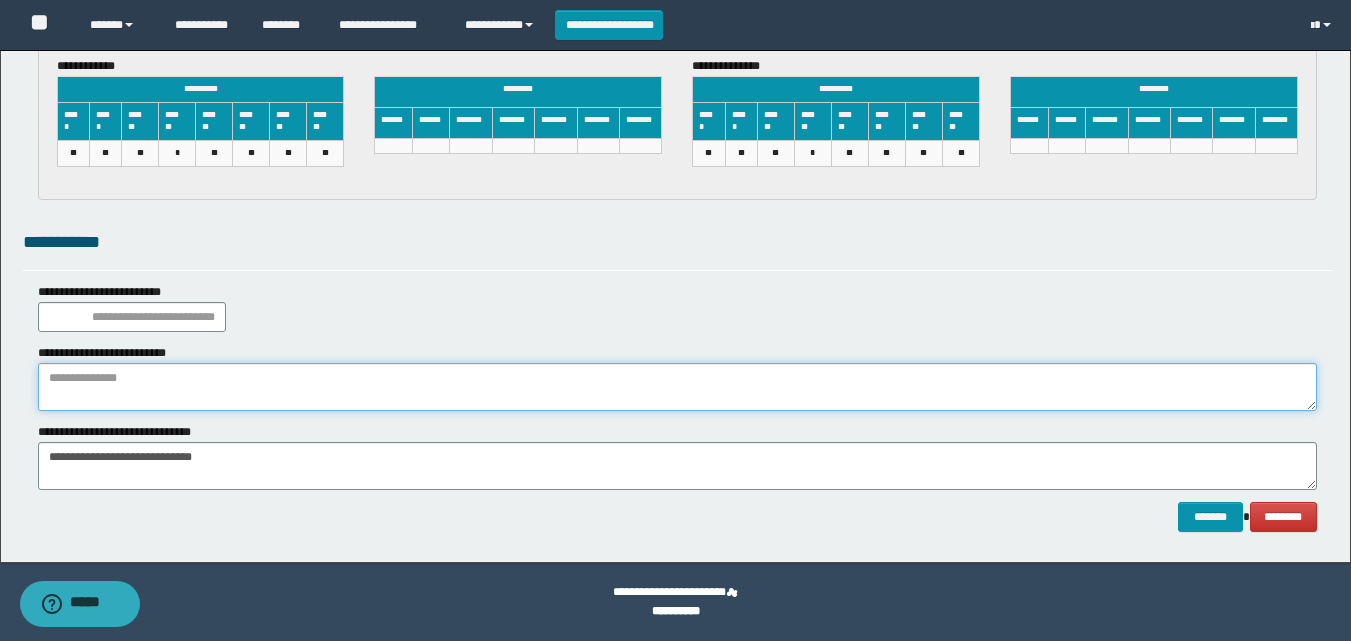 click at bounding box center (677, 387) 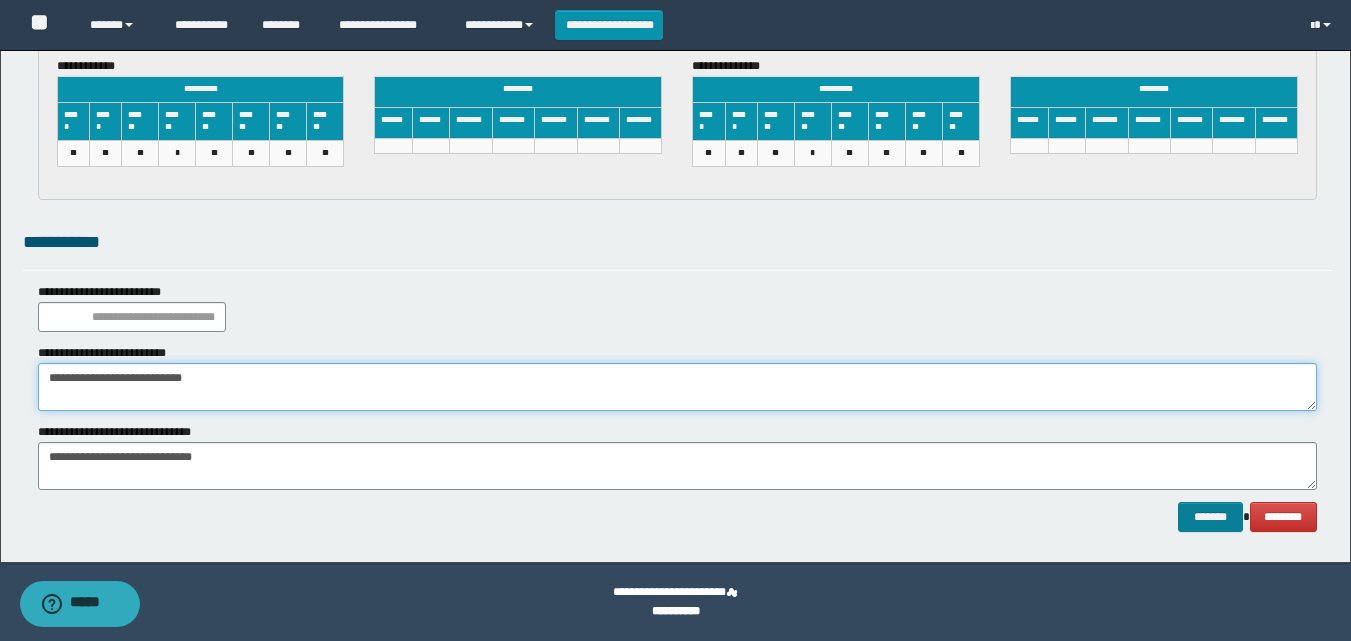 type on "**********" 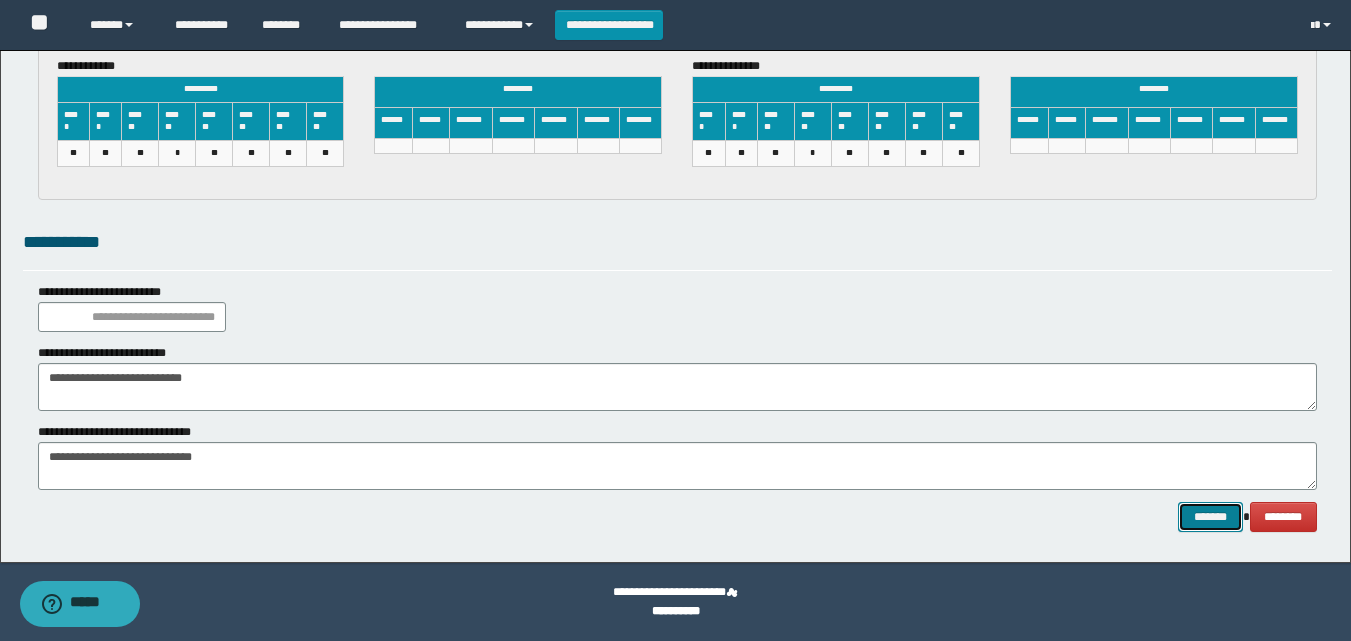 click on "*******" at bounding box center [1210, 517] 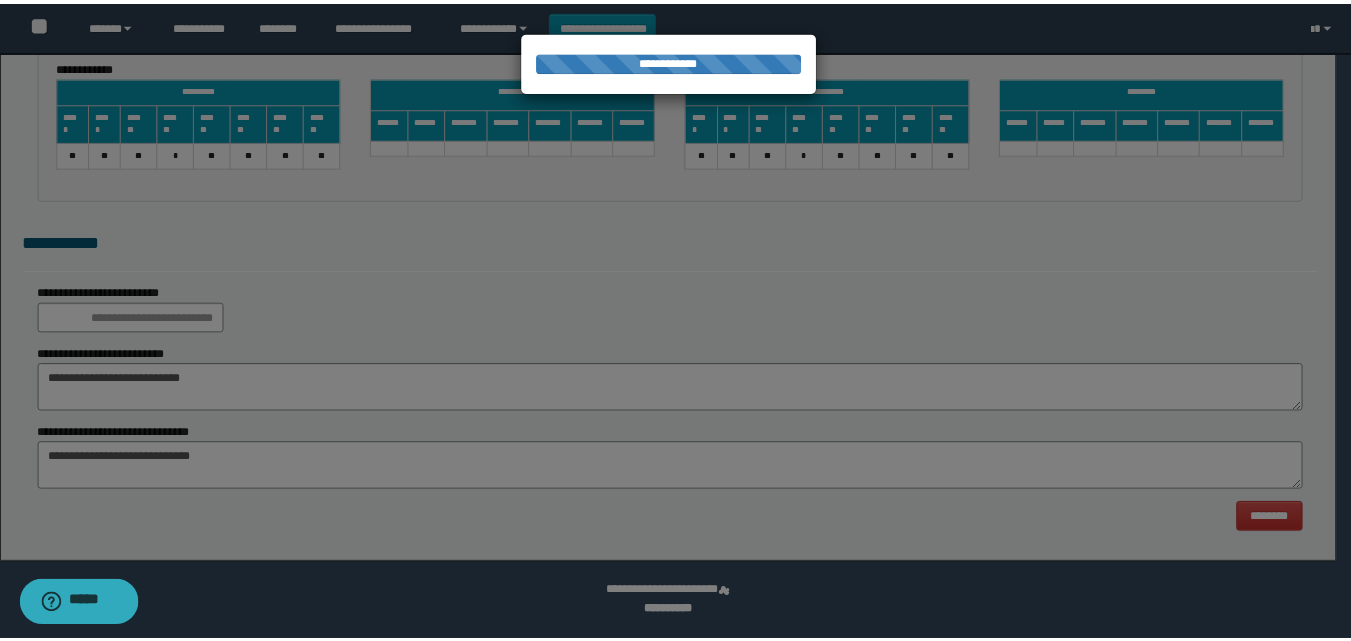 scroll, scrollTop: 0, scrollLeft: 0, axis: both 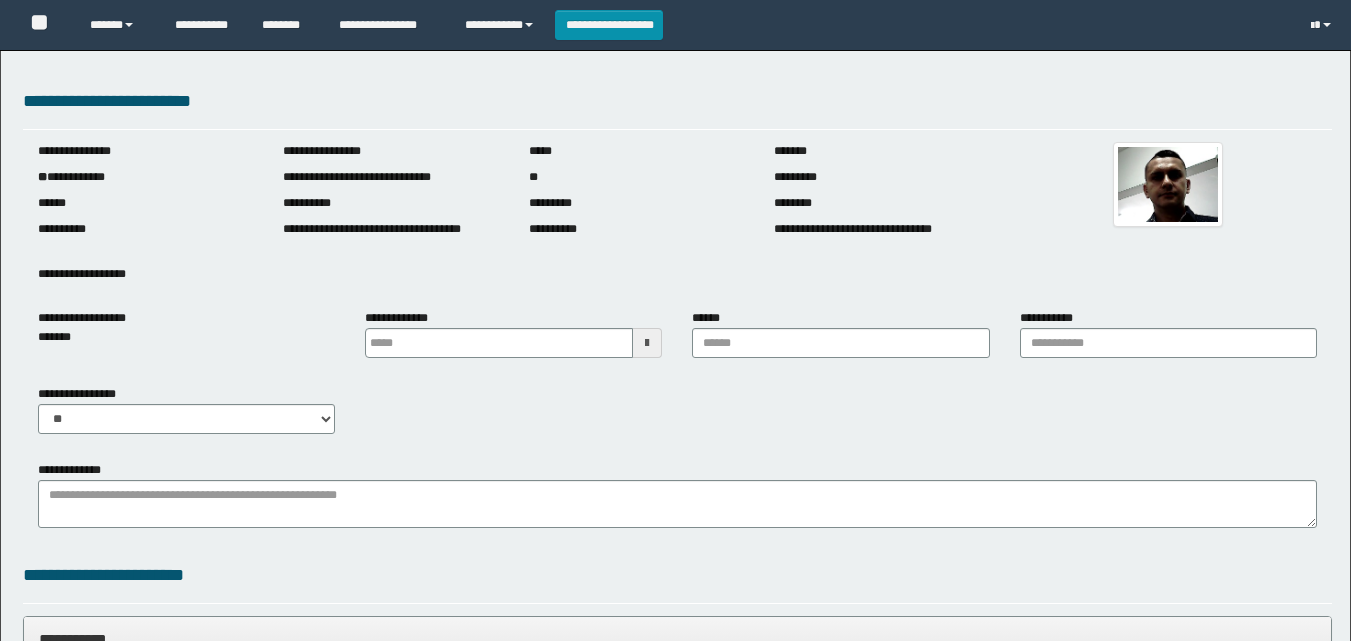 type 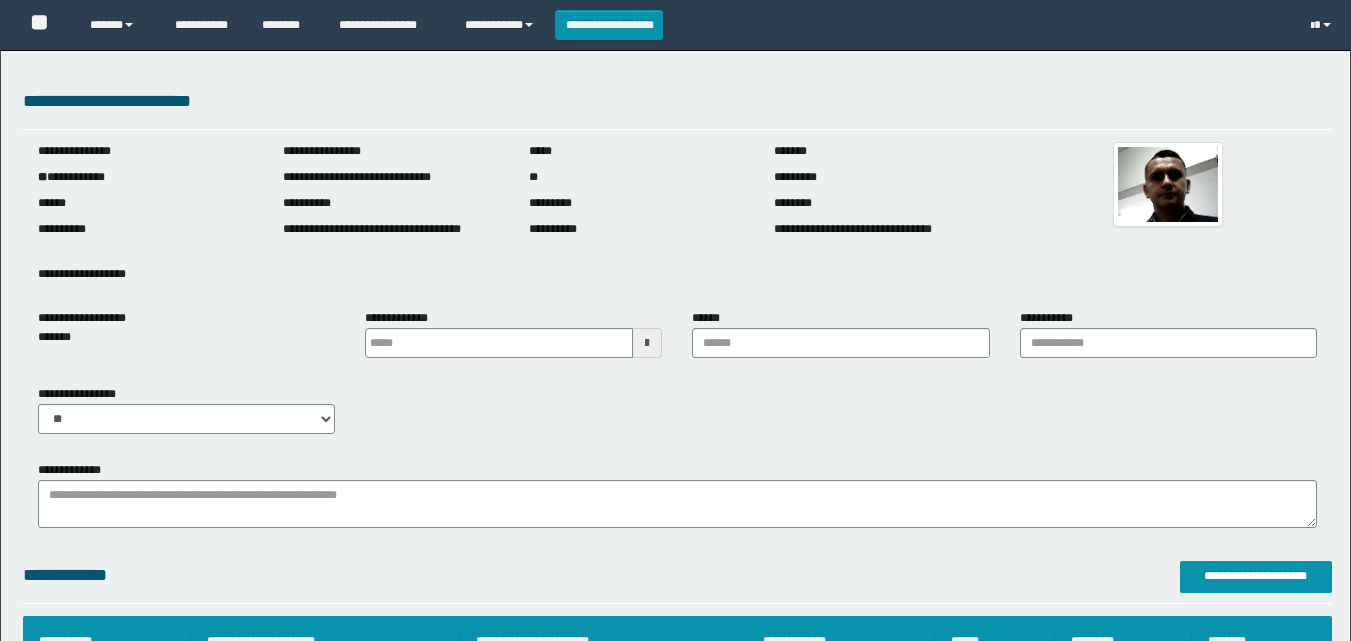 scroll, scrollTop: 0, scrollLeft: 0, axis: both 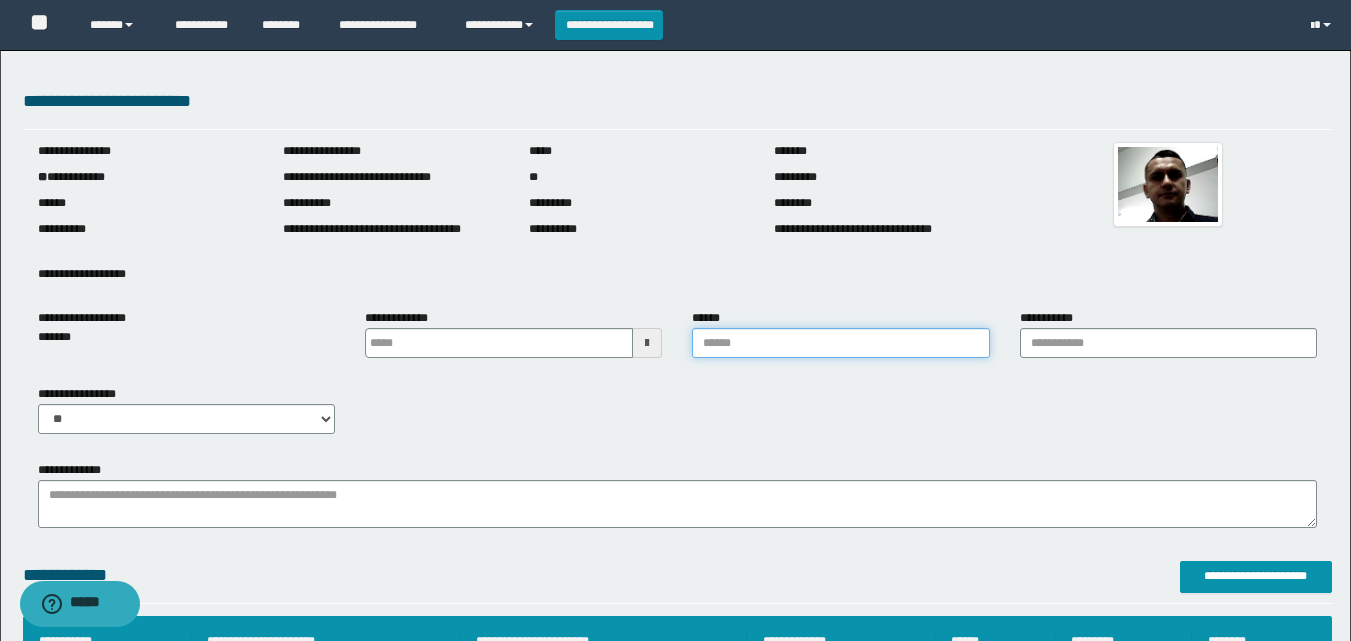 click on "******" at bounding box center [840, 343] 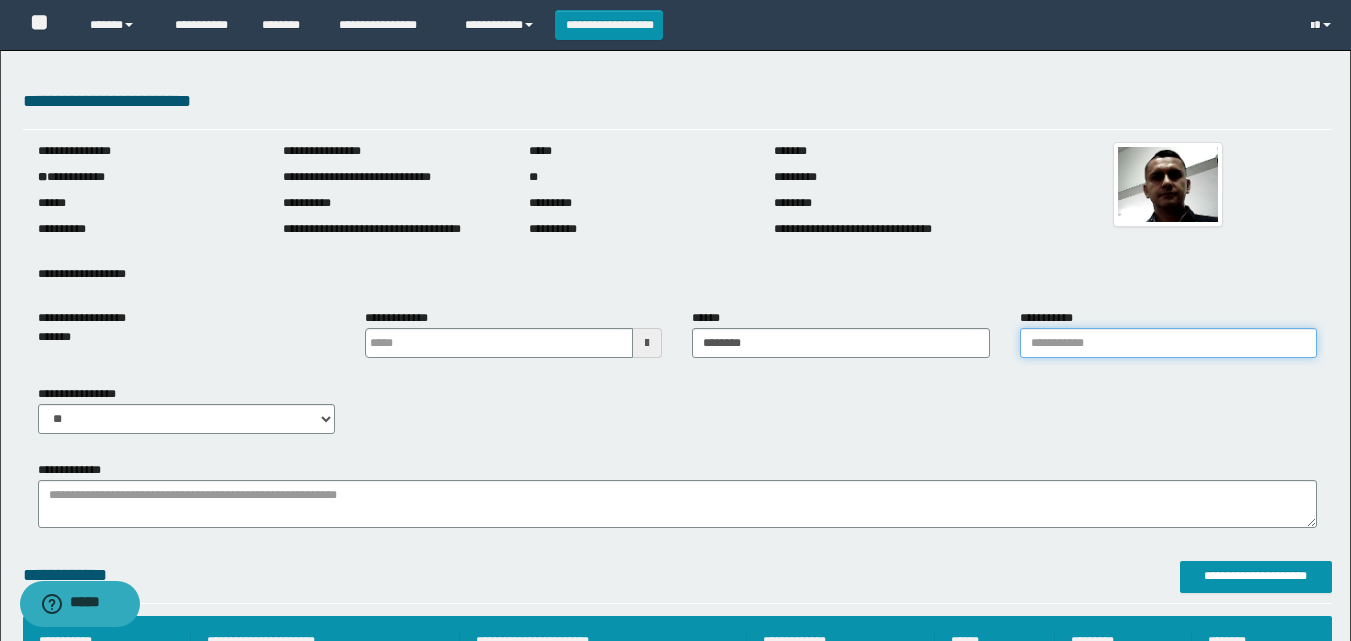 click on "**********" at bounding box center (1168, 343) 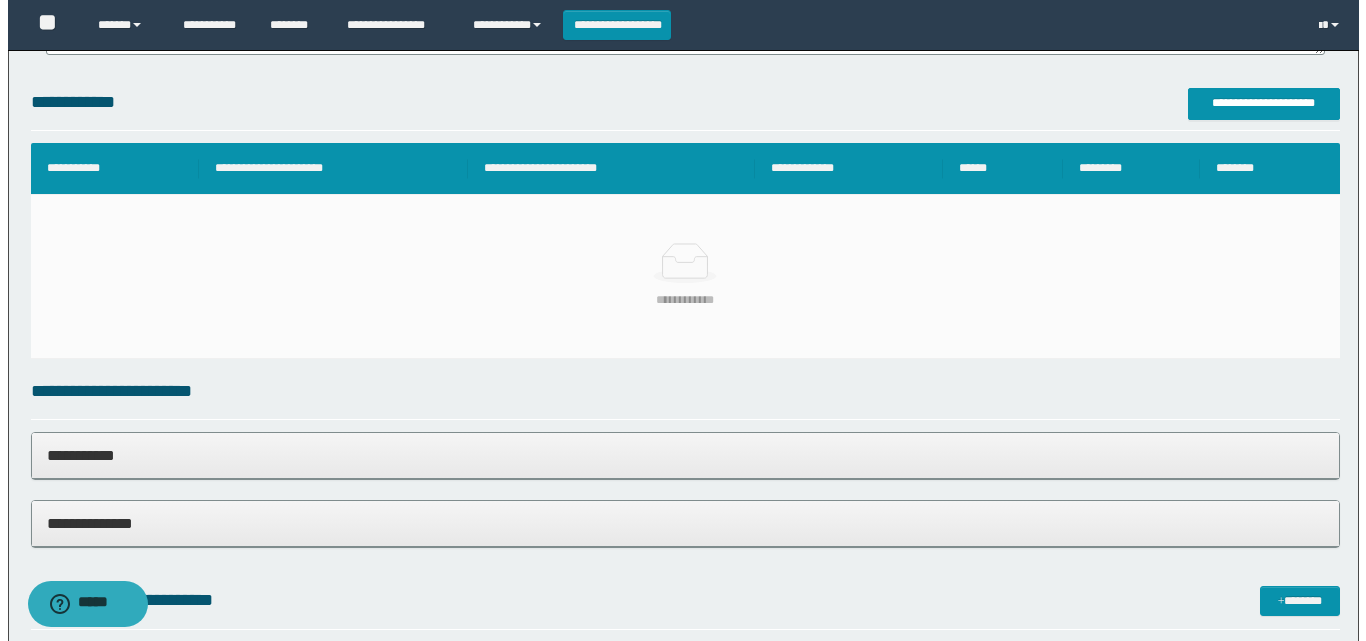 scroll, scrollTop: 200, scrollLeft: 0, axis: vertical 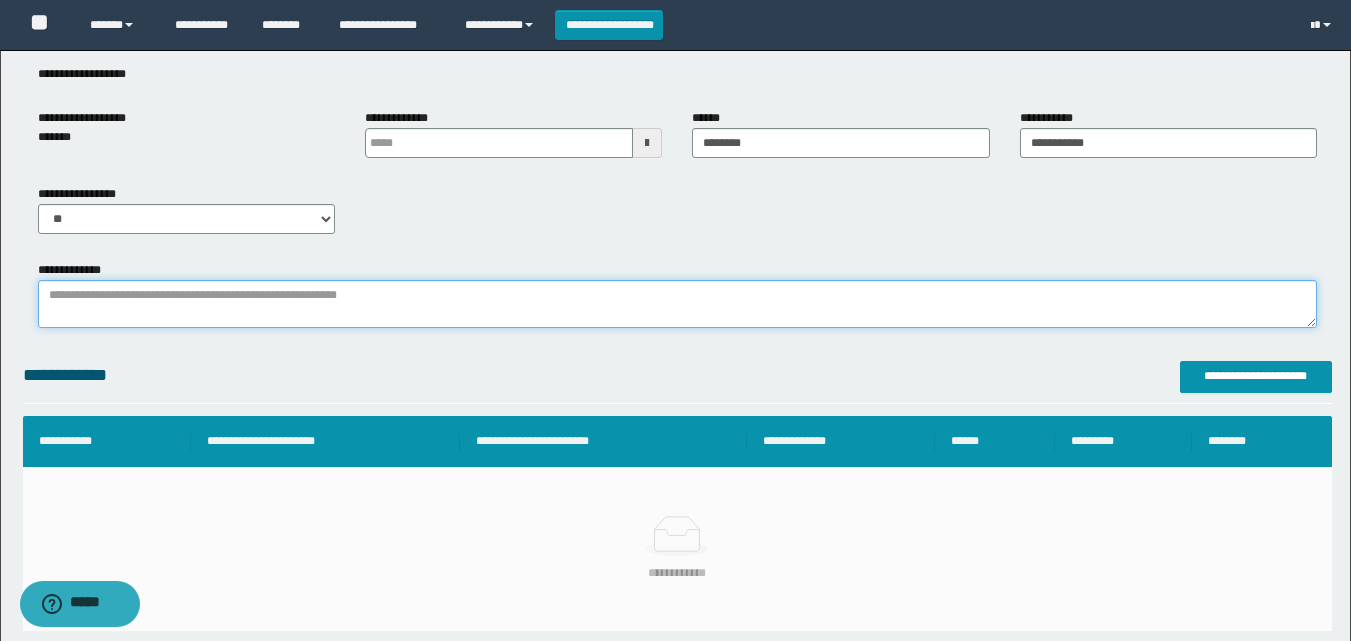 click on "**********" at bounding box center [677, 304] 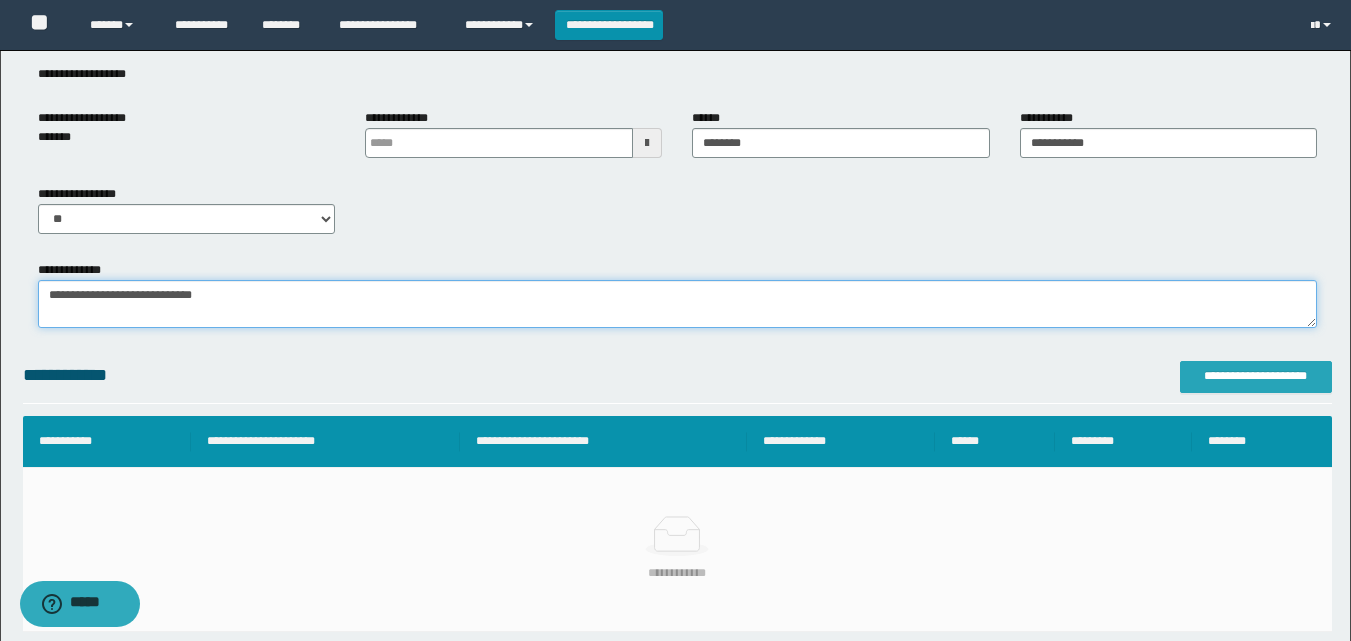 type on "**********" 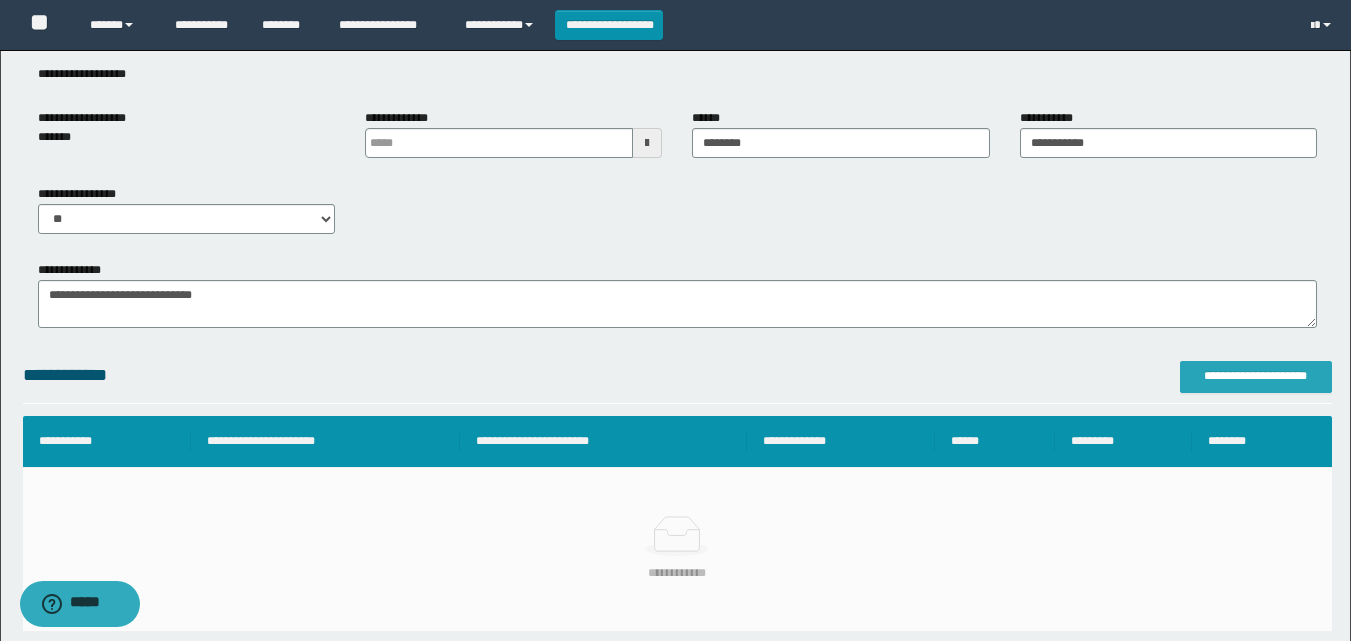 click on "**********" at bounding box center (1256, 376) 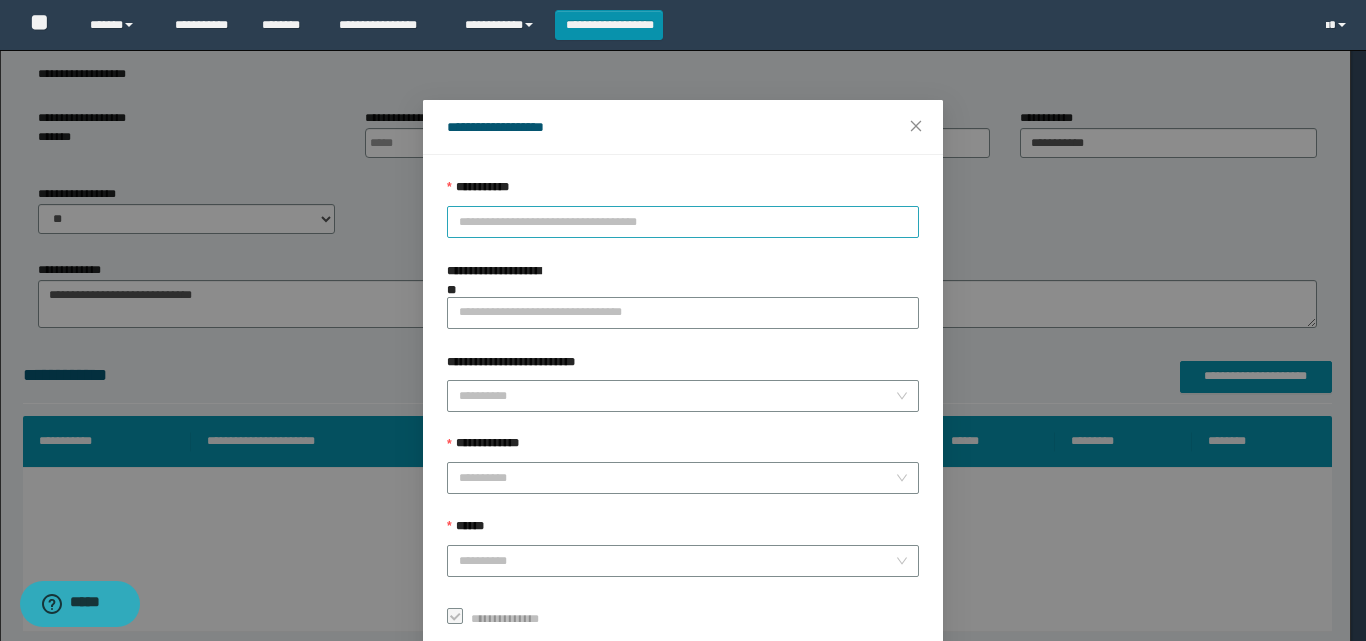 click on "**********" at bounding box center (683, 222) 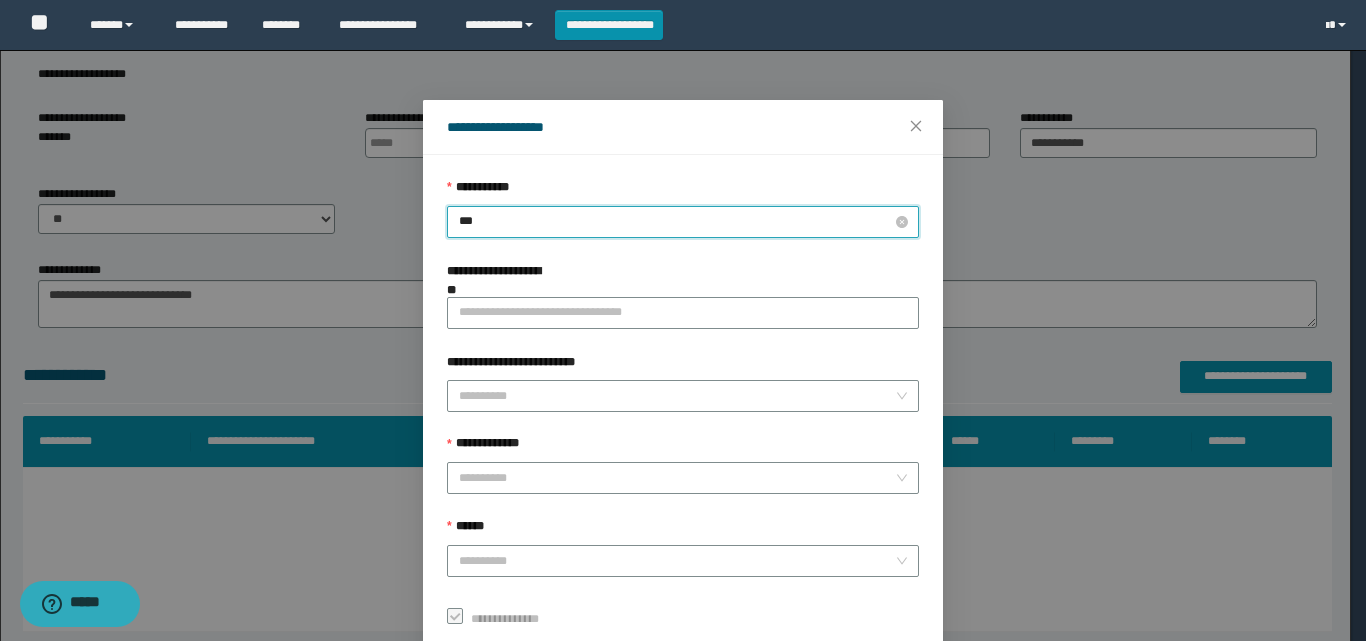 type on "****" 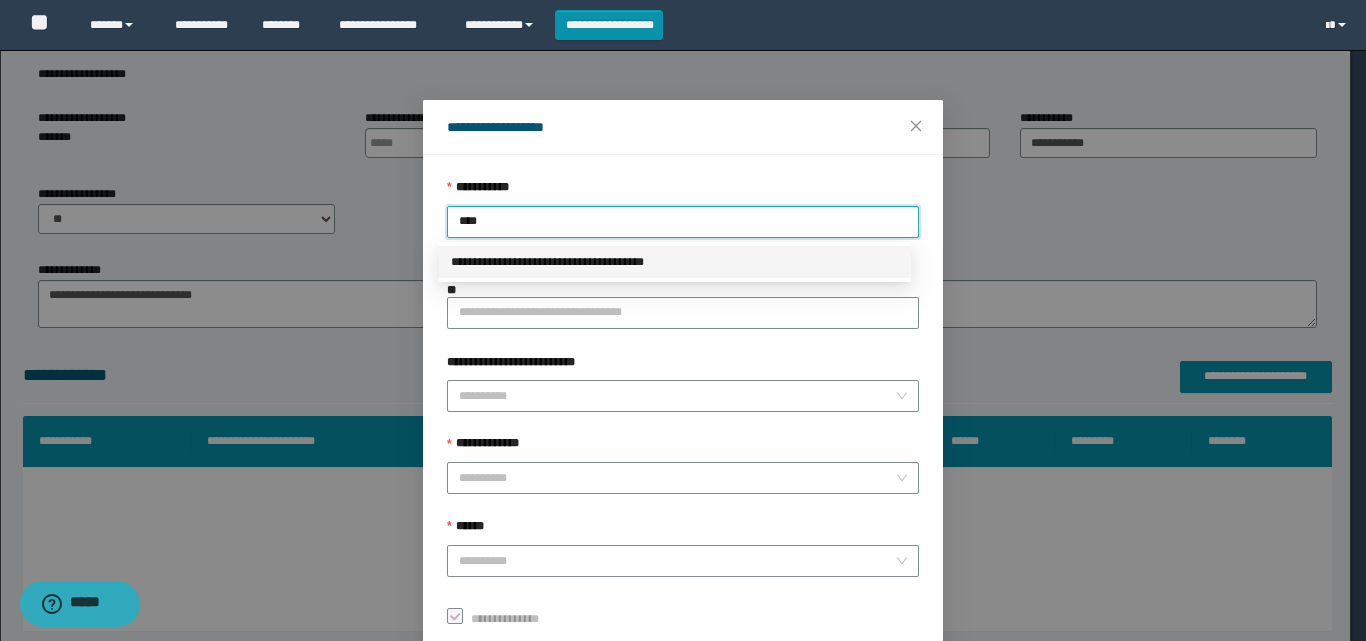 click on "**********" at bounding box center (675, 262) 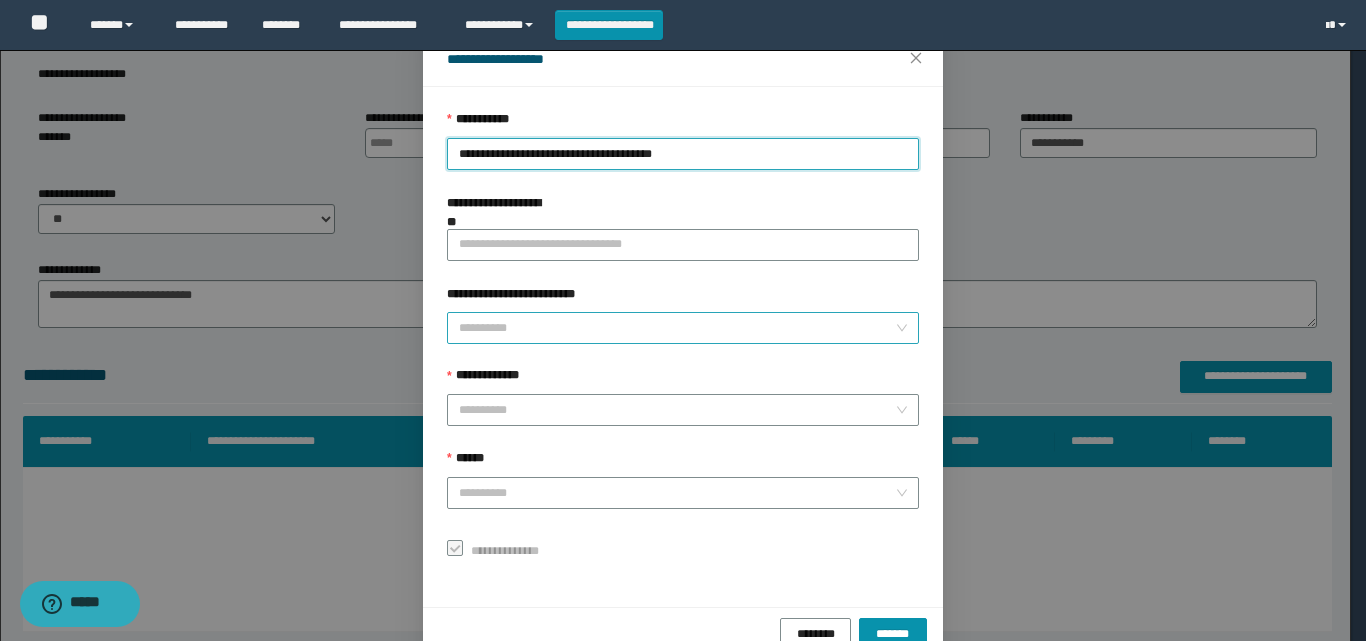 scroll, scrollTop: 111, scrollLeft: 0, axis: vertical 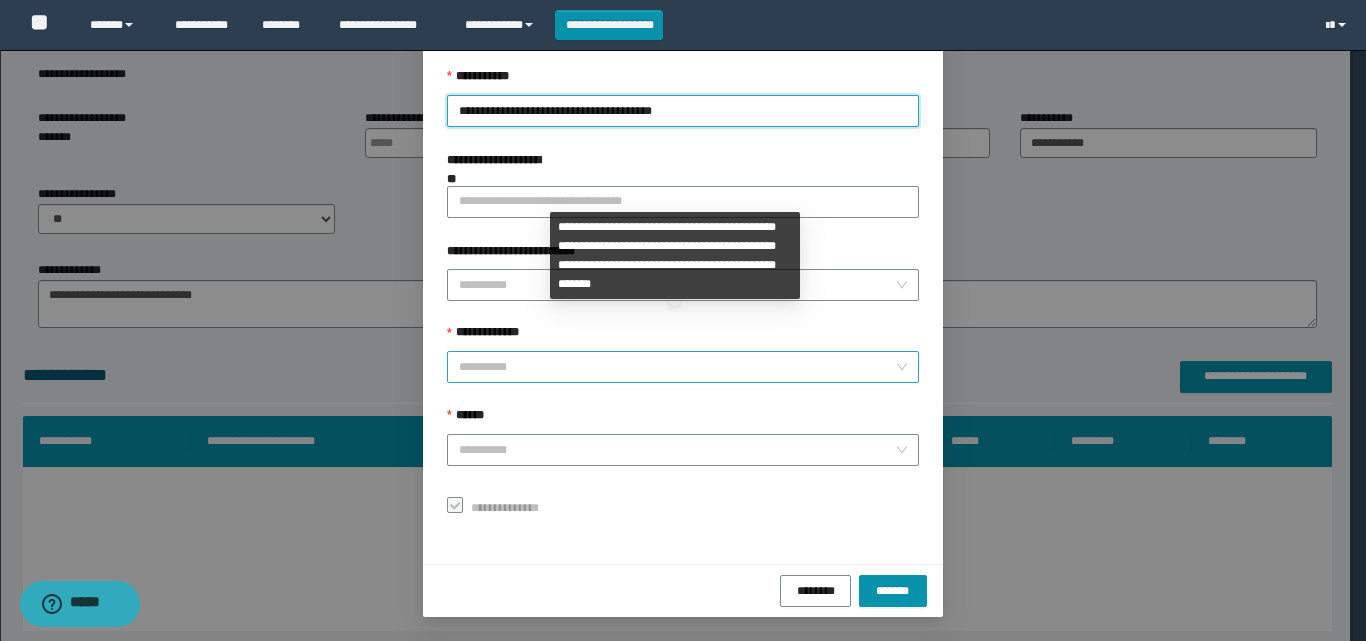 click on "**********" at bounding box center (677, 367) 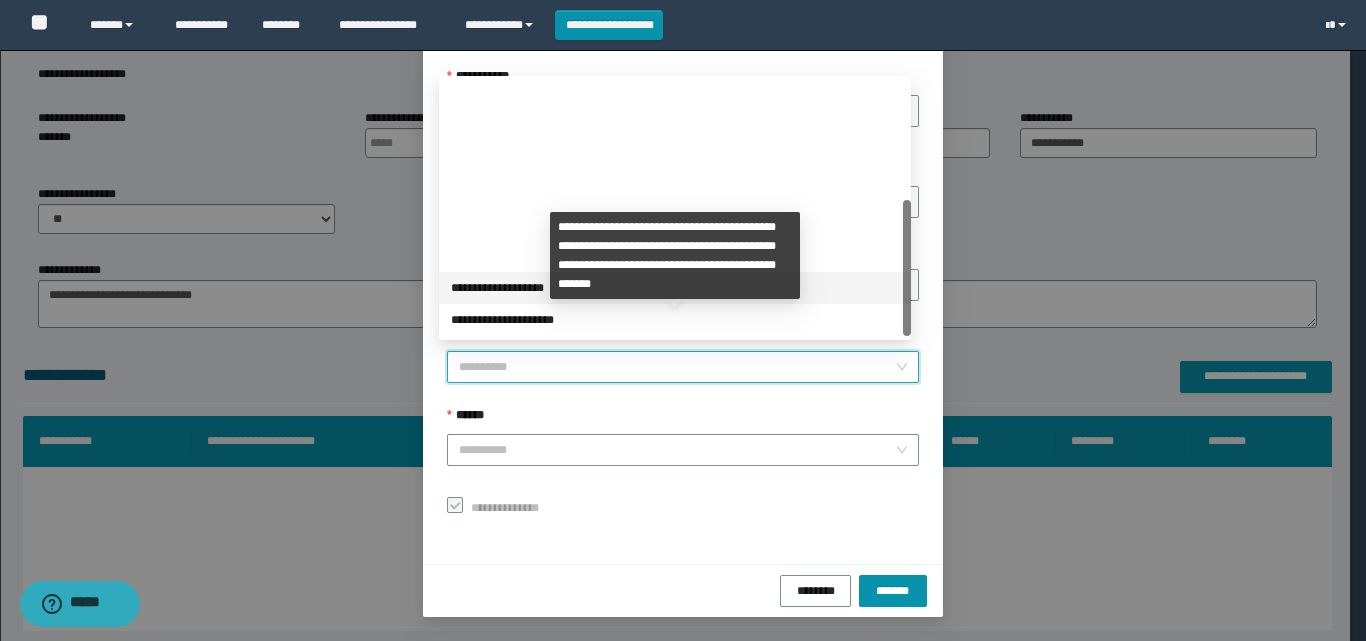 scroll, scrollTop: 224, scrollLeft: 0, axis: vertical 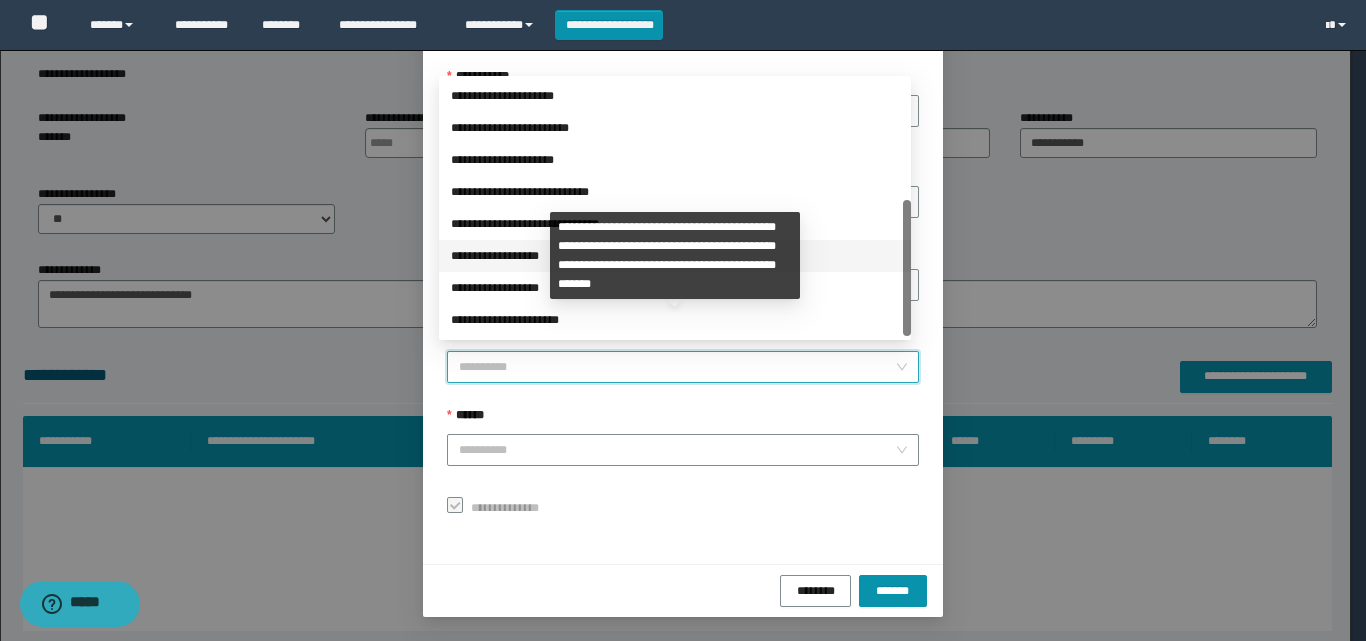 drag, startPoint x: 499, startPoint y: 257, endPoint x: 513, endPoint y: 306, distance: 50.96077 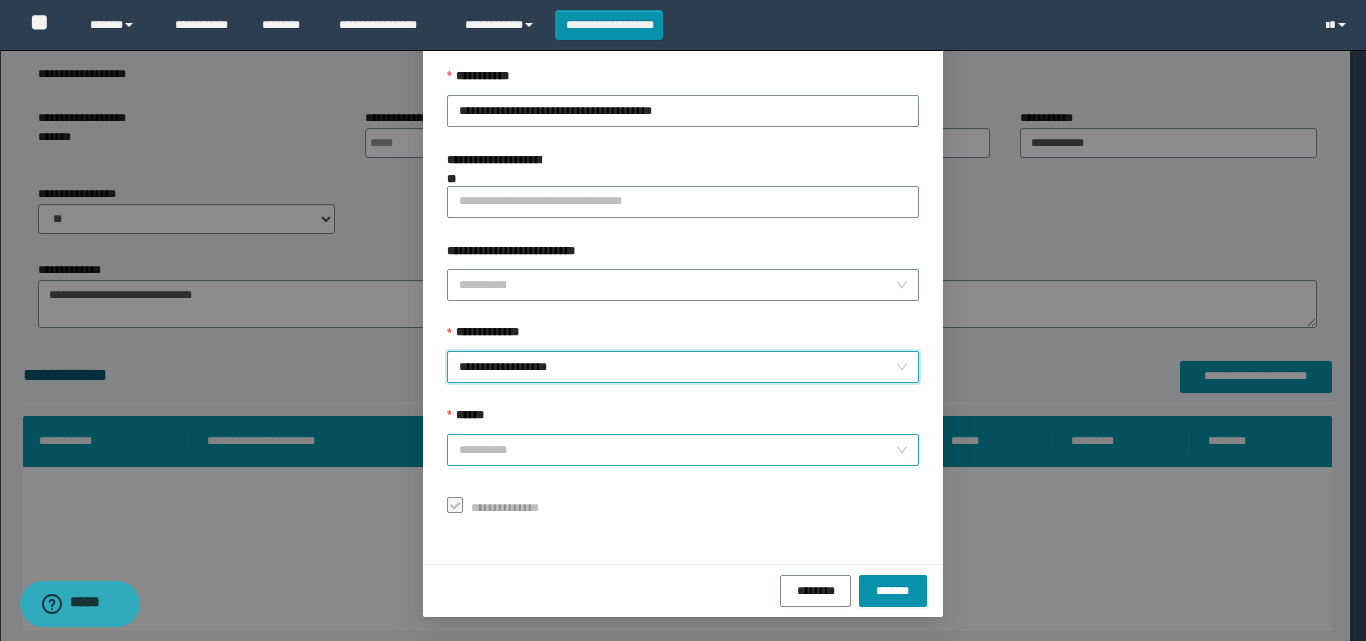 click on "******" at bounding box center [677, 450] 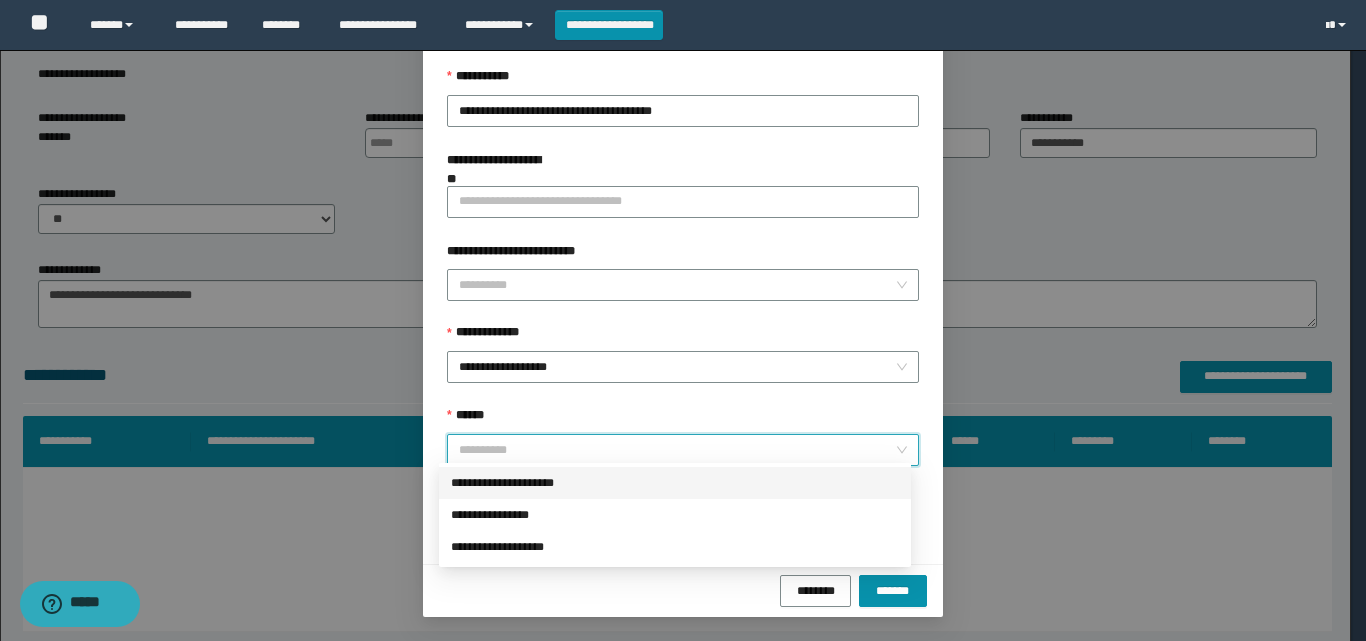 click on "**********" at bounding box center (675, 483) 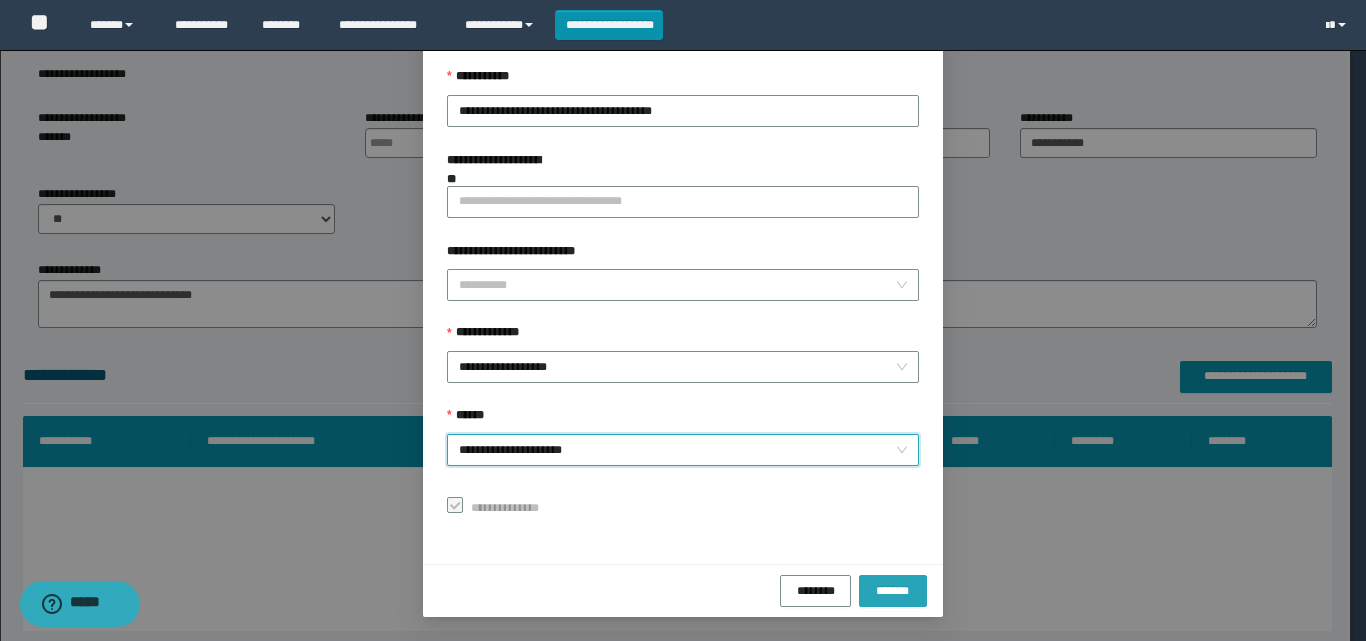 click on "*******" at bounding box center [893, 590] 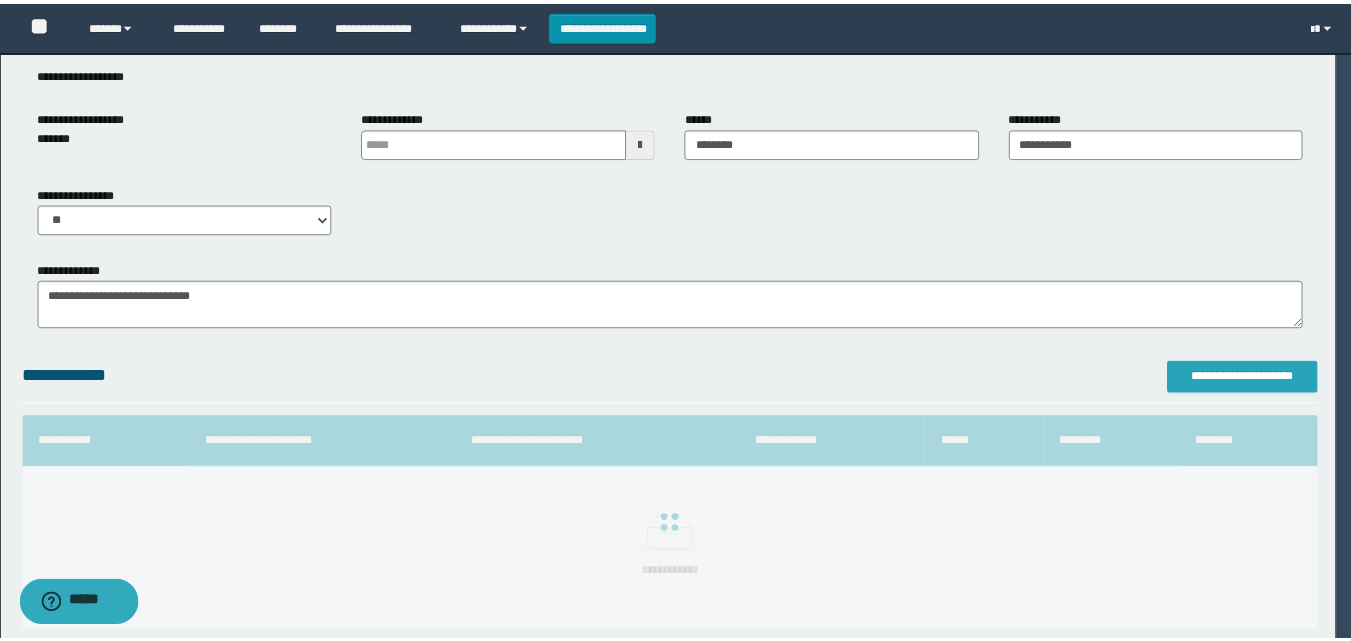 scroll, scrollTop: 0, scrollLeft: 0, axis: both 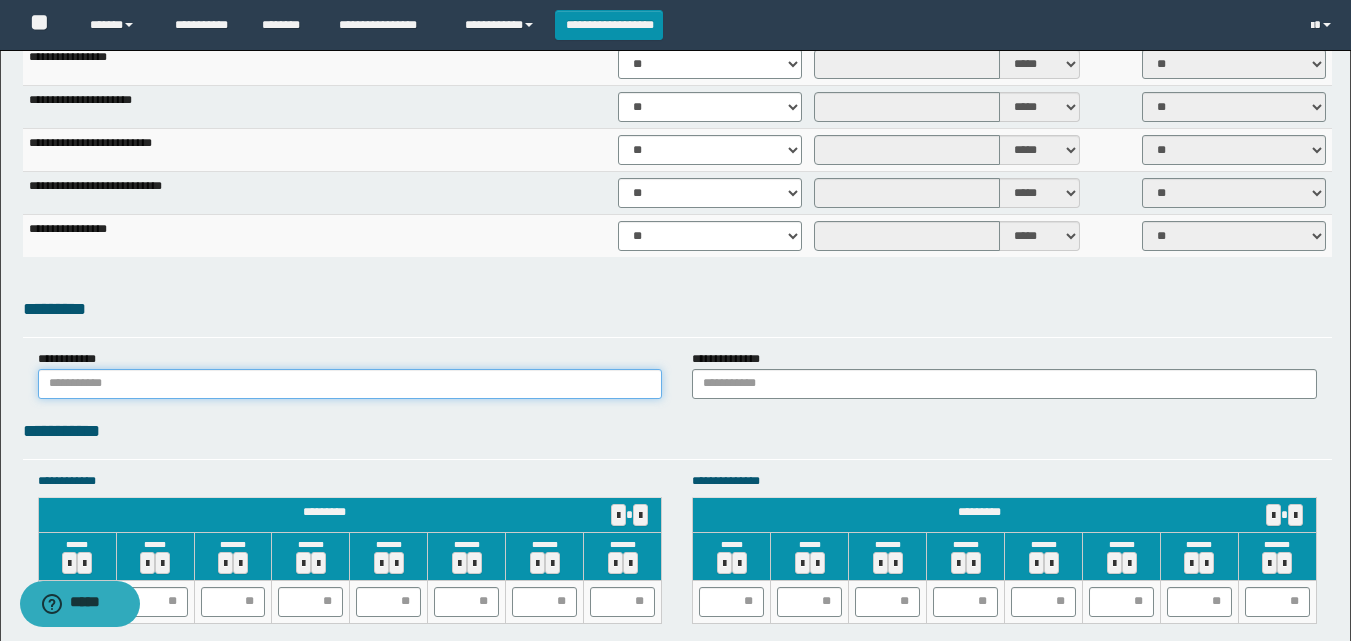 click at bounding box center [350, 384] 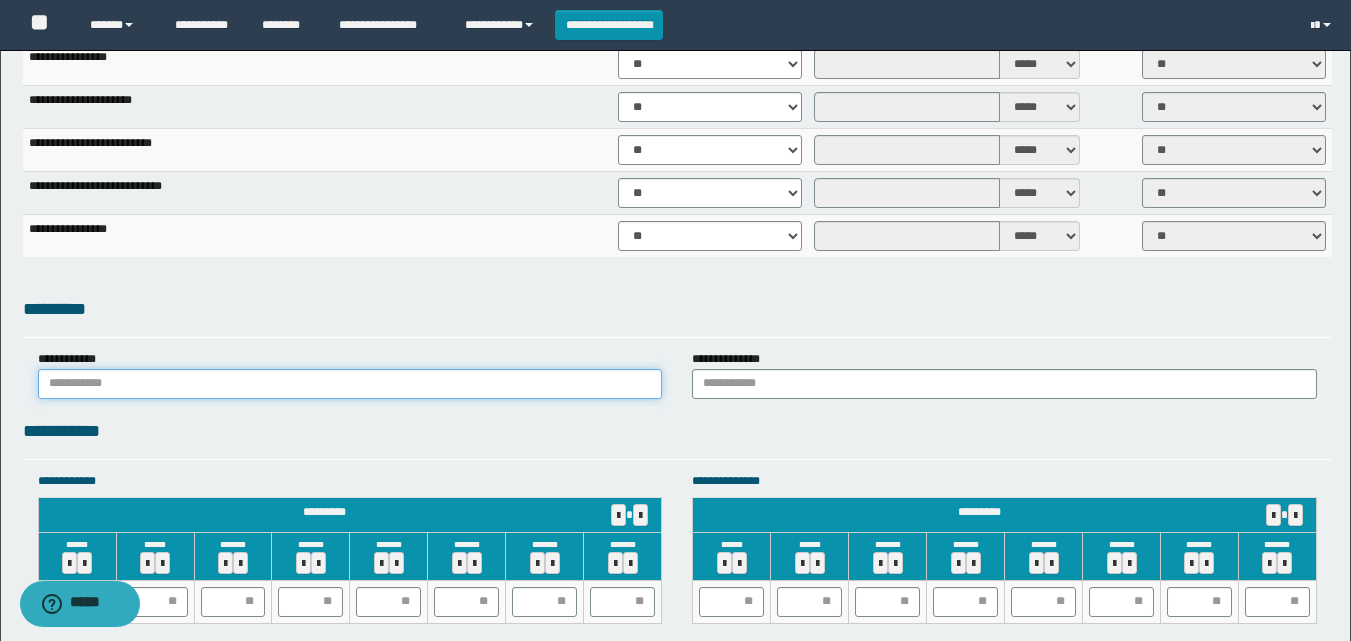 type on "**********" 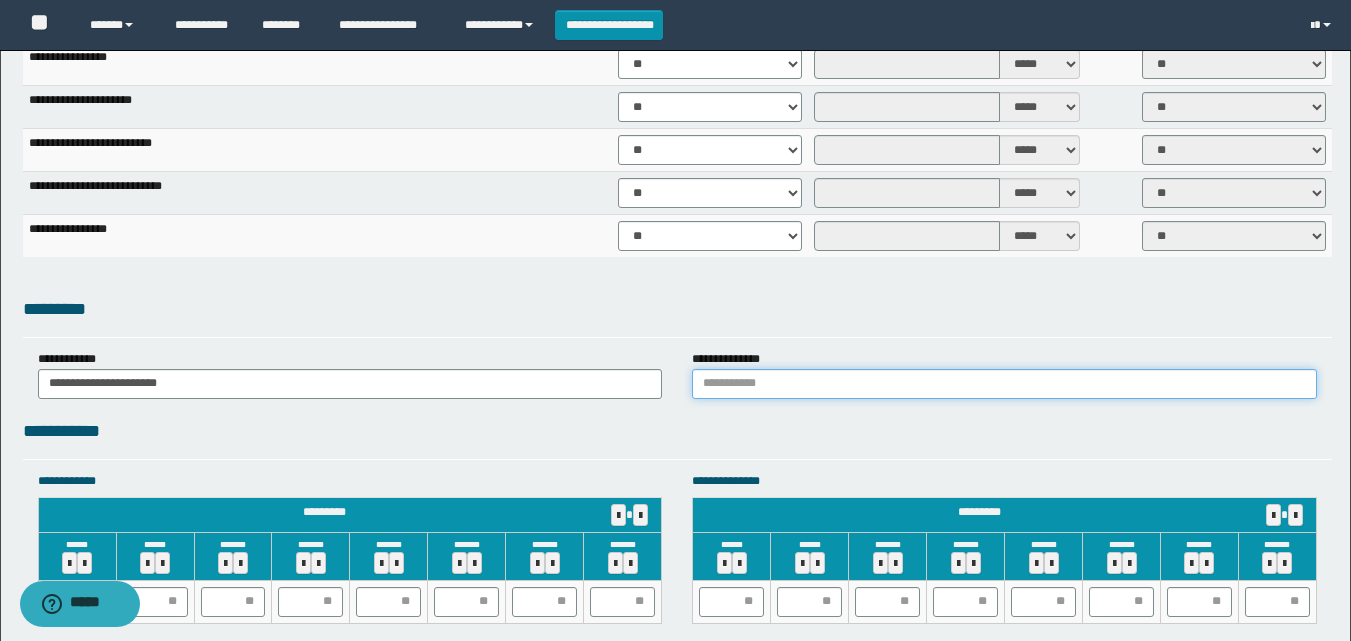 click at bounding box center (1004, 384) 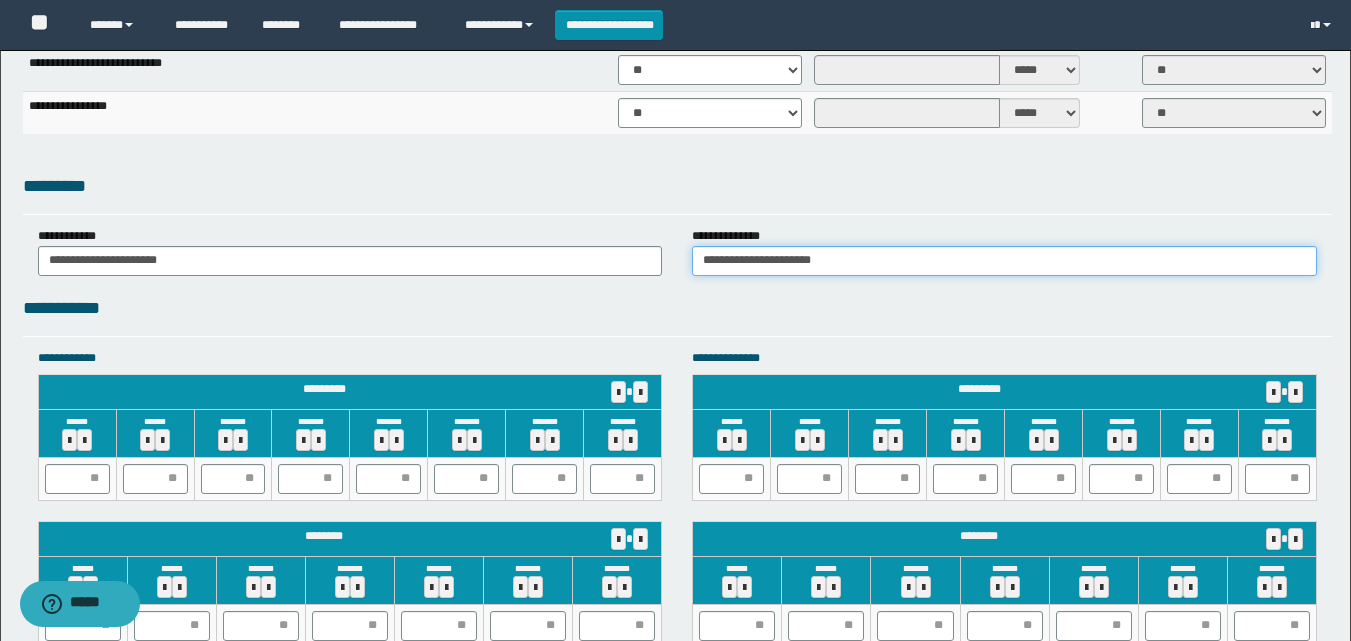 scroll, scrollTop: 1800, scrollLeft: 0, axis: vertical 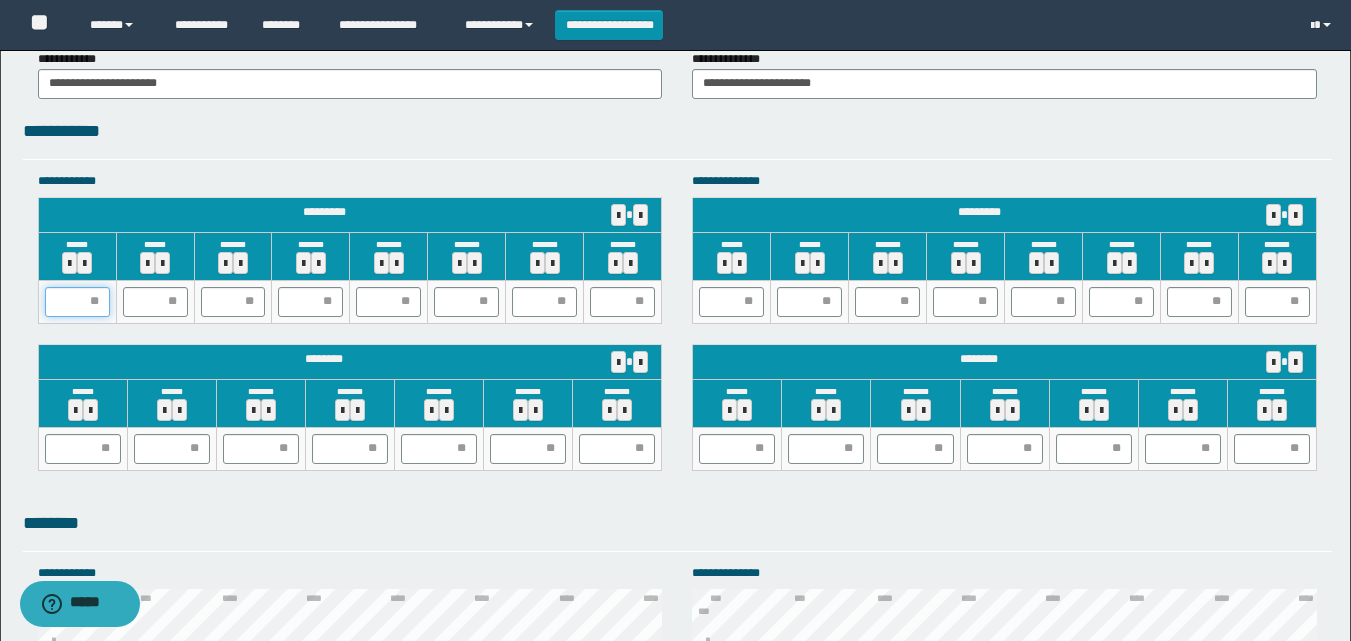 click at bounding box center (77, 302) 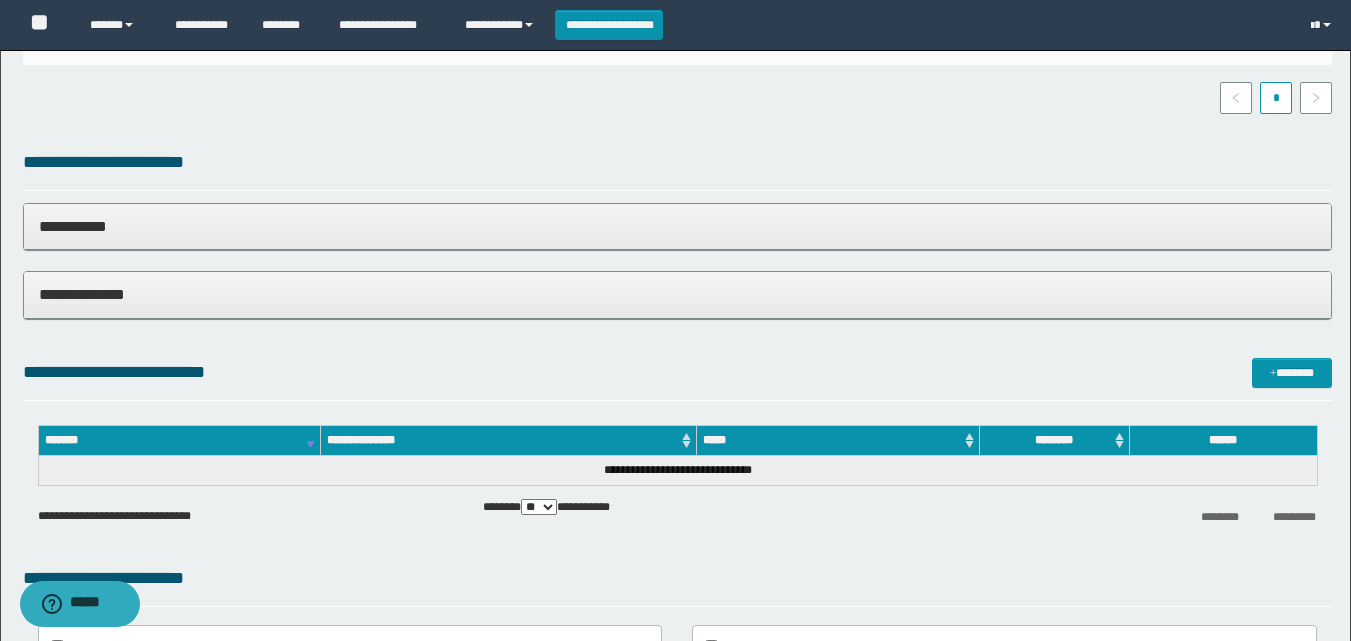 scroll, scrollTop: 600, scrollLeft: 0, axis: vertical 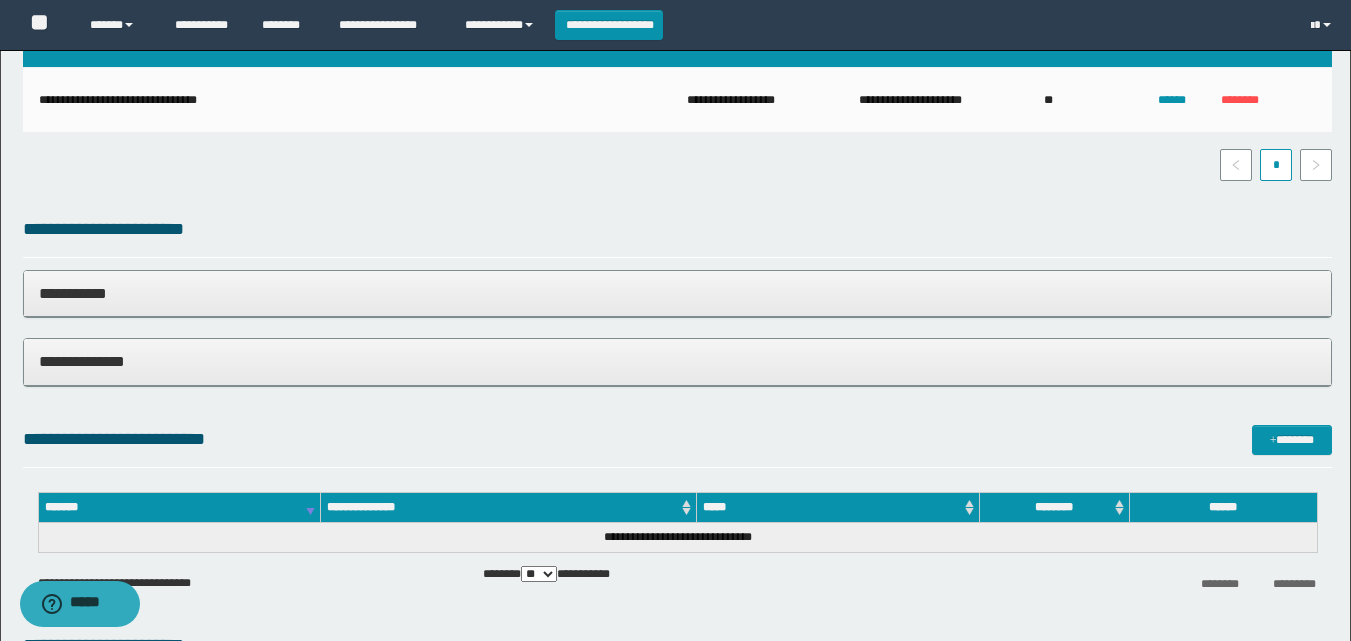 click on "**********" at bounding box center [675, 1239] 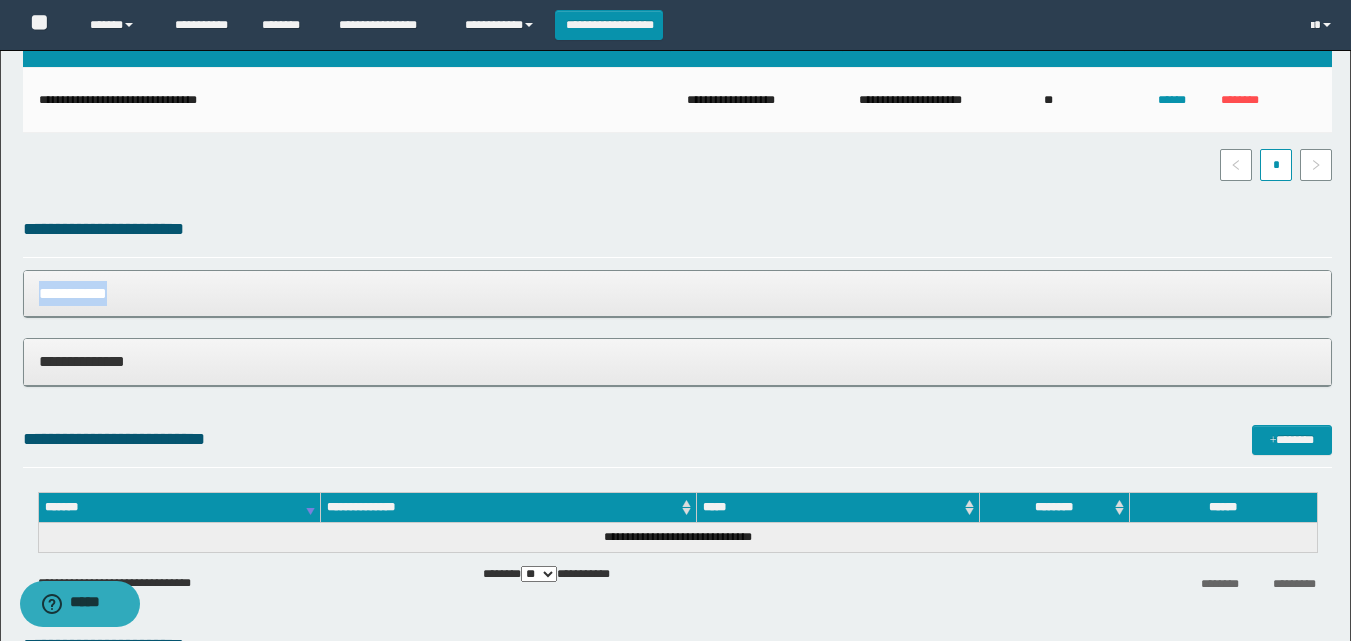 click on "**********" at bounding box center (677, 293) 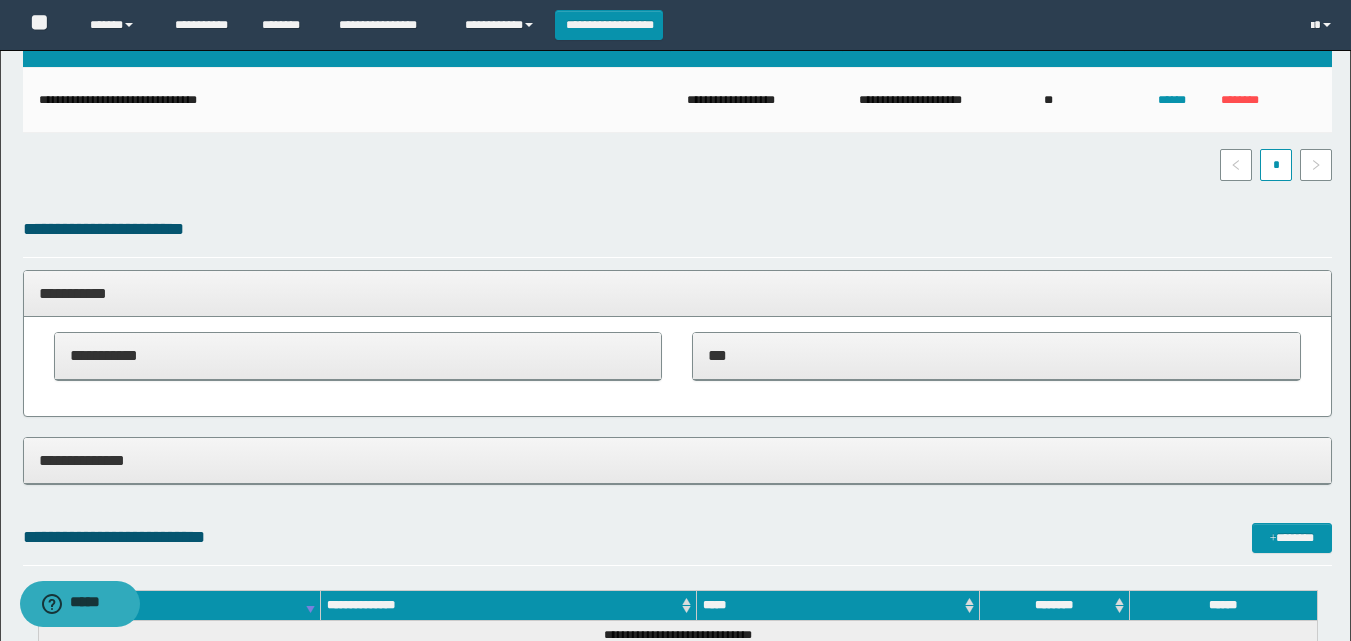 click on "***" at bounding box center [996, 355] 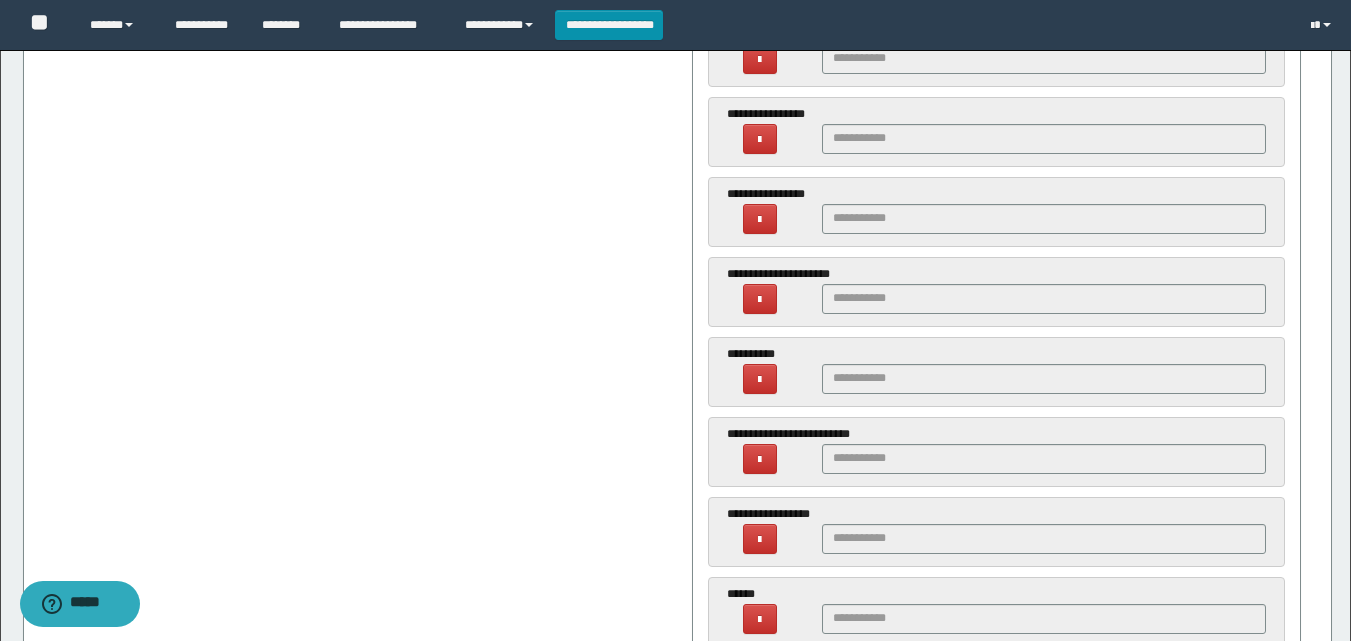 scroll, scrollTop: 1000, scrollLeft: 0, axis: vertical 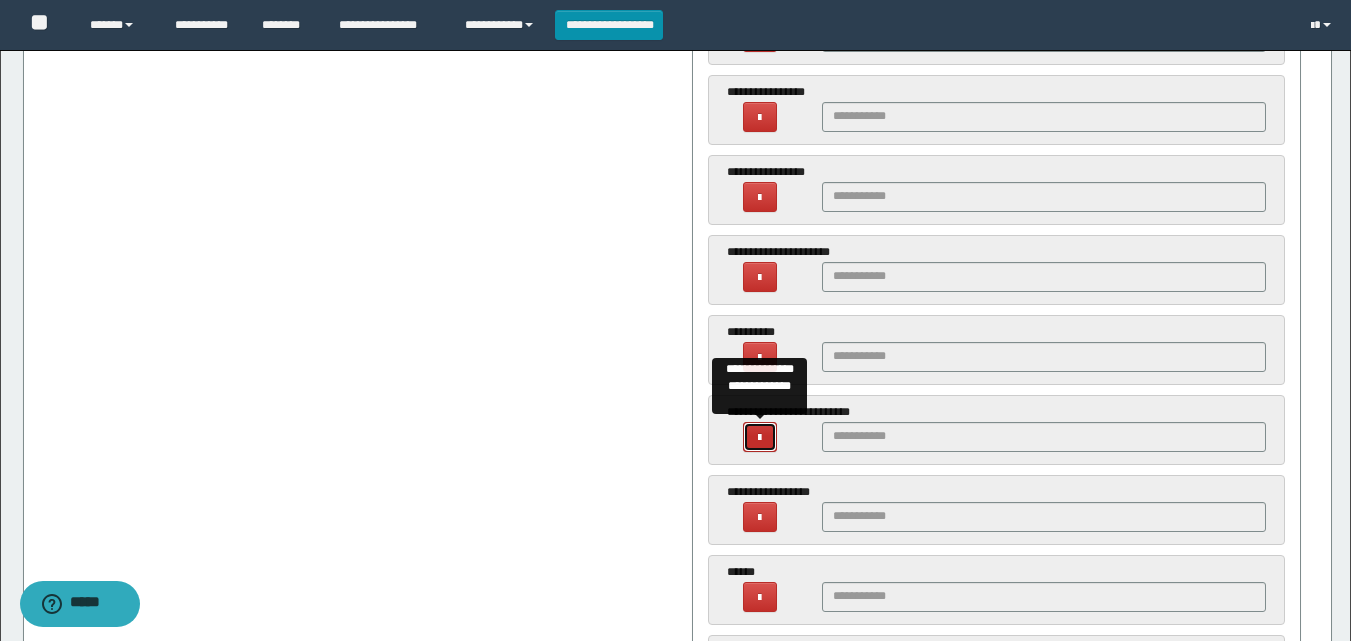 click at bounding box center (760, 437) 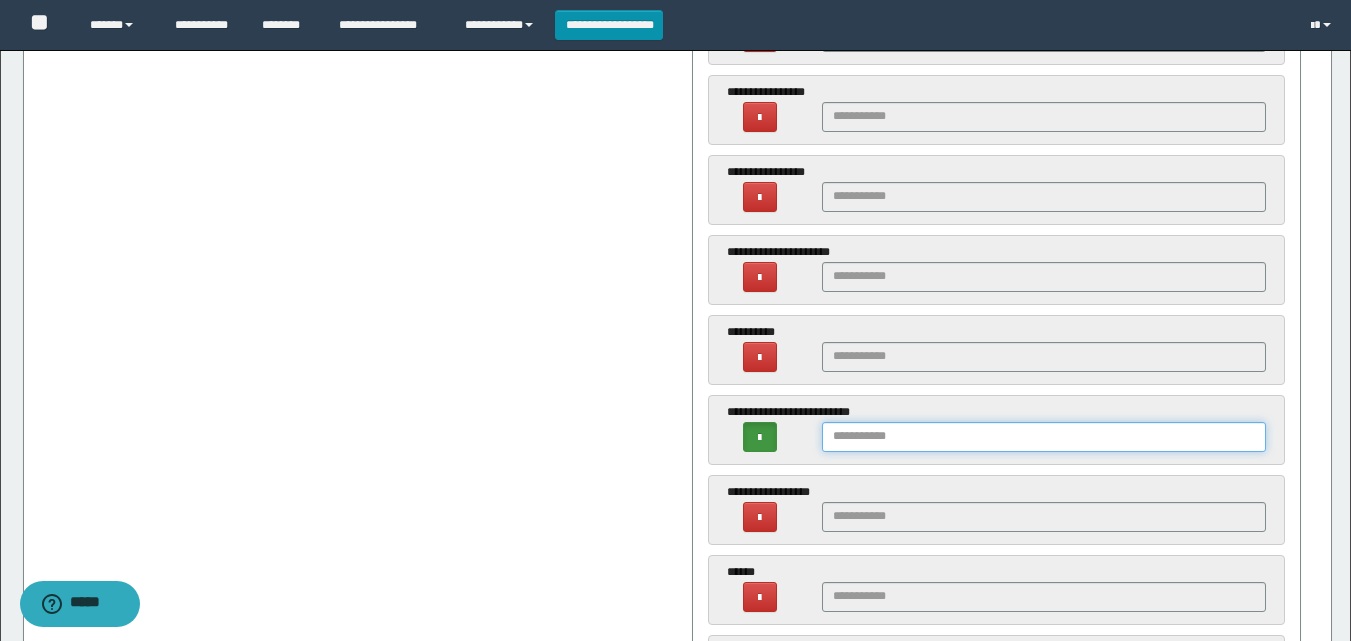 click at bounding box center [1044, 437] 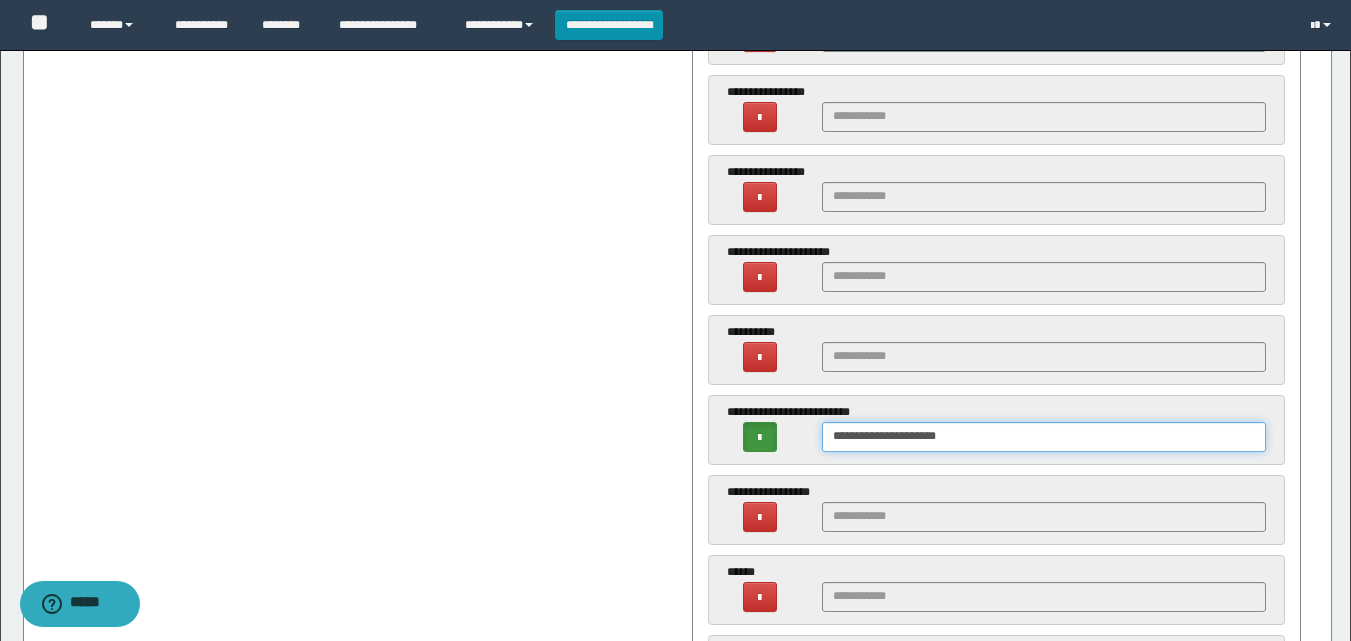 scroll, scrollTop: 600, scrollLeft: 0, axis: vertical 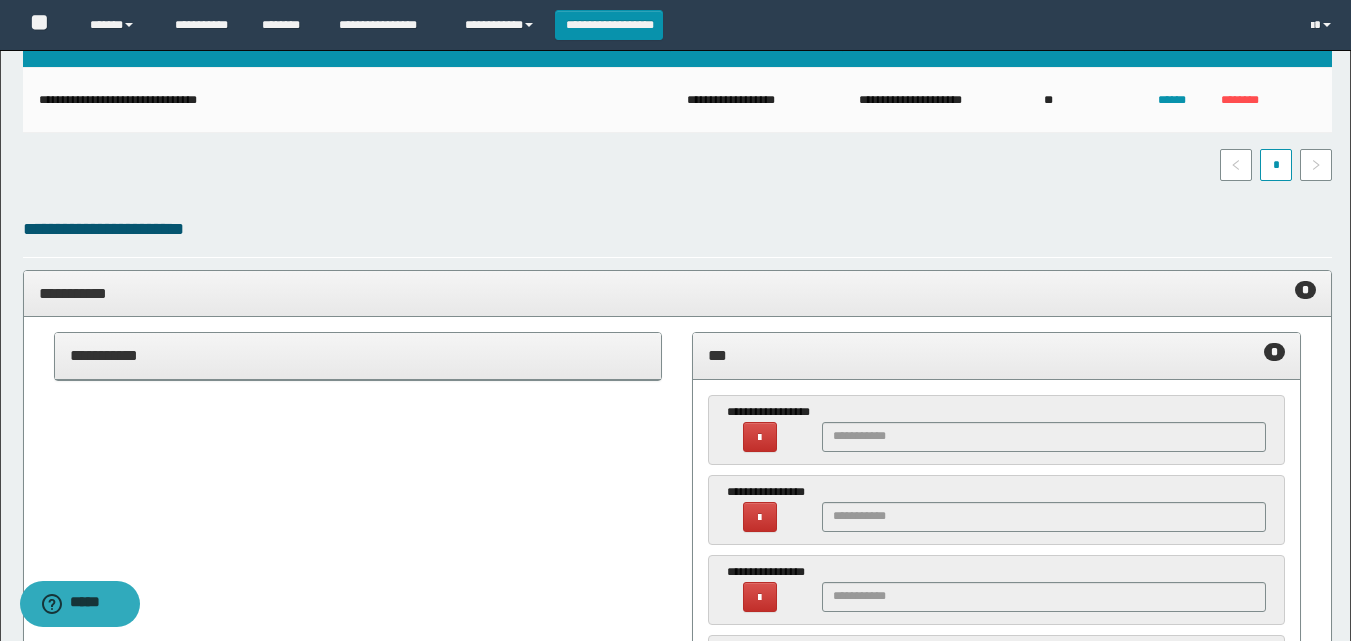 type on "**********" 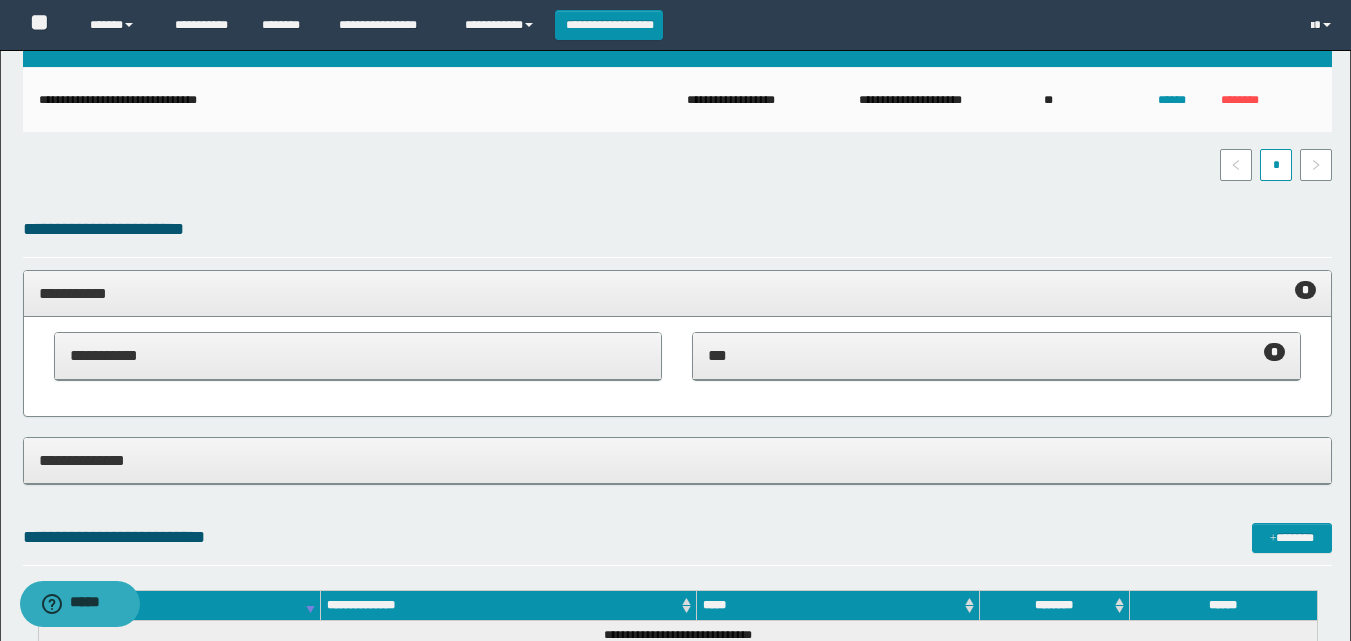 click on "**********" at bounding box center [677, 293] 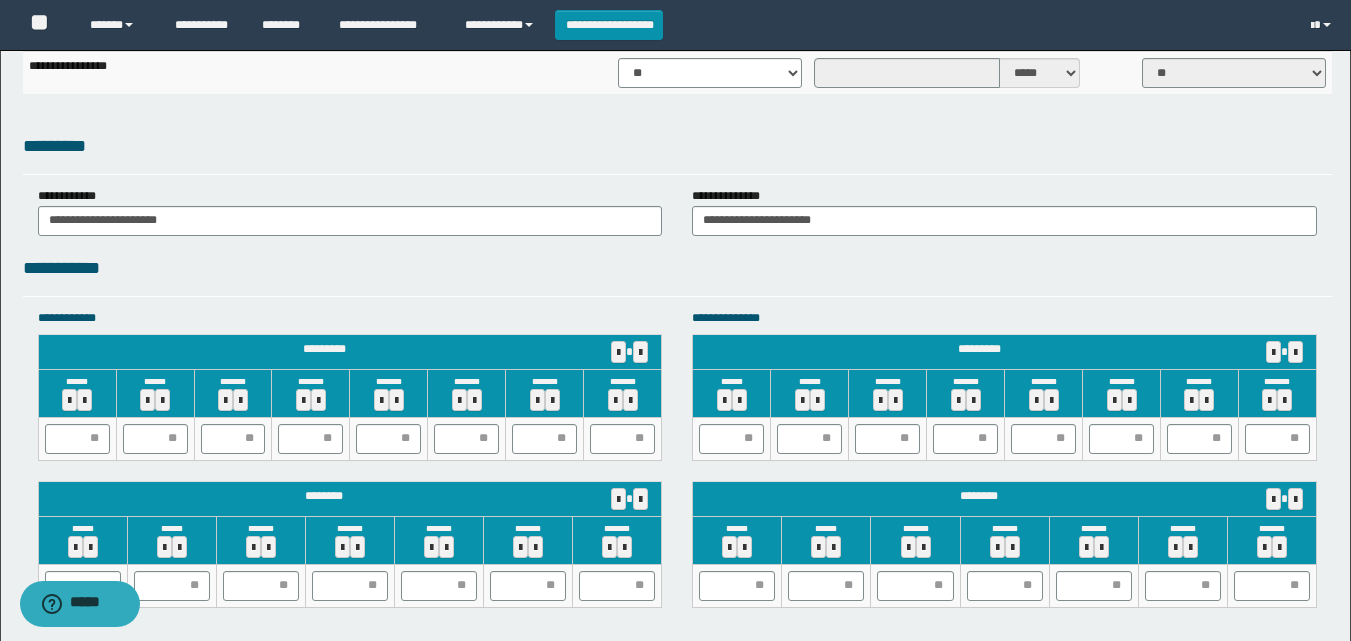 scroll, scrollTop: 1800, scrollLeft: 0, axis: vertical 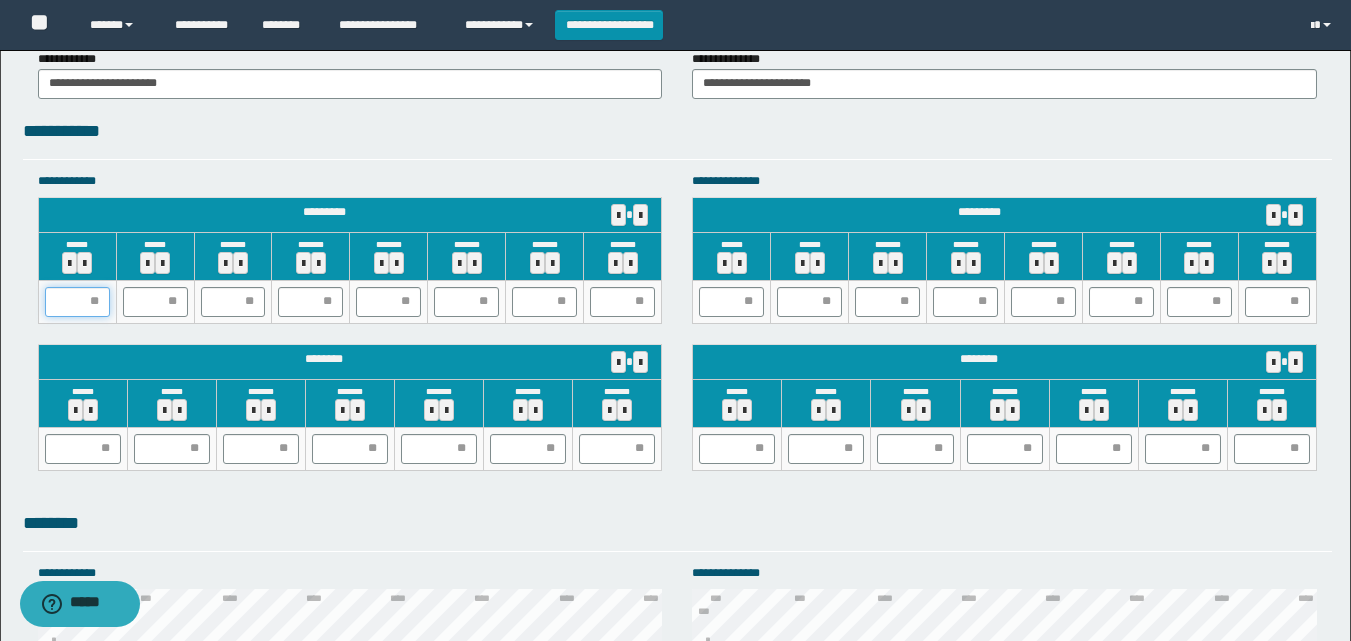 click at bounding box center (77, 302) 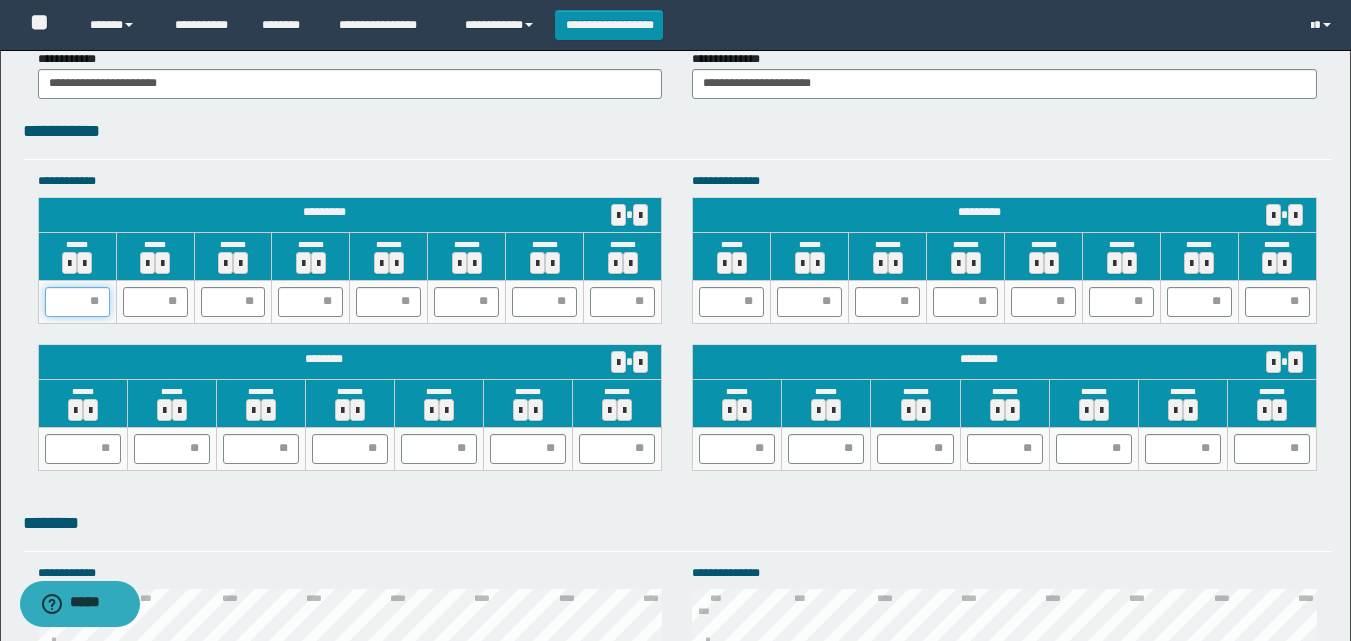 type on "*" 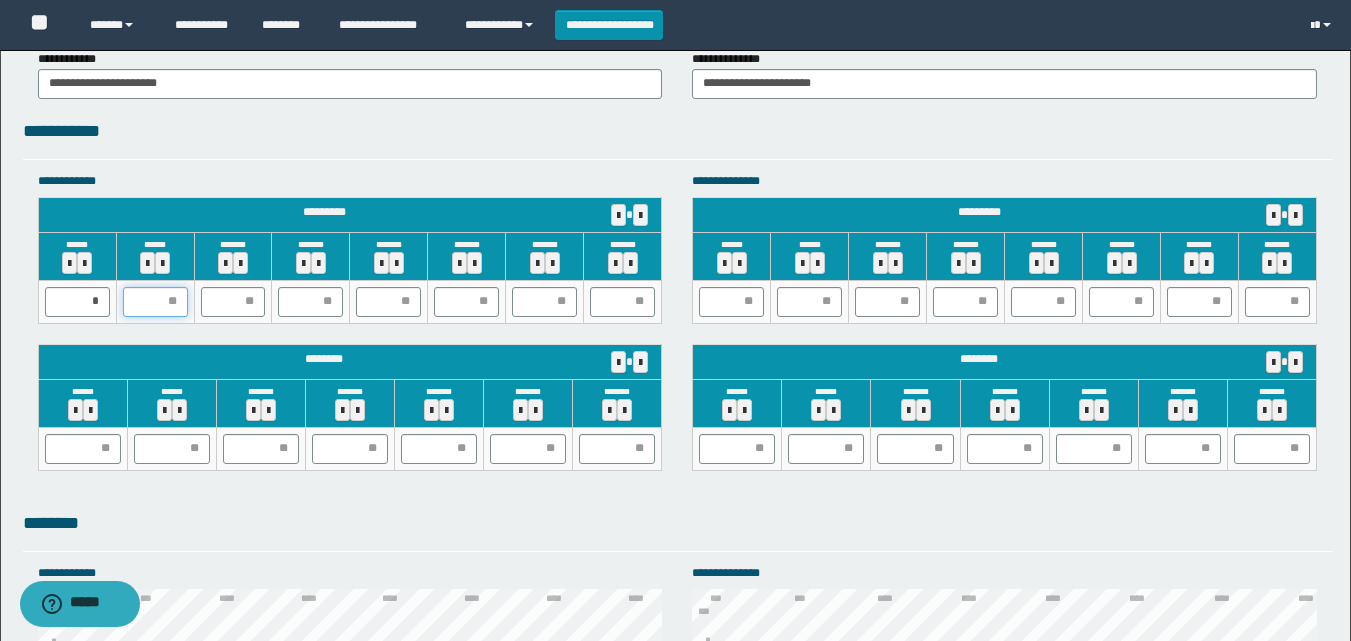type on "*" 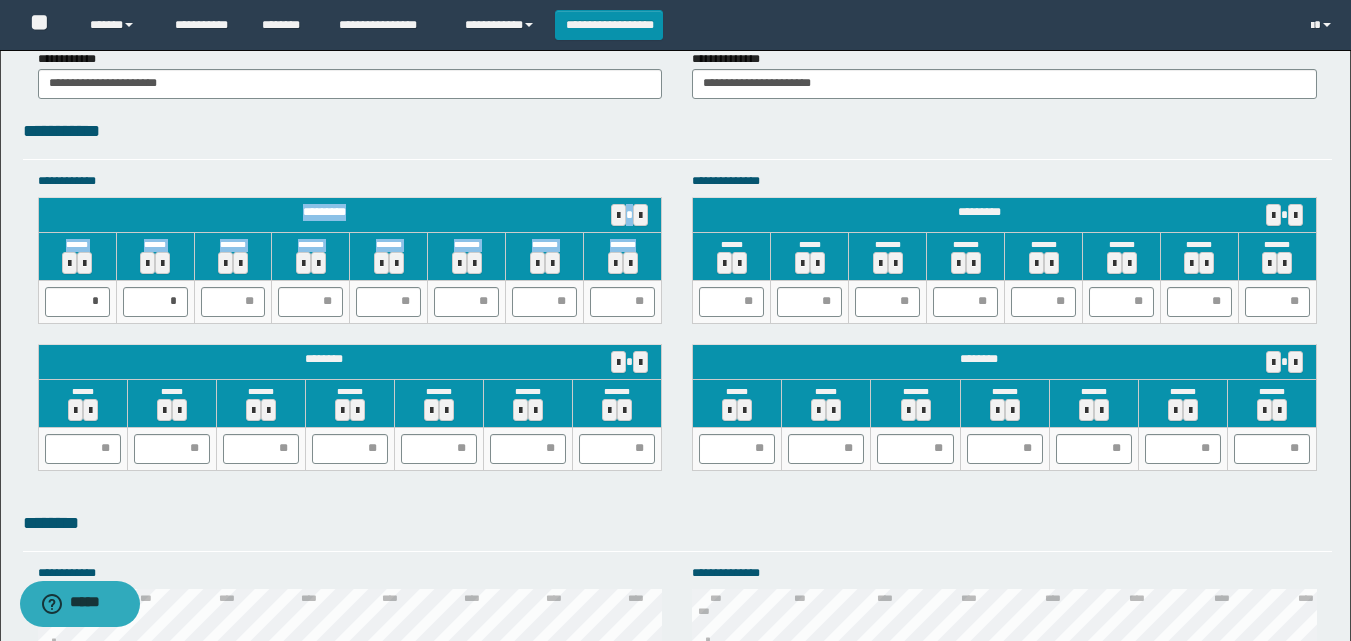 drag, startPoint x: 34, startPoint y: 293, endPoint x: 107, endPoint y: 303, distance: 73.68175 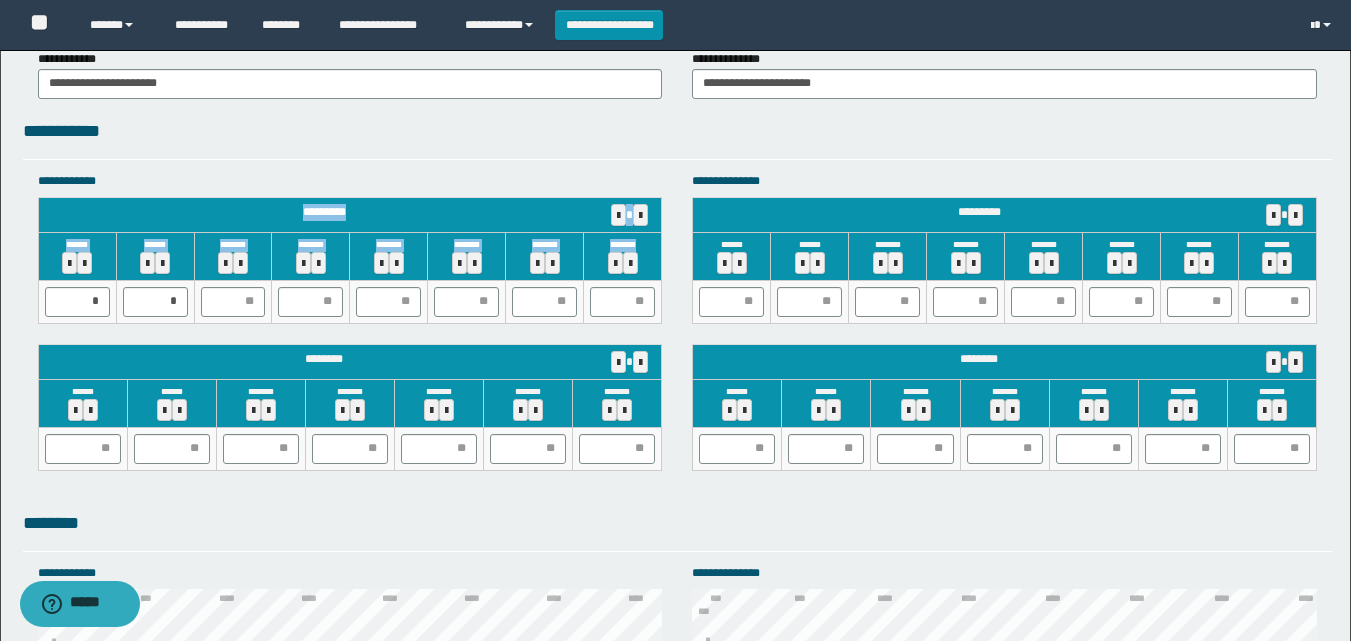 click on "**********" at bounding box center [350, 331] 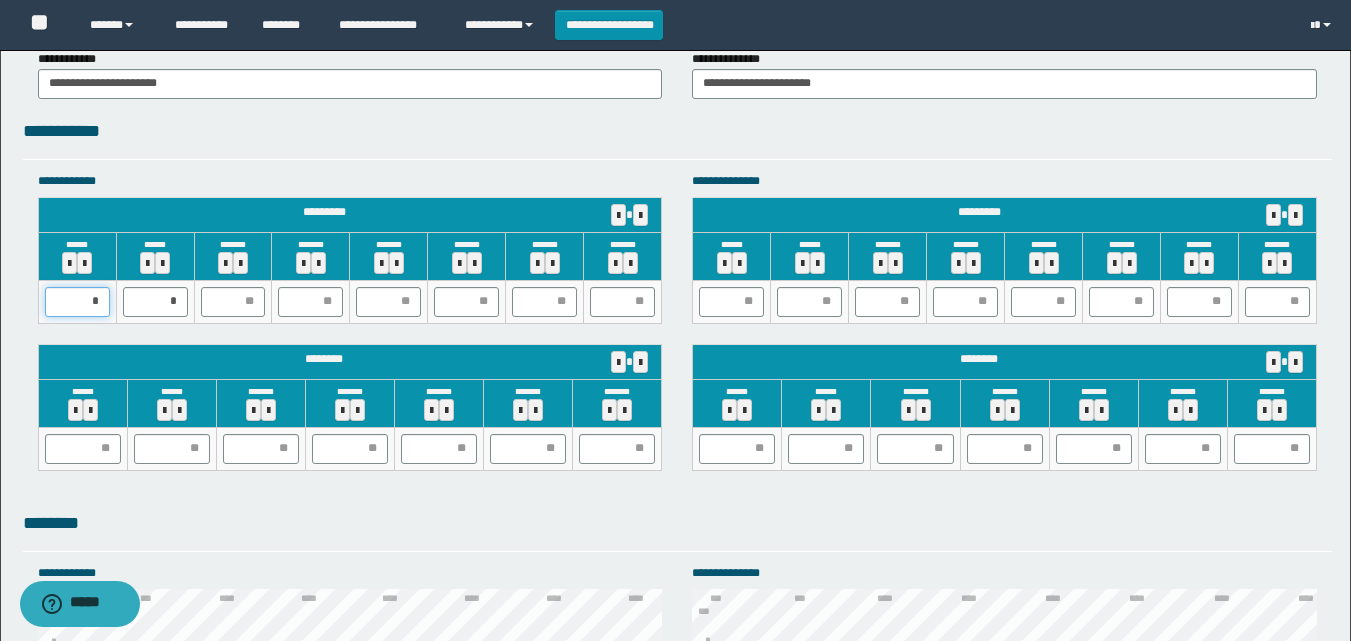 click on "*" at bounding box center (77, 302) 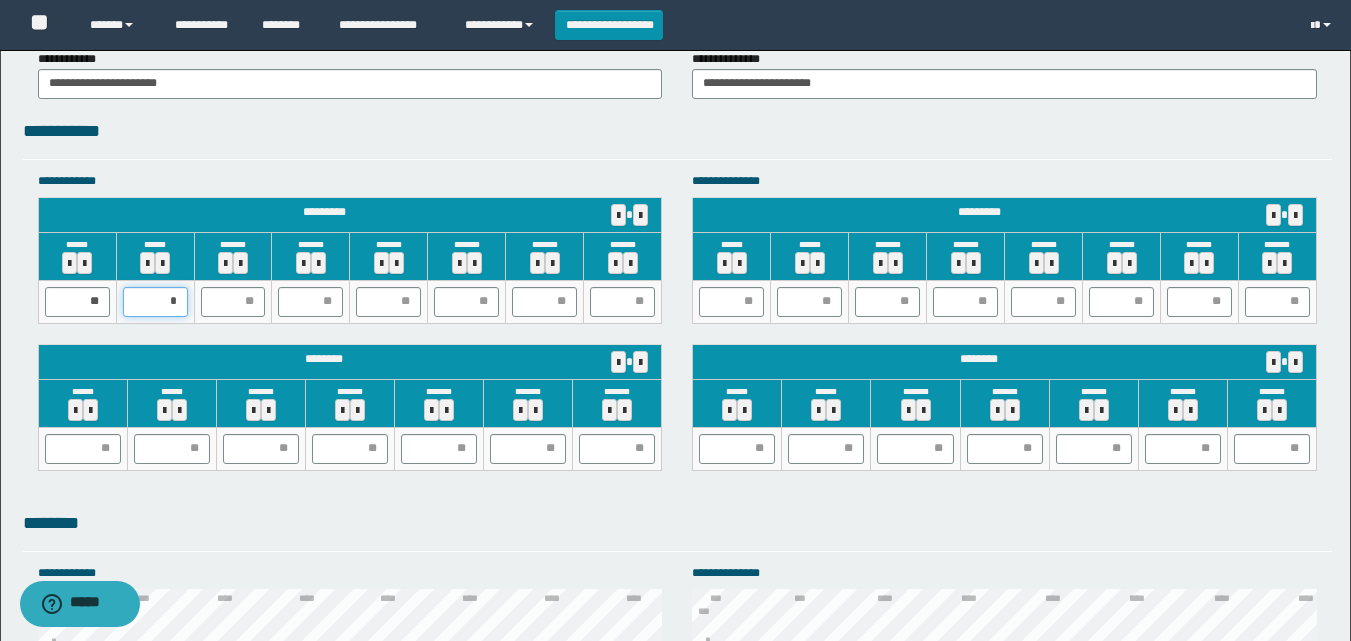 type on "**" 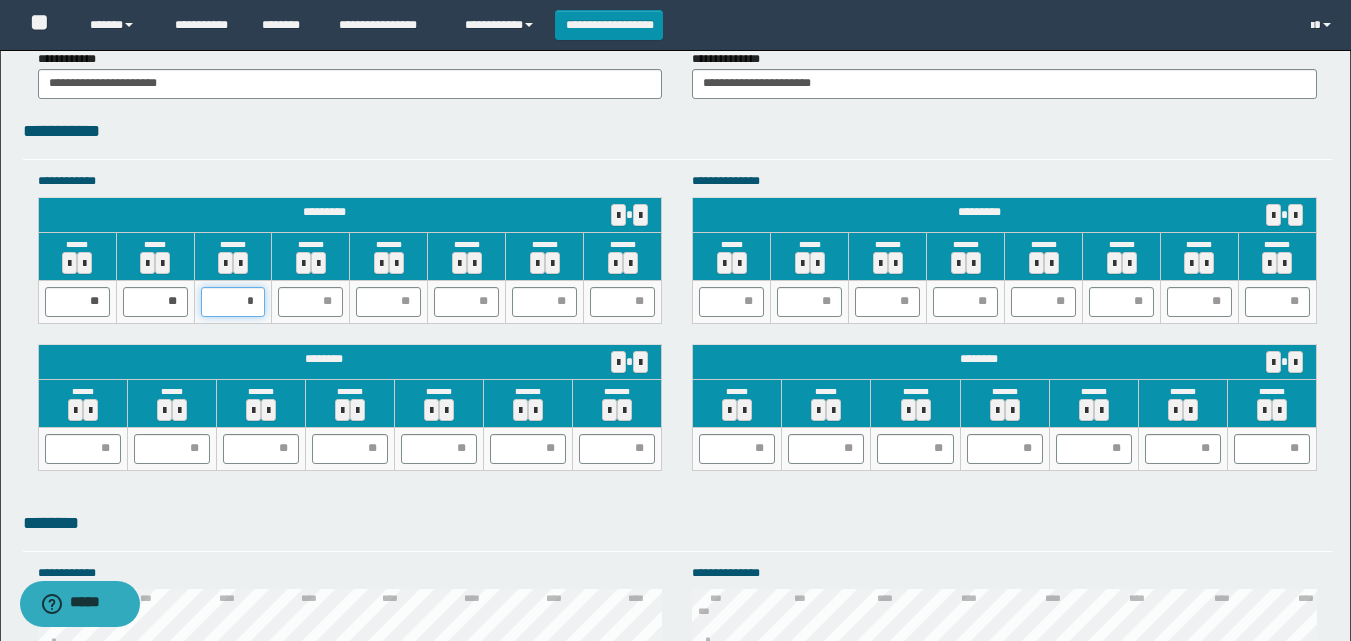 type on "**" 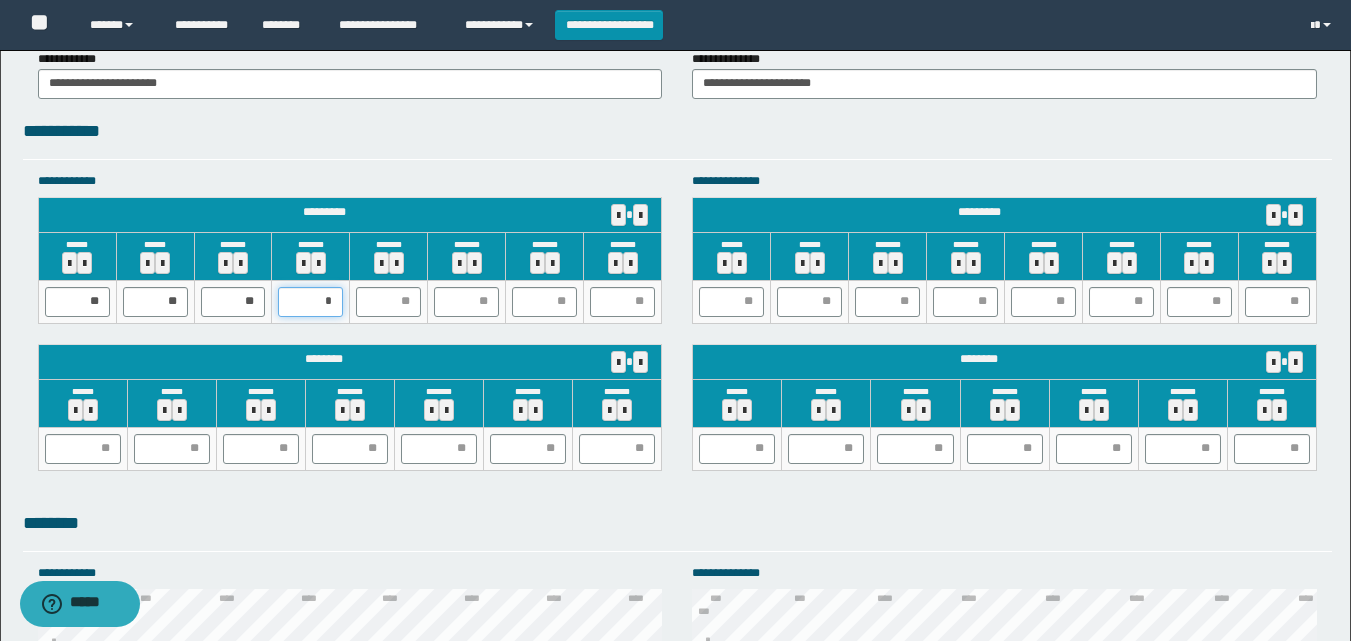 type on "**" 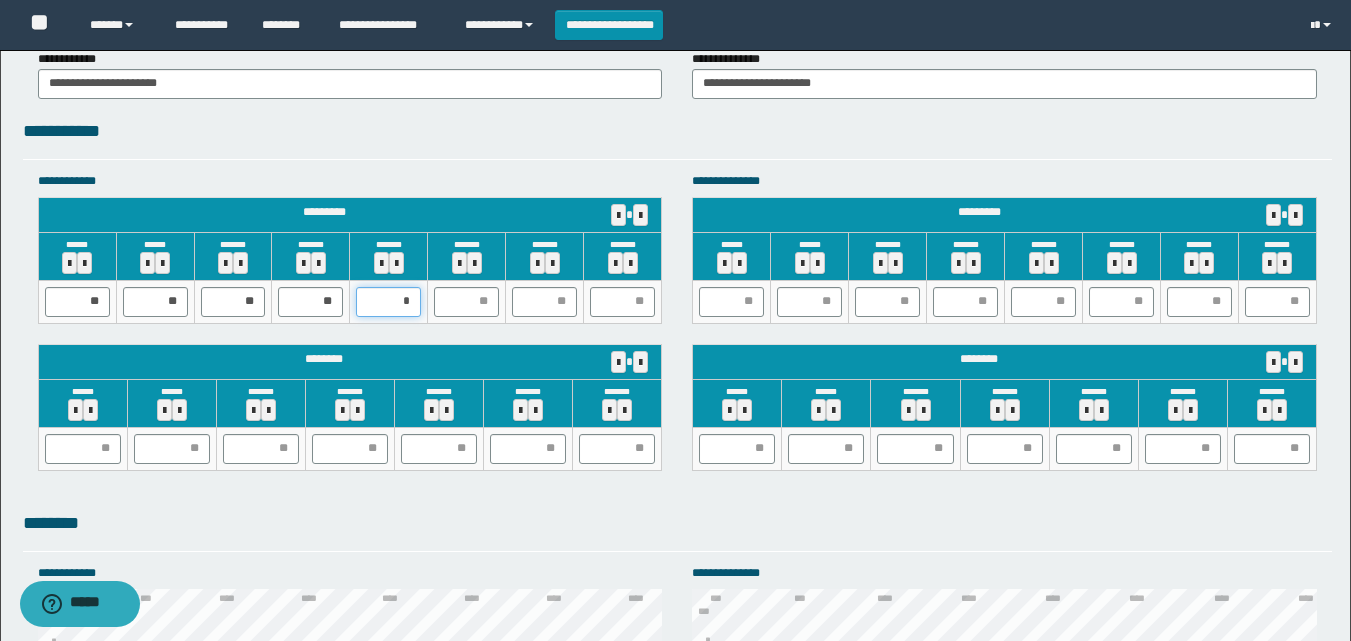 type on "**" 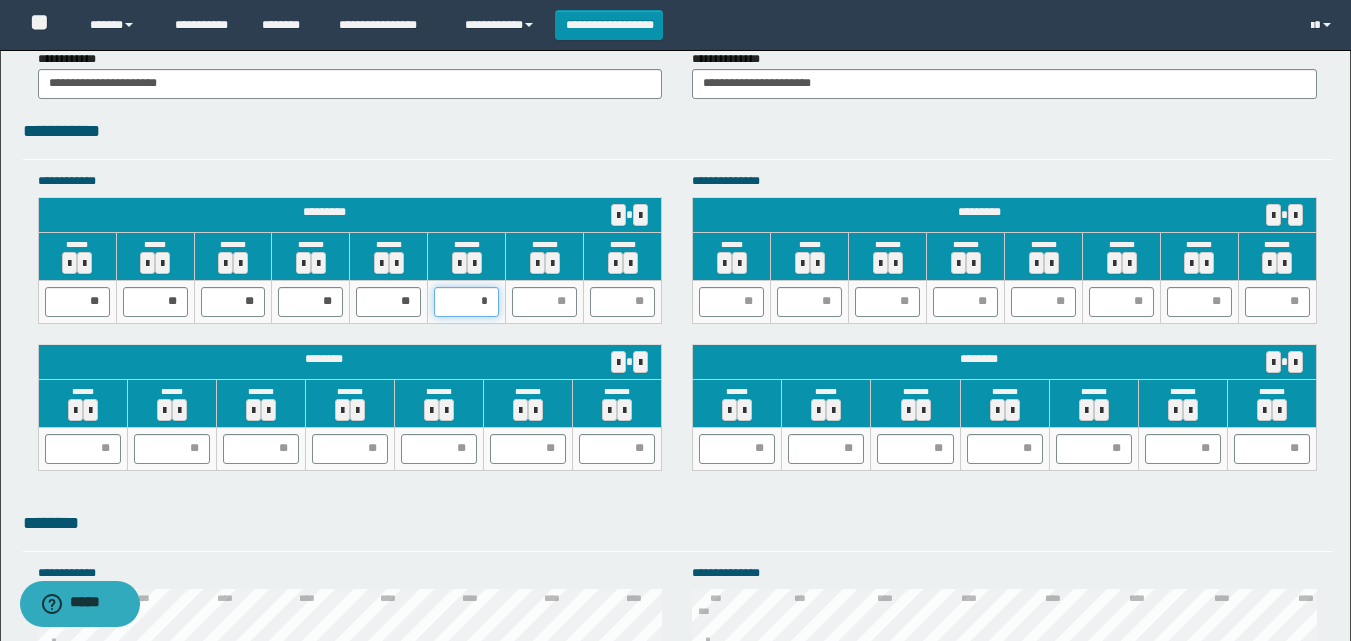 type on "**" 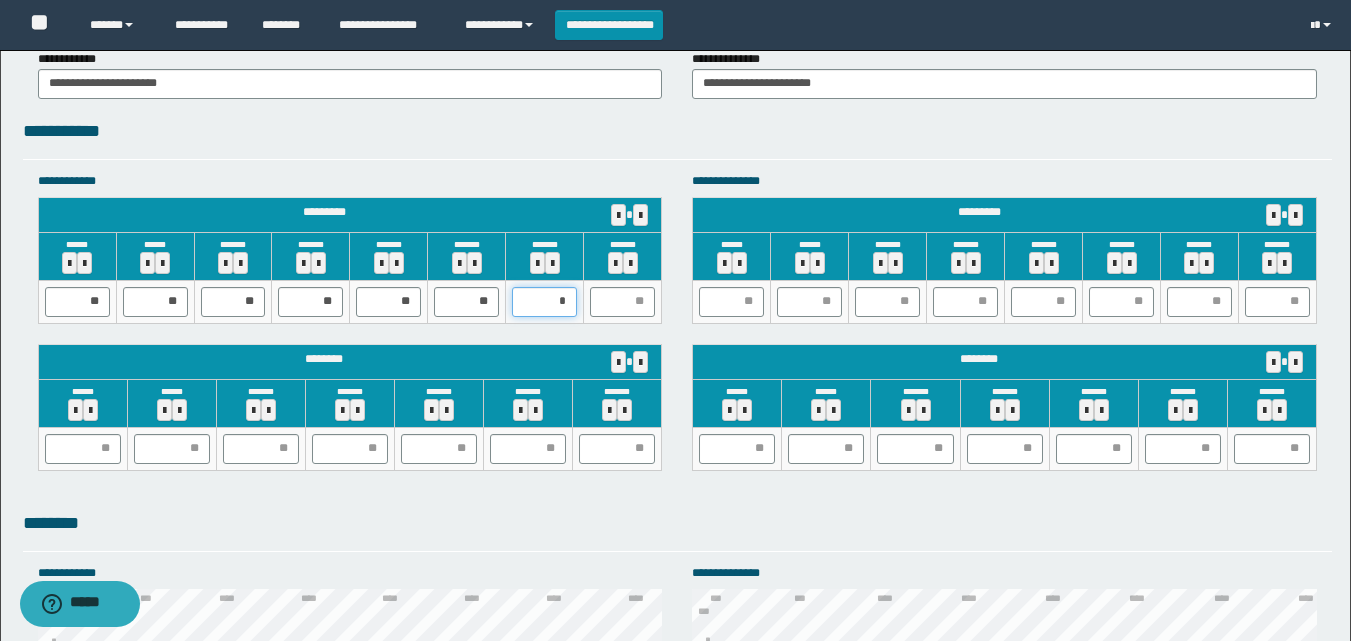 type on "**" 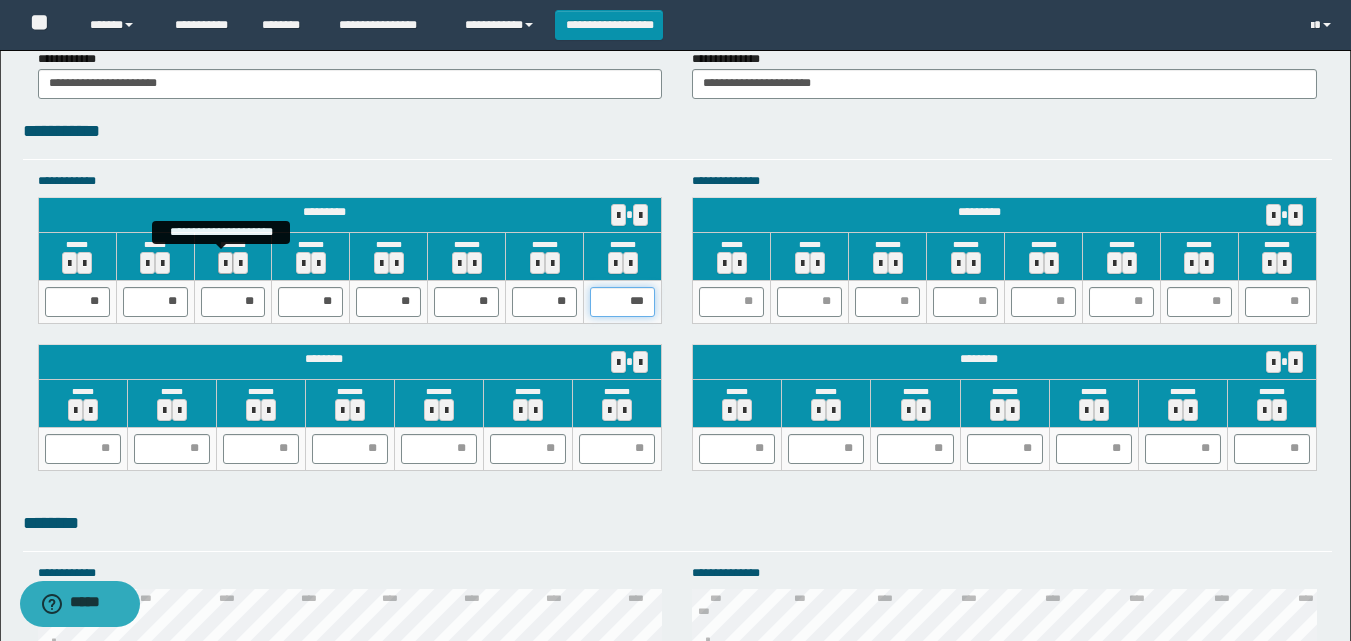 type on "**" 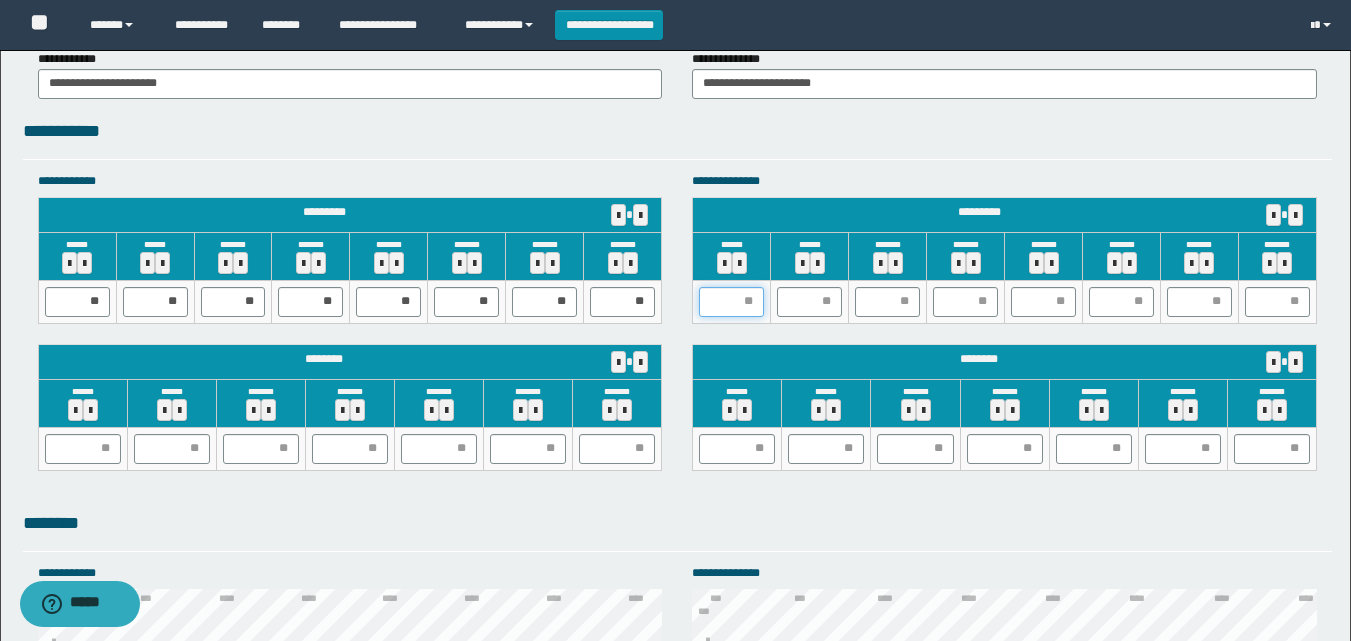 click at bounding box center [731, 302] 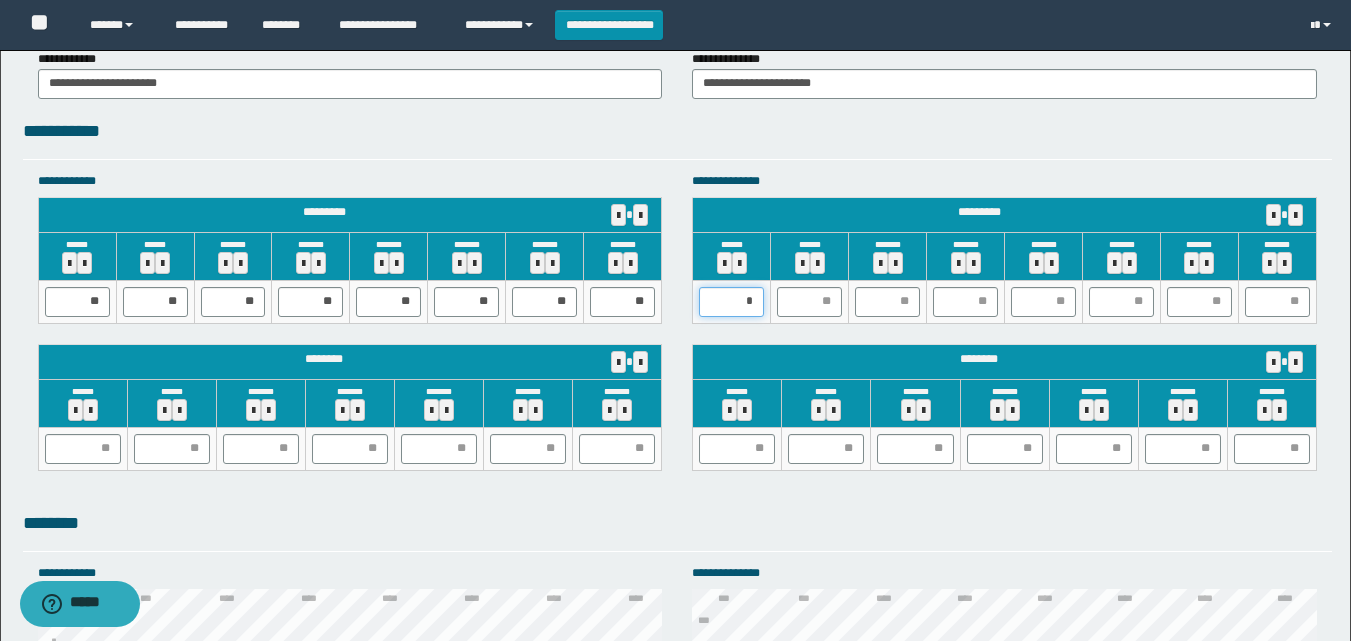 type on "**" 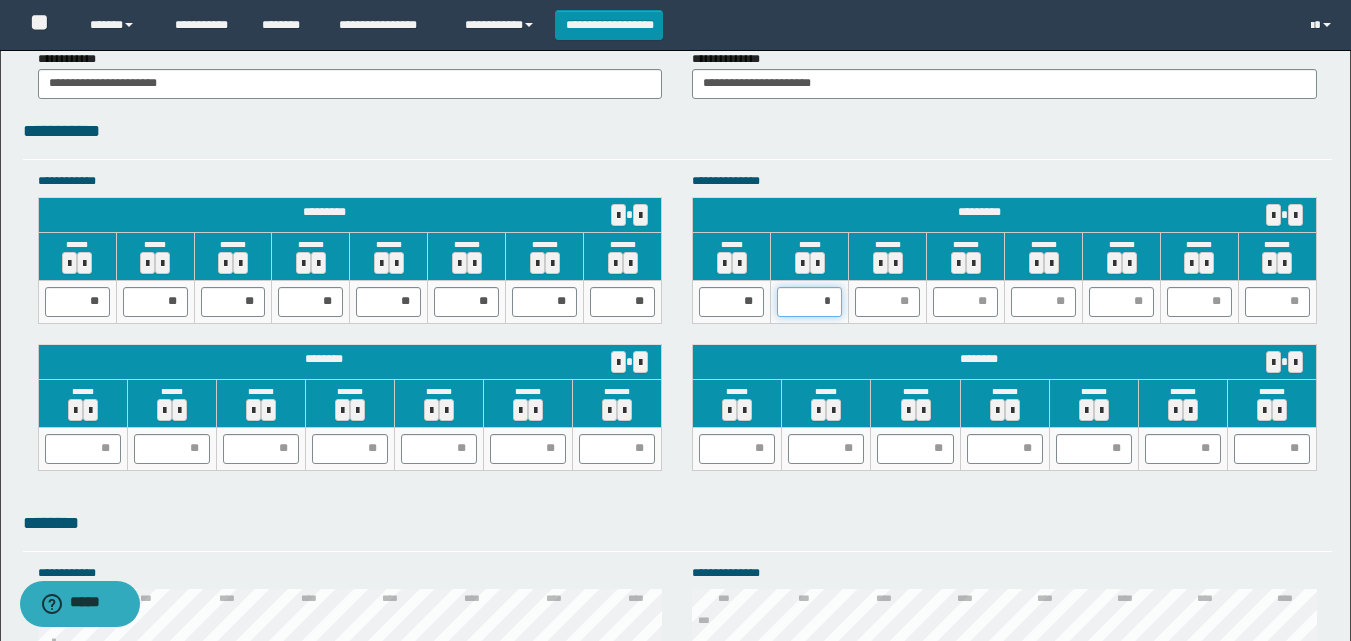 type on "**" 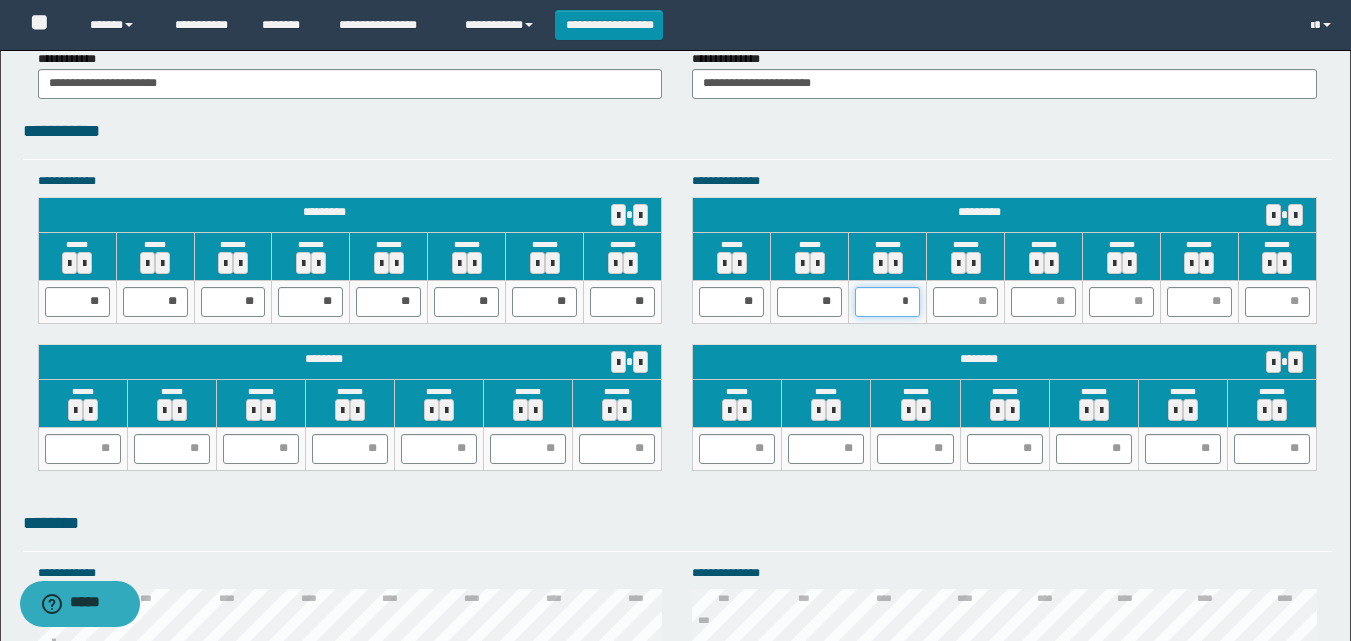 type on "**" 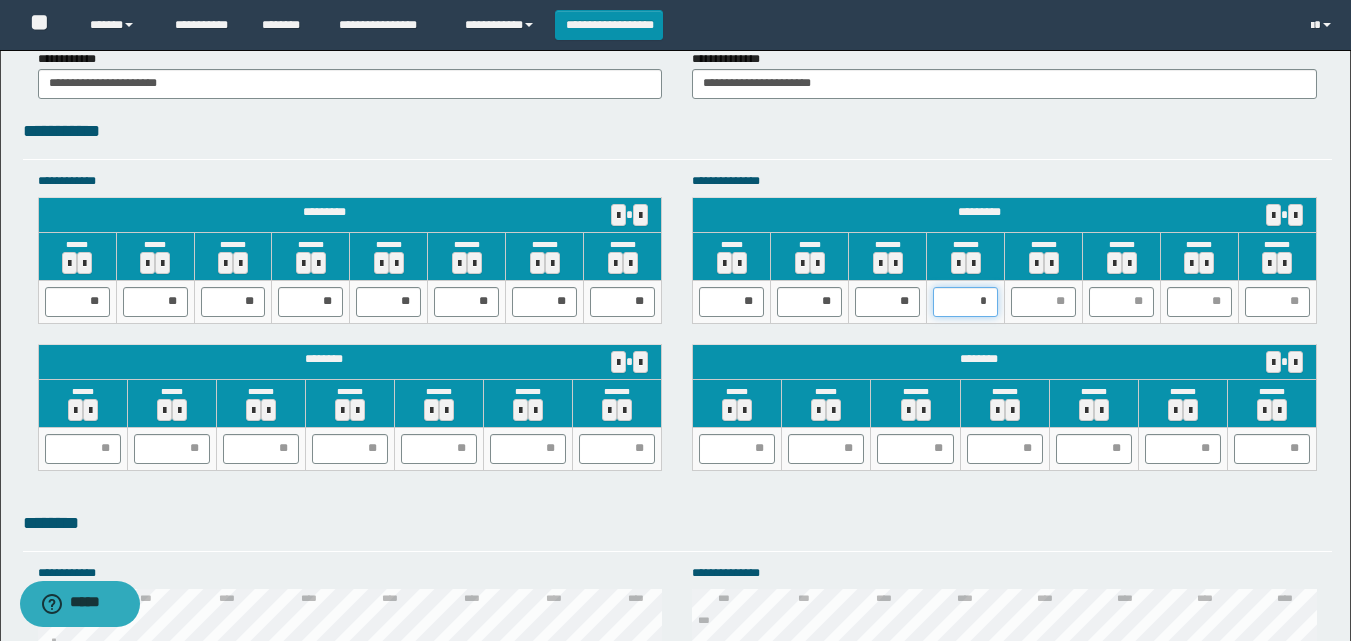 type on "**" 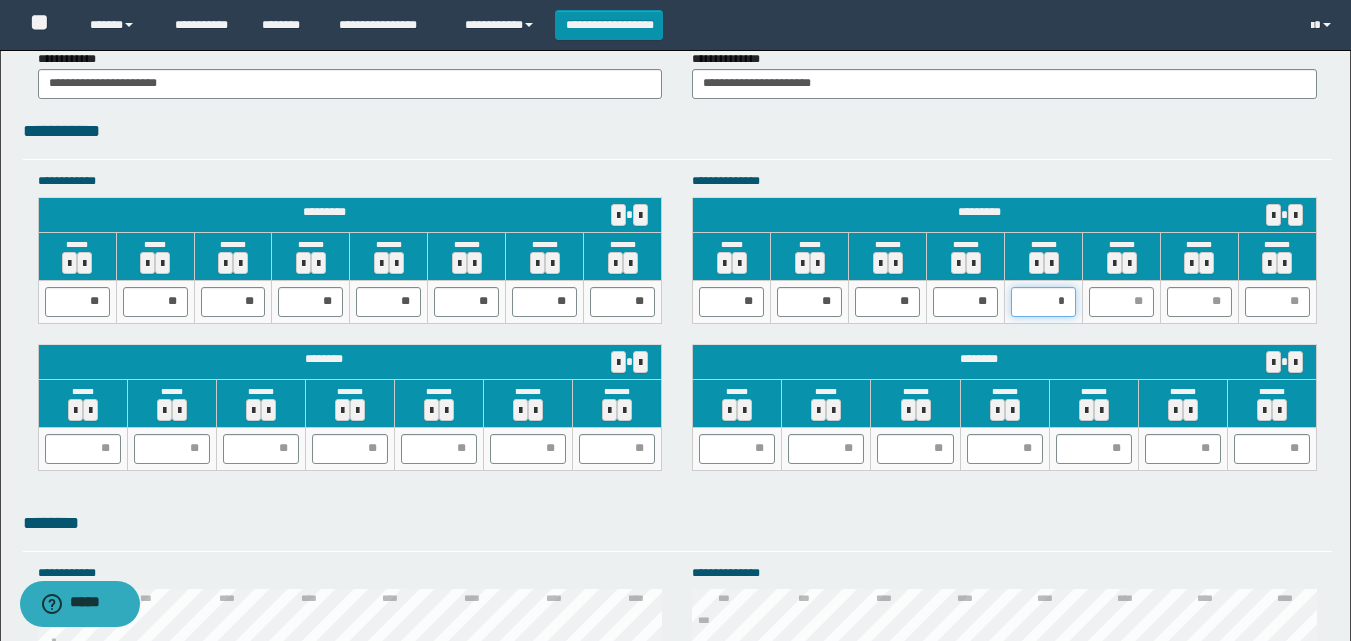 type on "**" 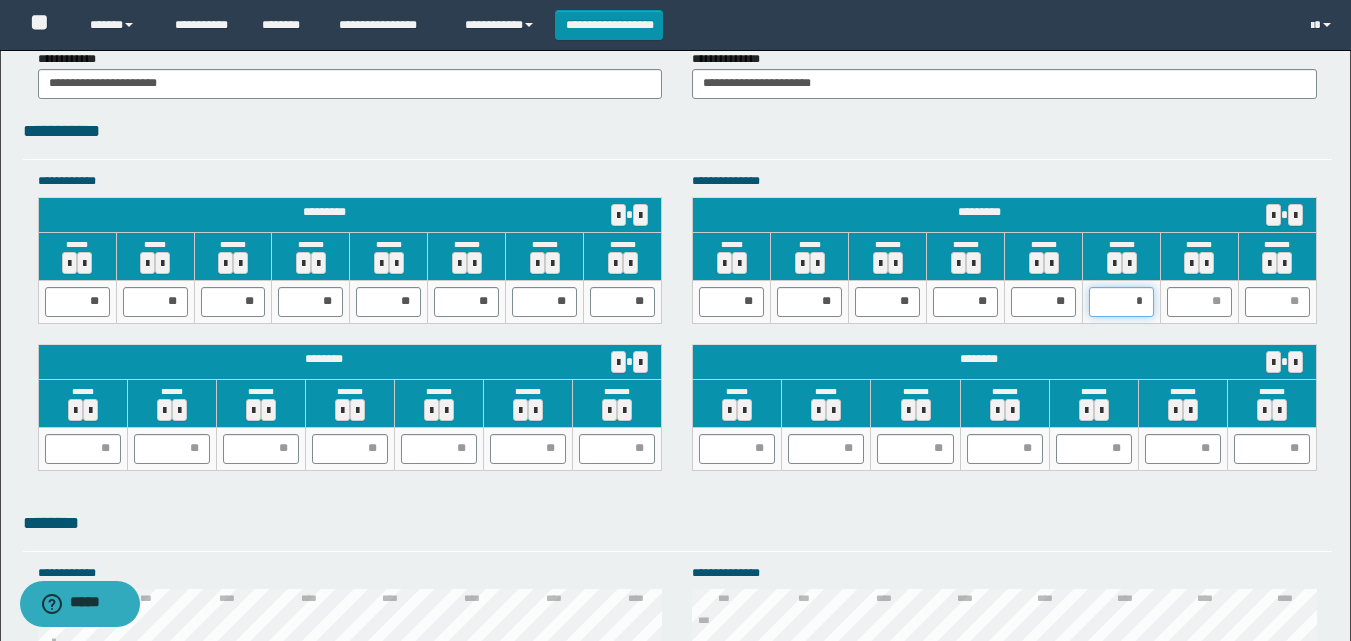 type on "**" 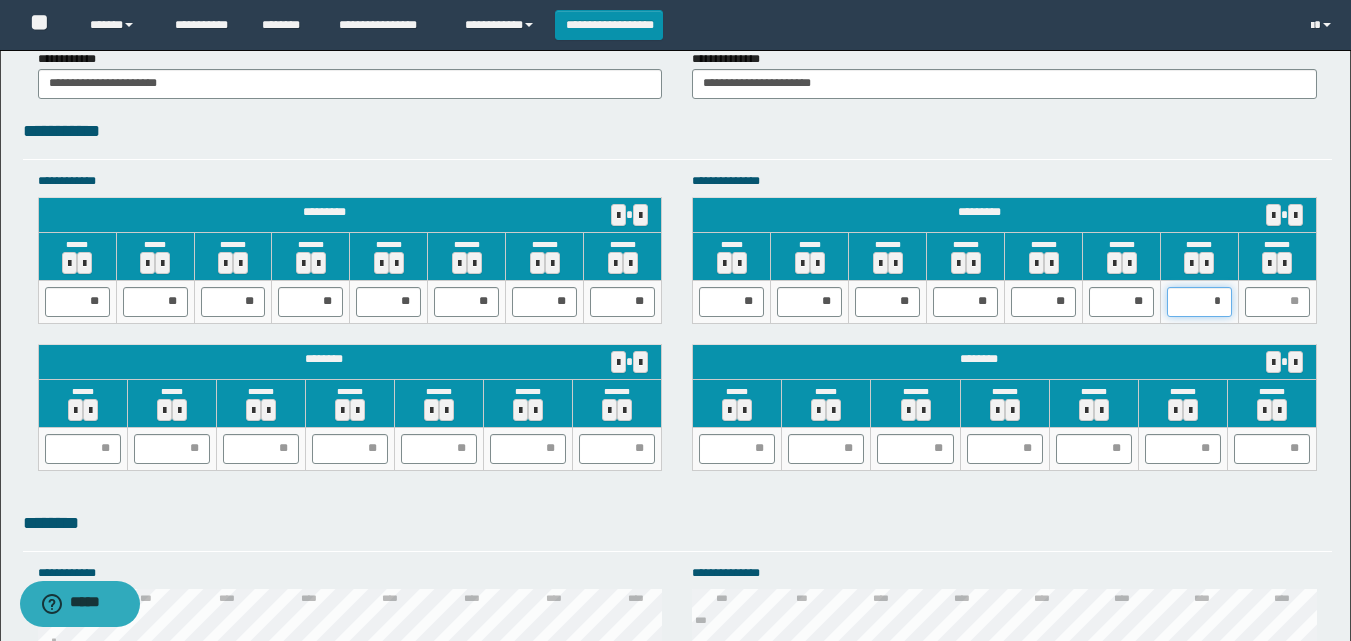 type on "**" 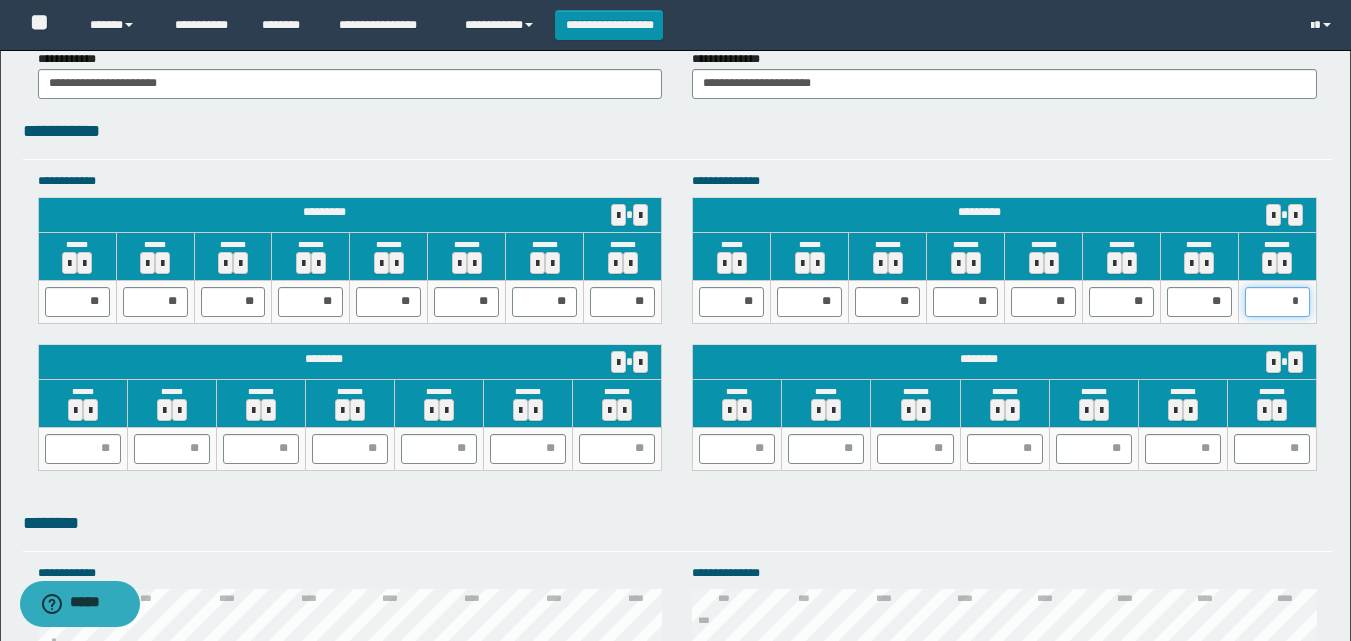 type on "**" 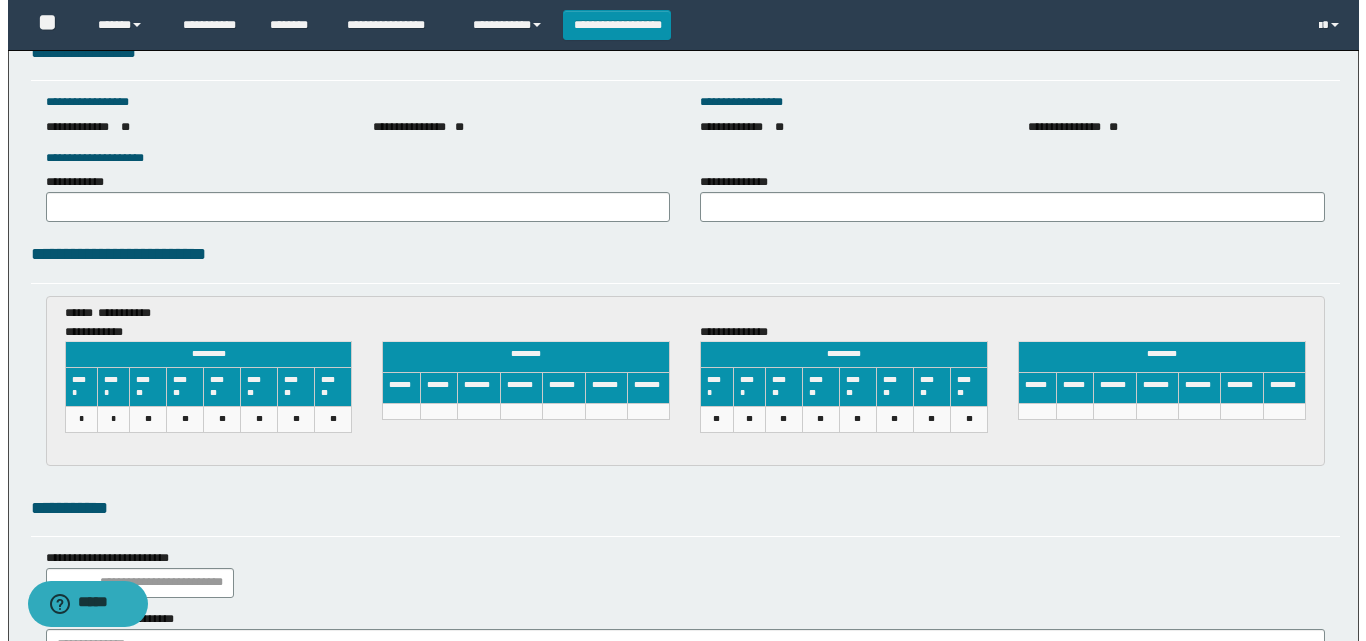 scroll, scrollTop: 3065, scrollLeft: 0, axis: vertical 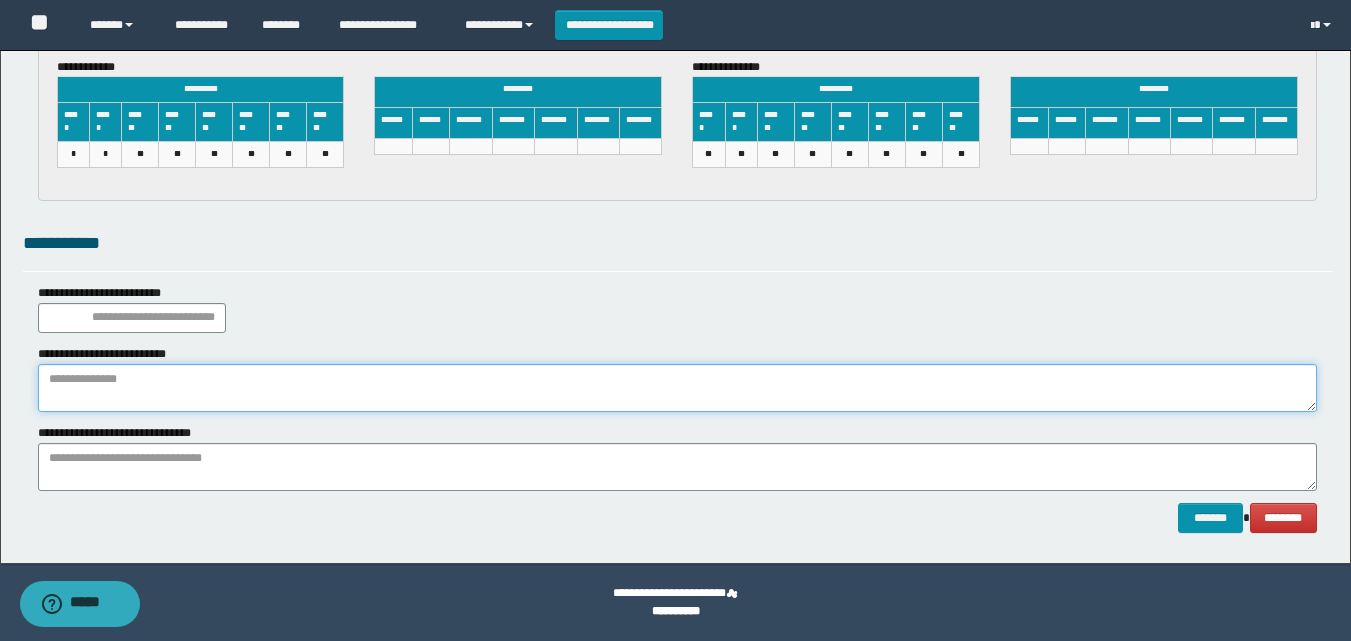 click at bounding box center (677, 388) 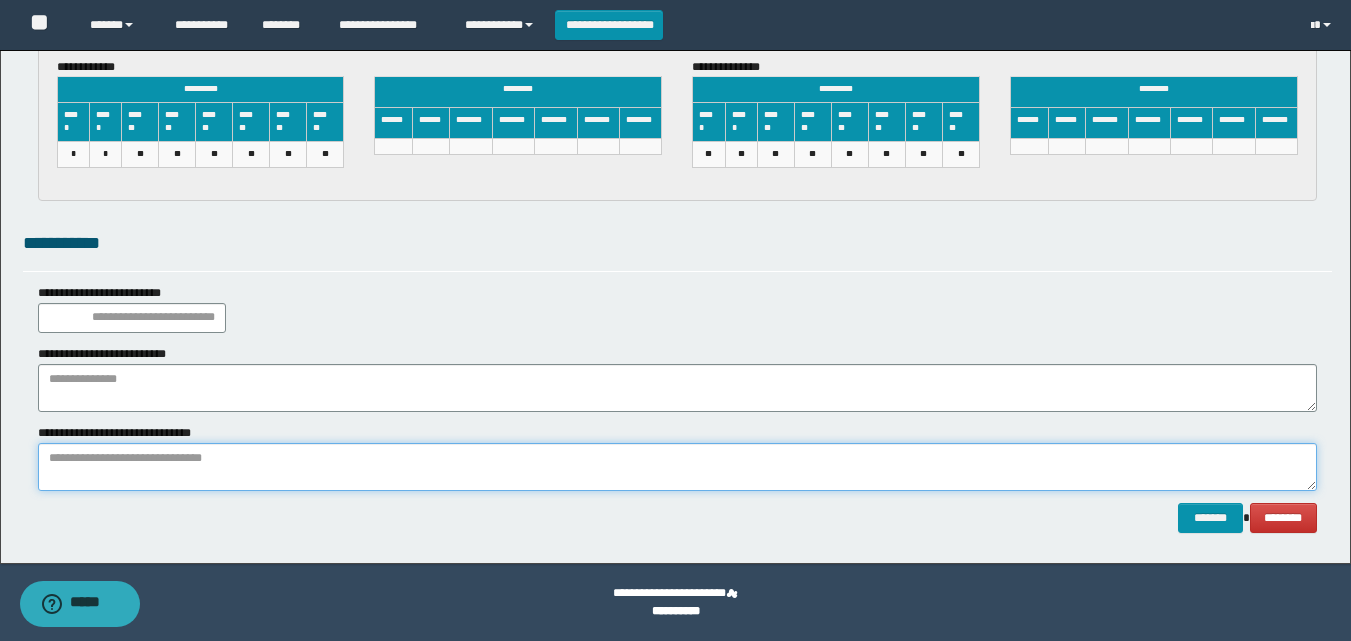 click at bounding box center (677, 467) 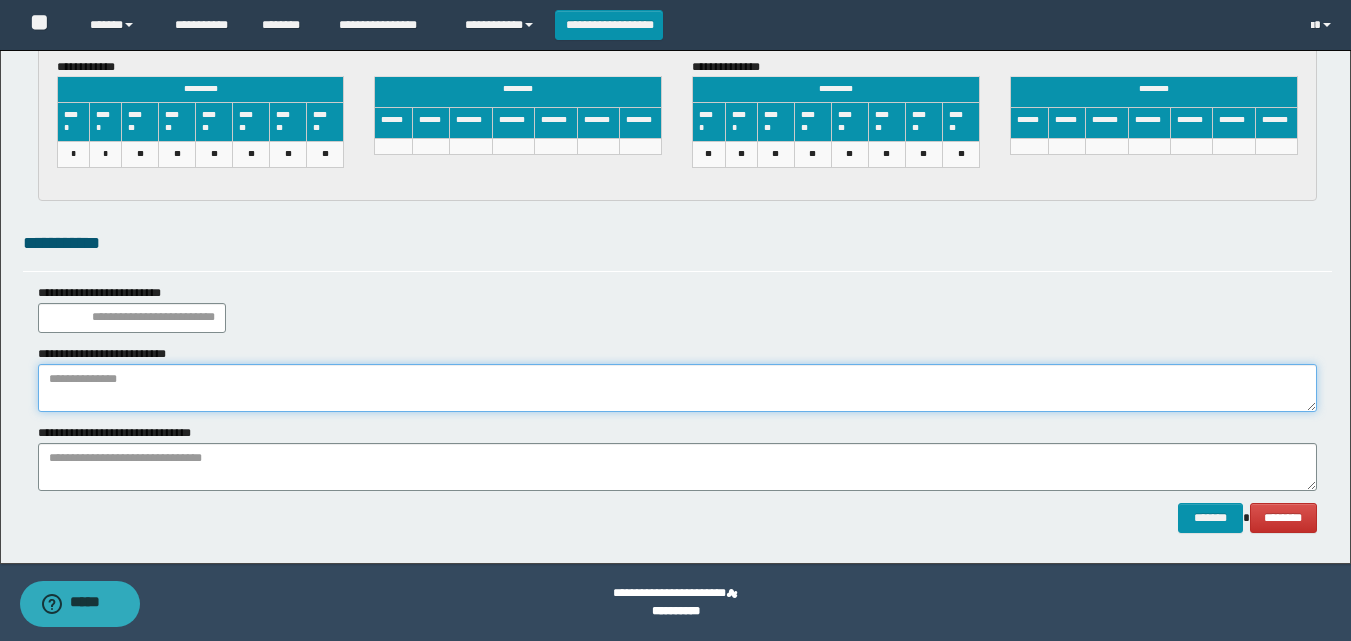 click at bounding box center [677, 388] 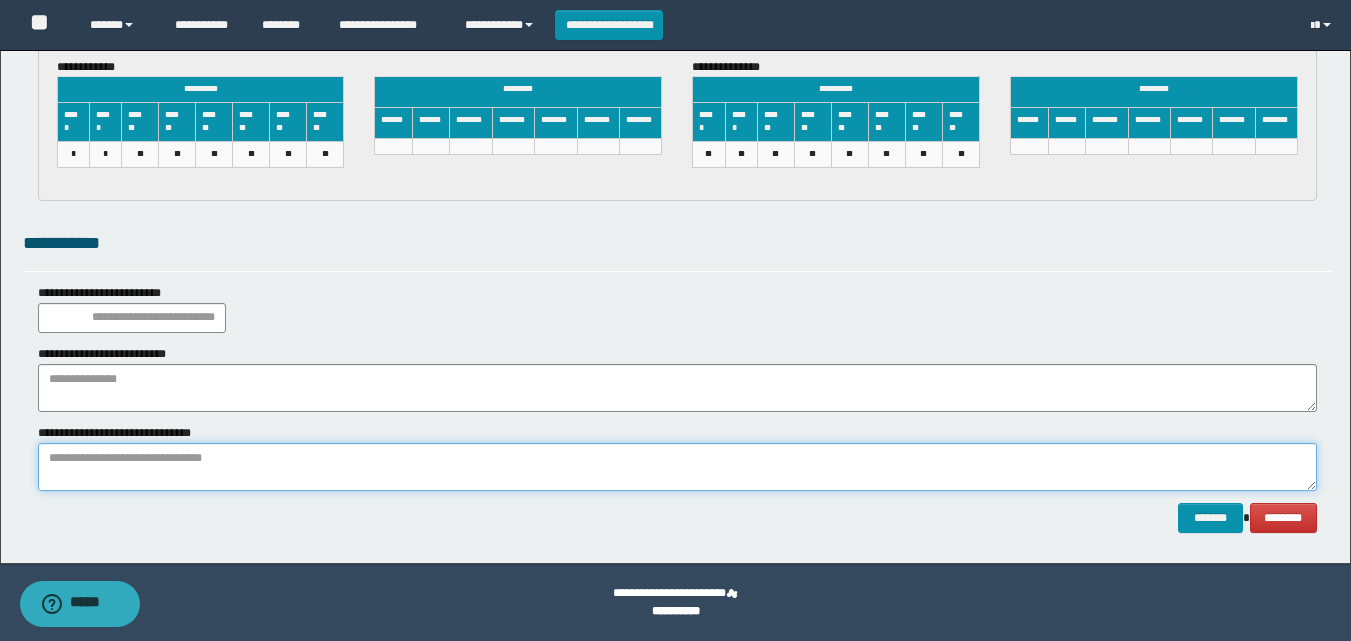 click at bounding box center (677, 467) 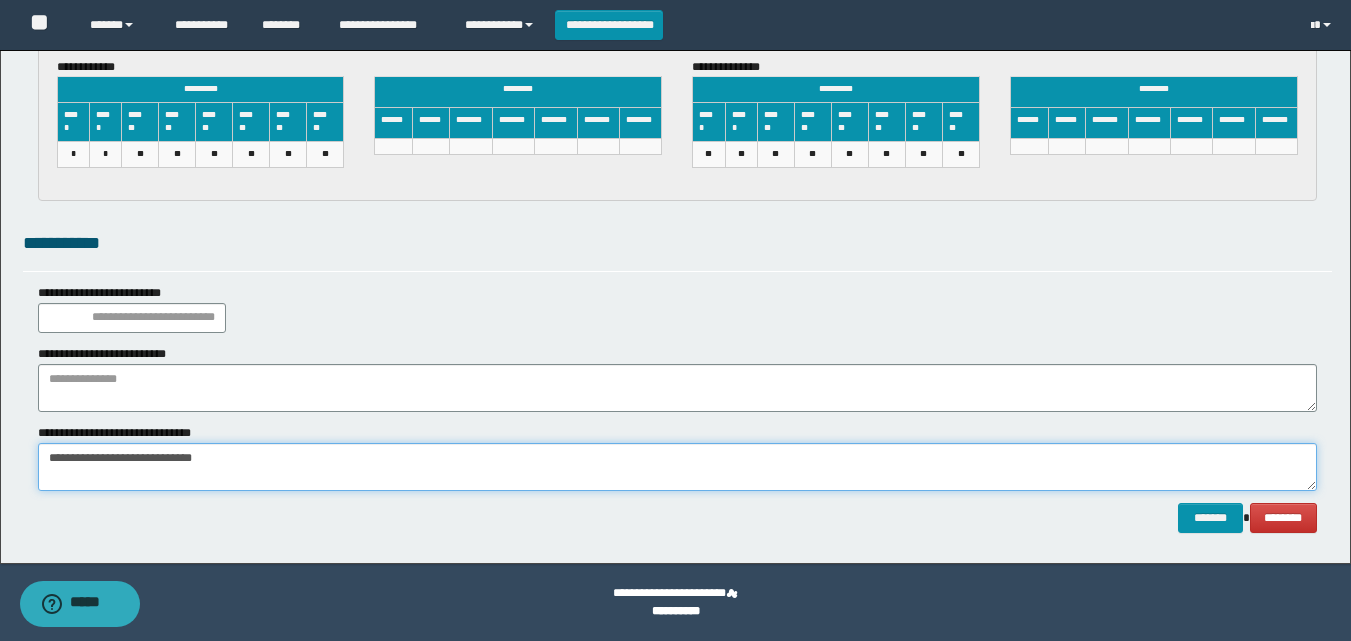 type on "**********" 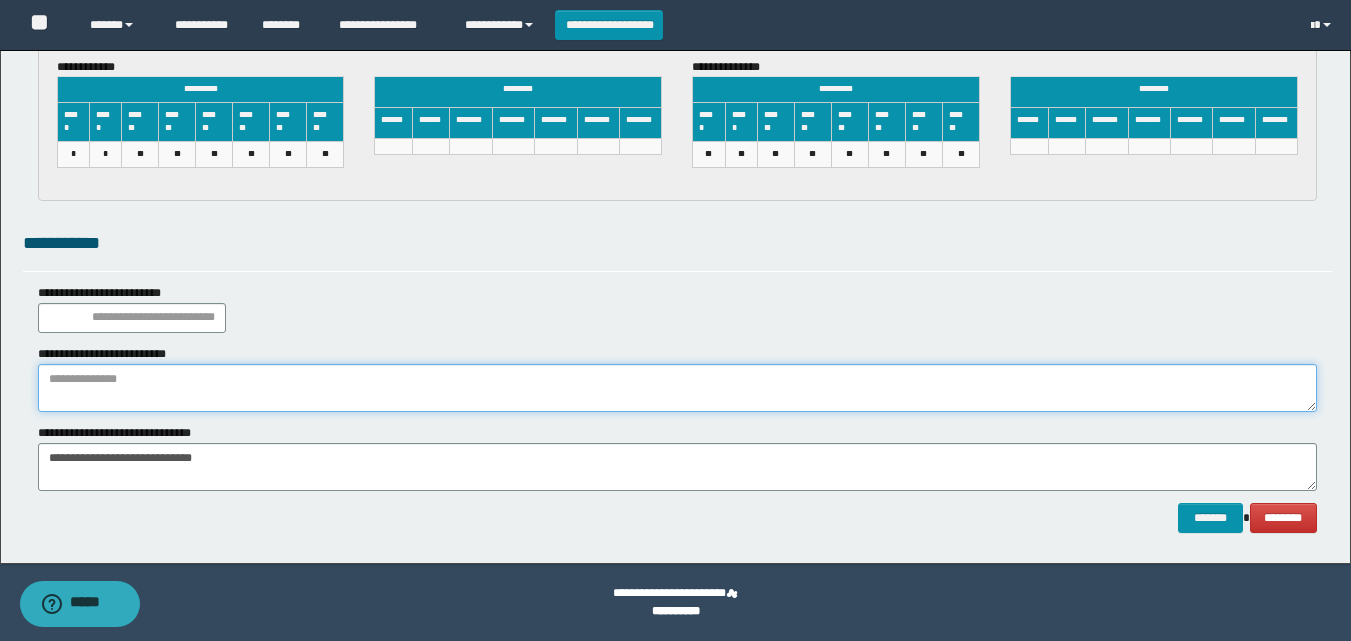 click at bounding box center (677, 388) 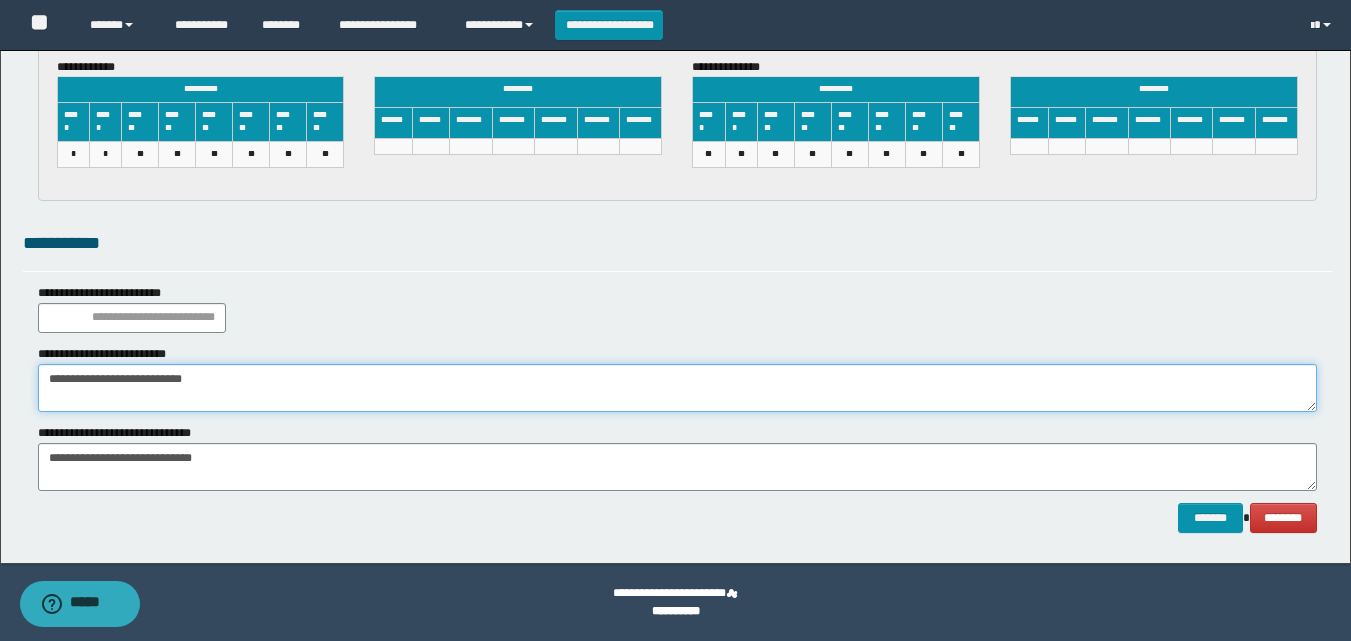 type on "**********" 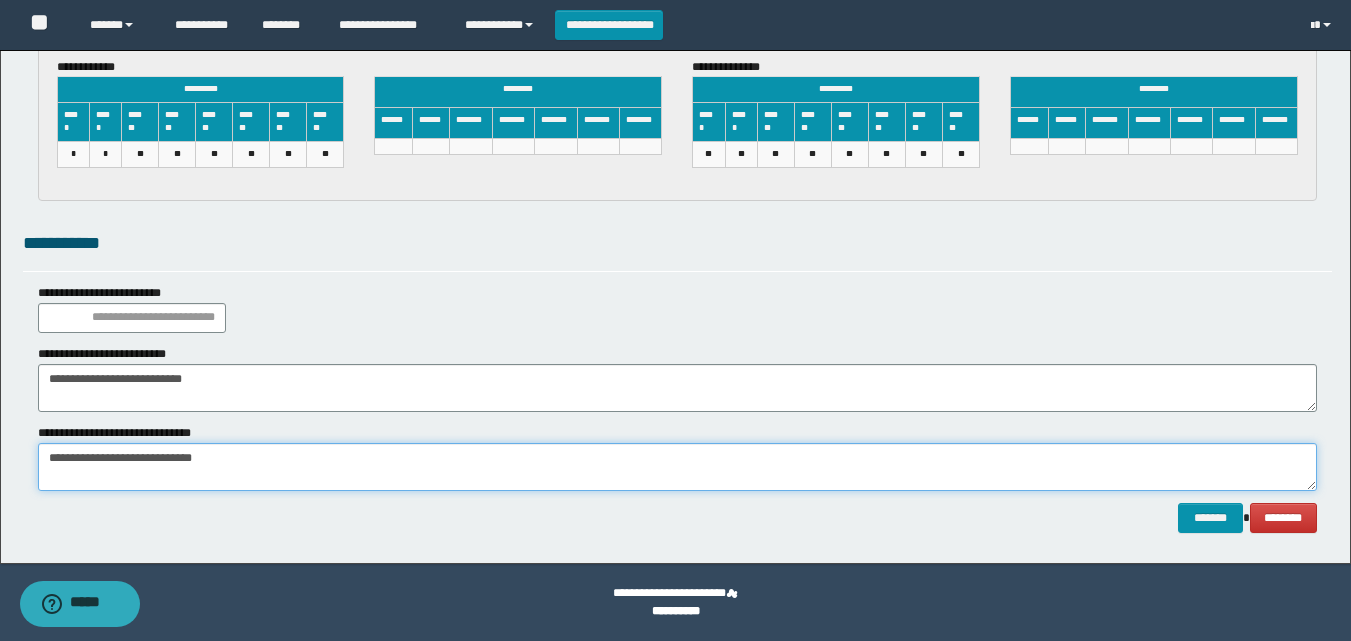 click on "**********" at bounding box center (677, 467) 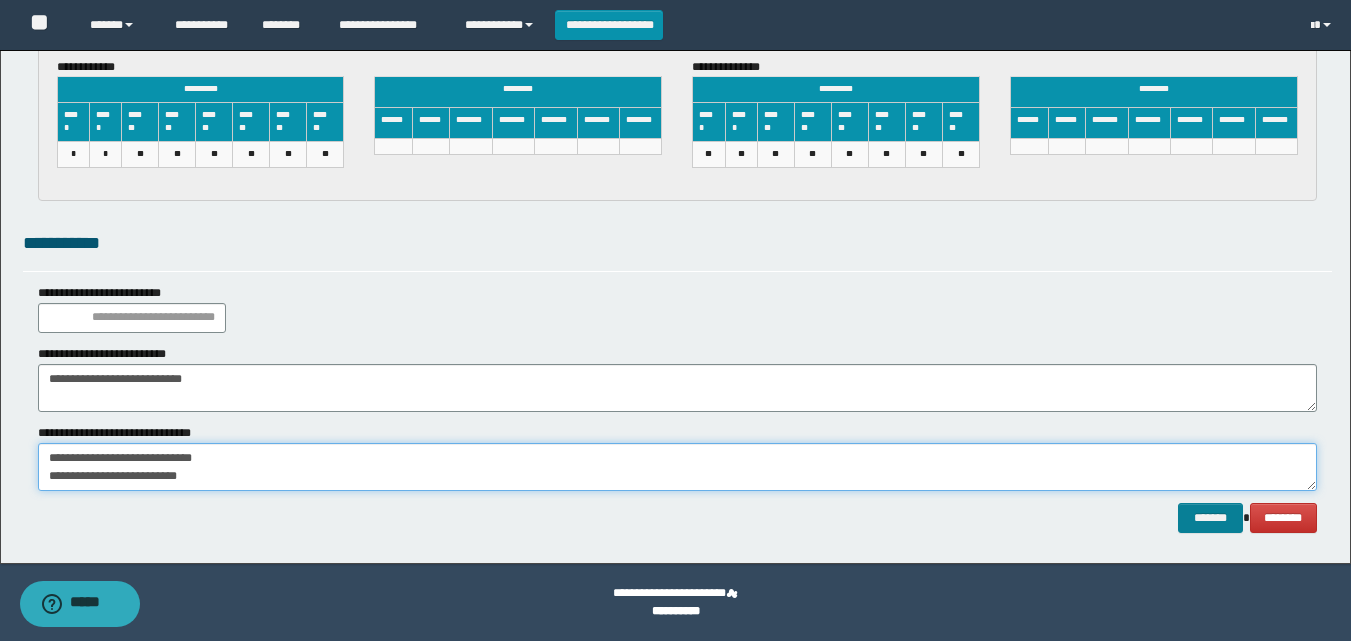 type on "**********" 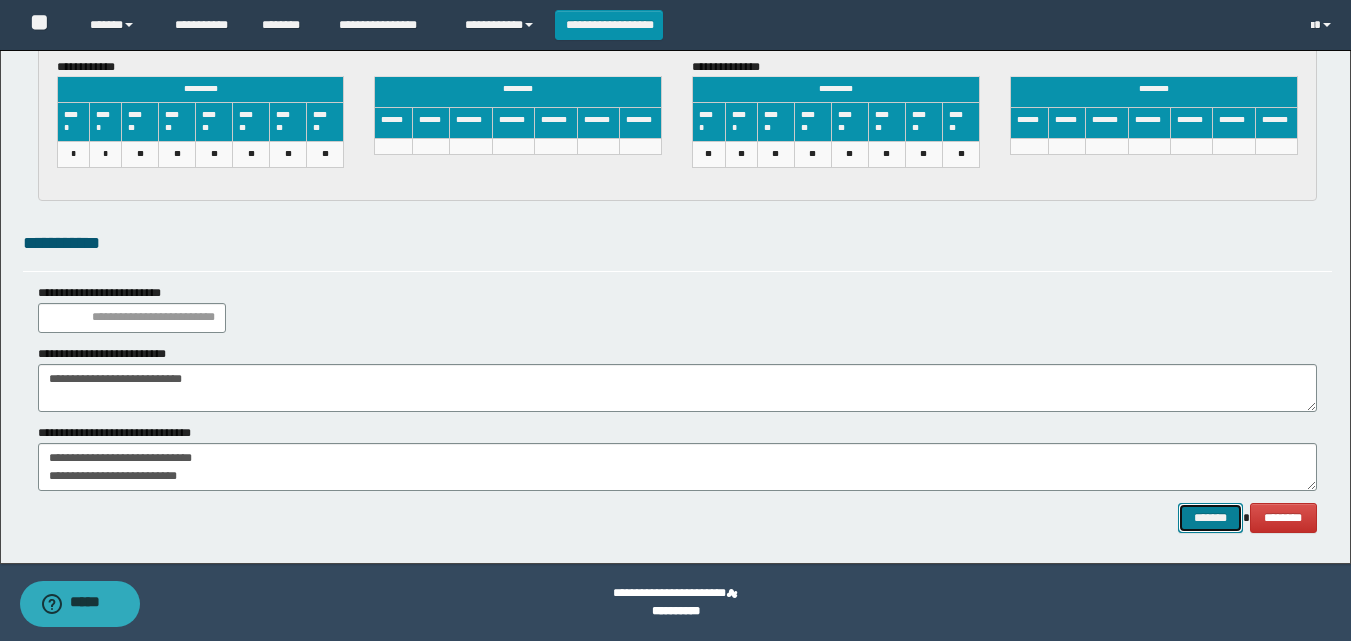 click on "*******" at bounding box center [1210, 518] 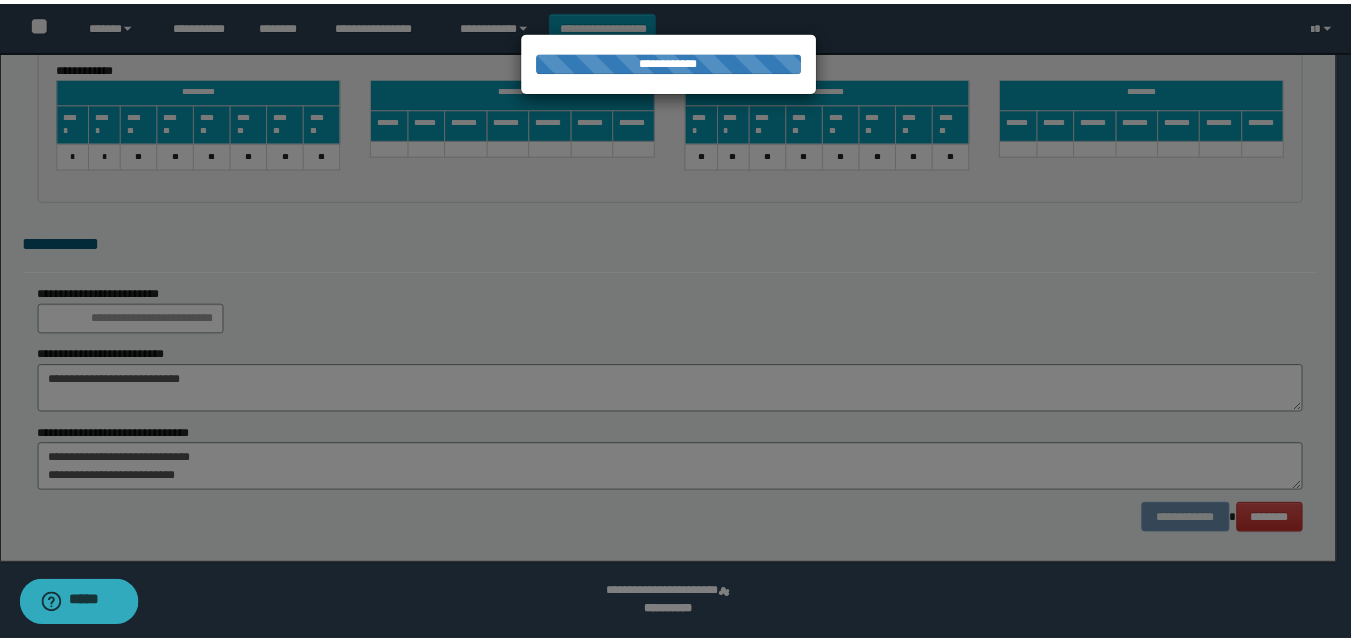 scroll, scrollTop: 0, scrollLeft: 0, axis: both 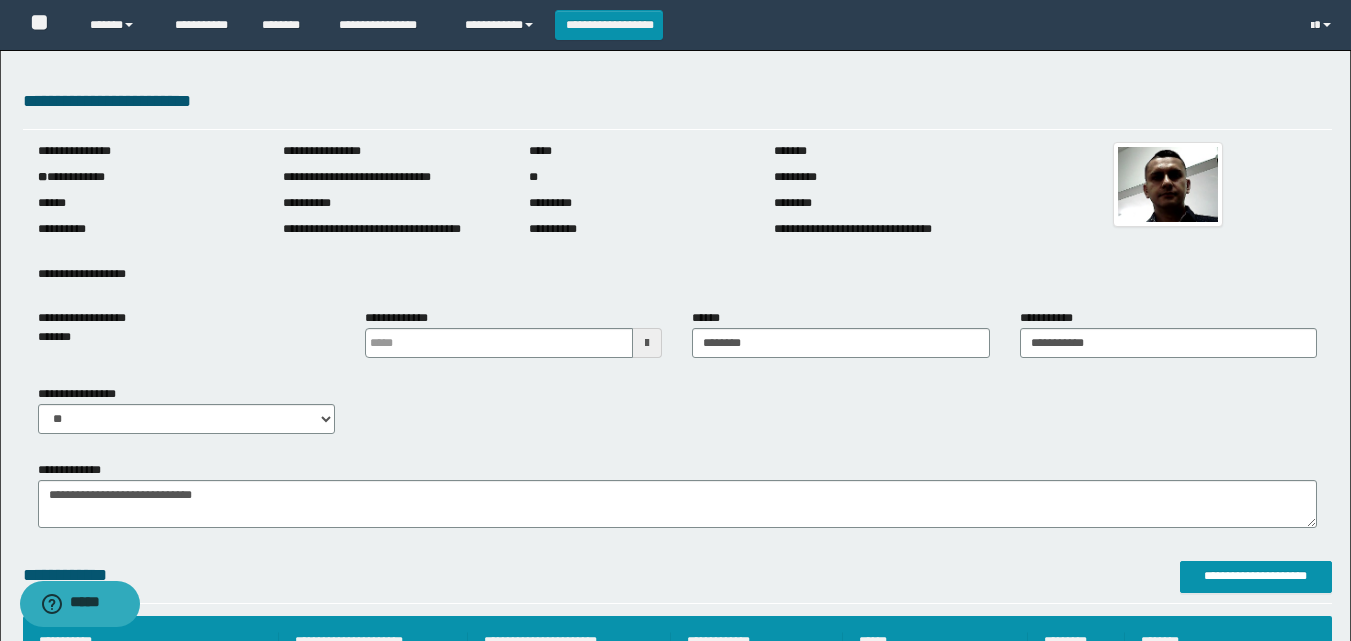click on "**********" at bounding box center [146, 177] 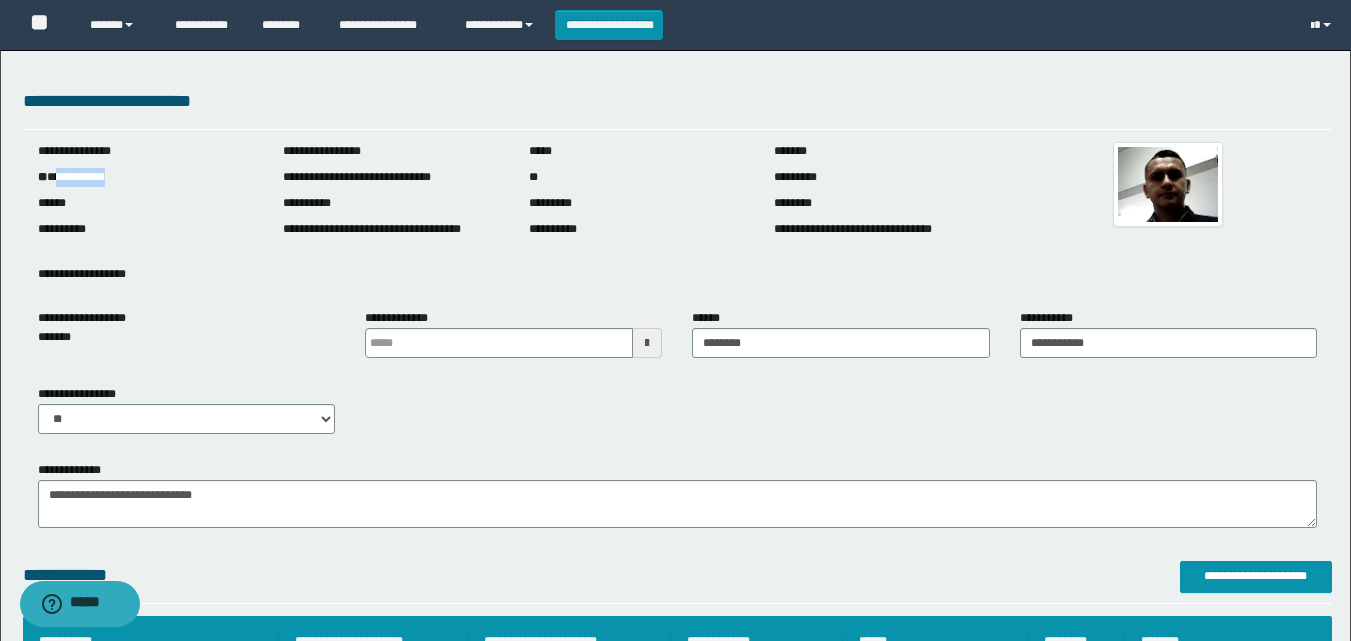 click on "**********" at bounding box center [146, 177] 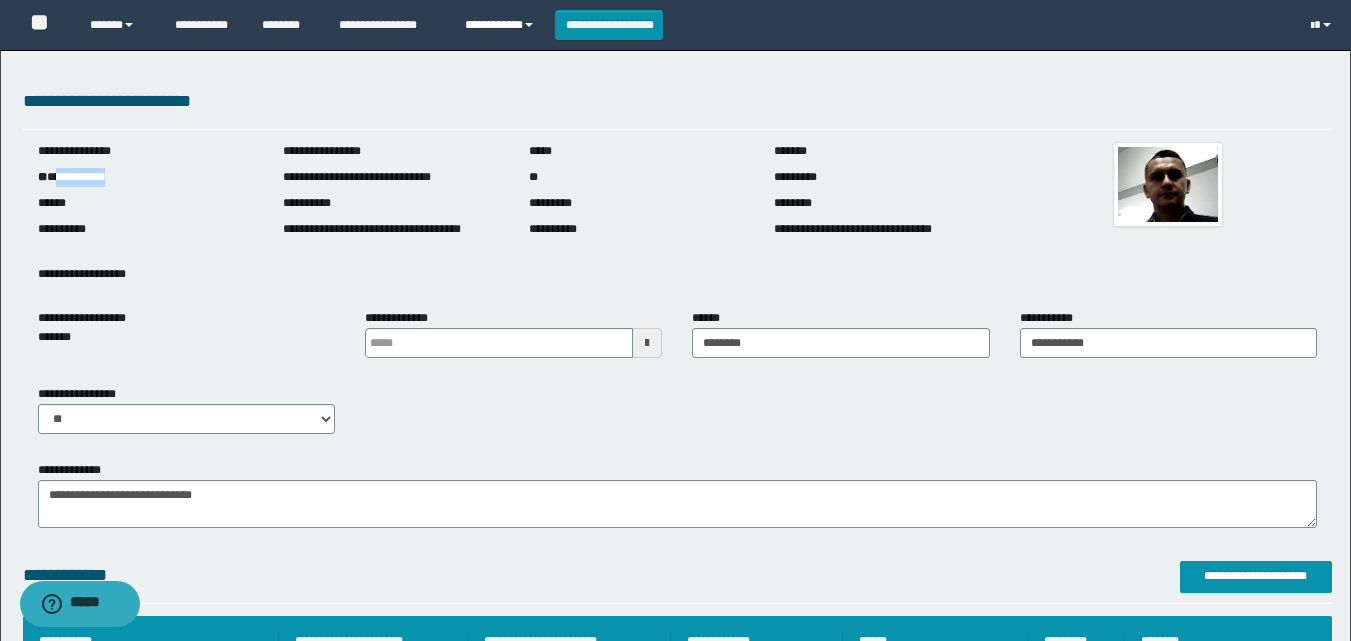 click on "**********" at bounding box center [502, 25] 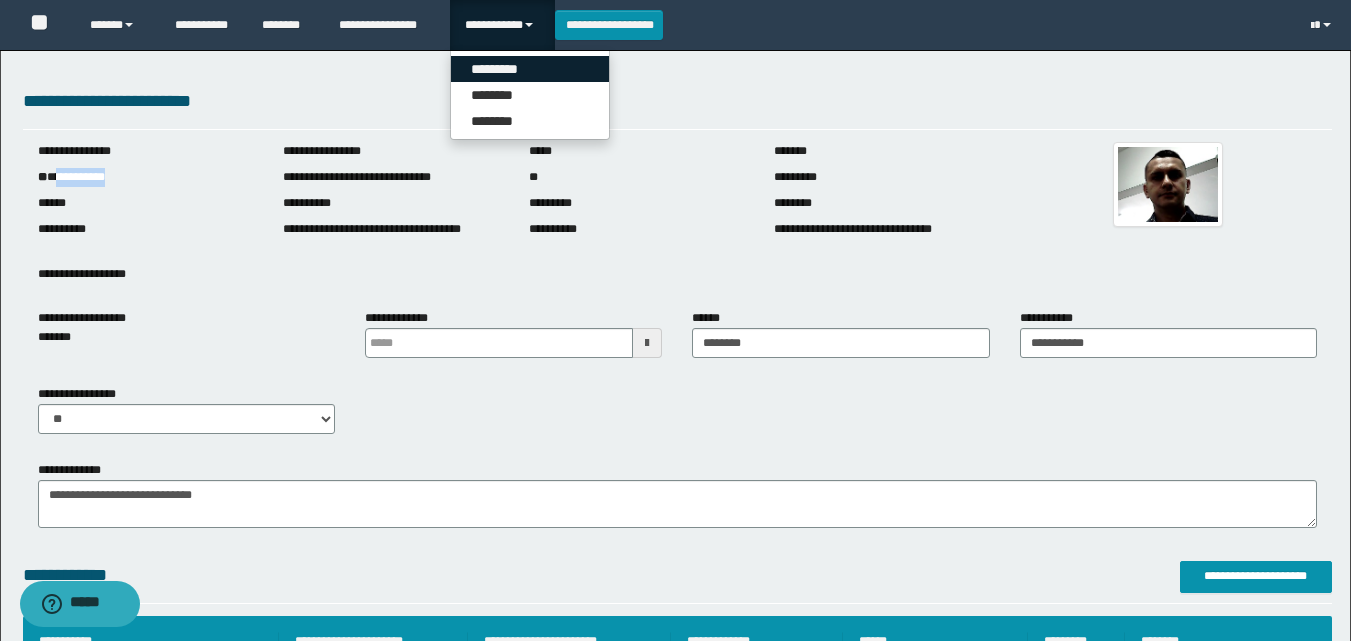 click on "*********" at bounding box center [530, 69] 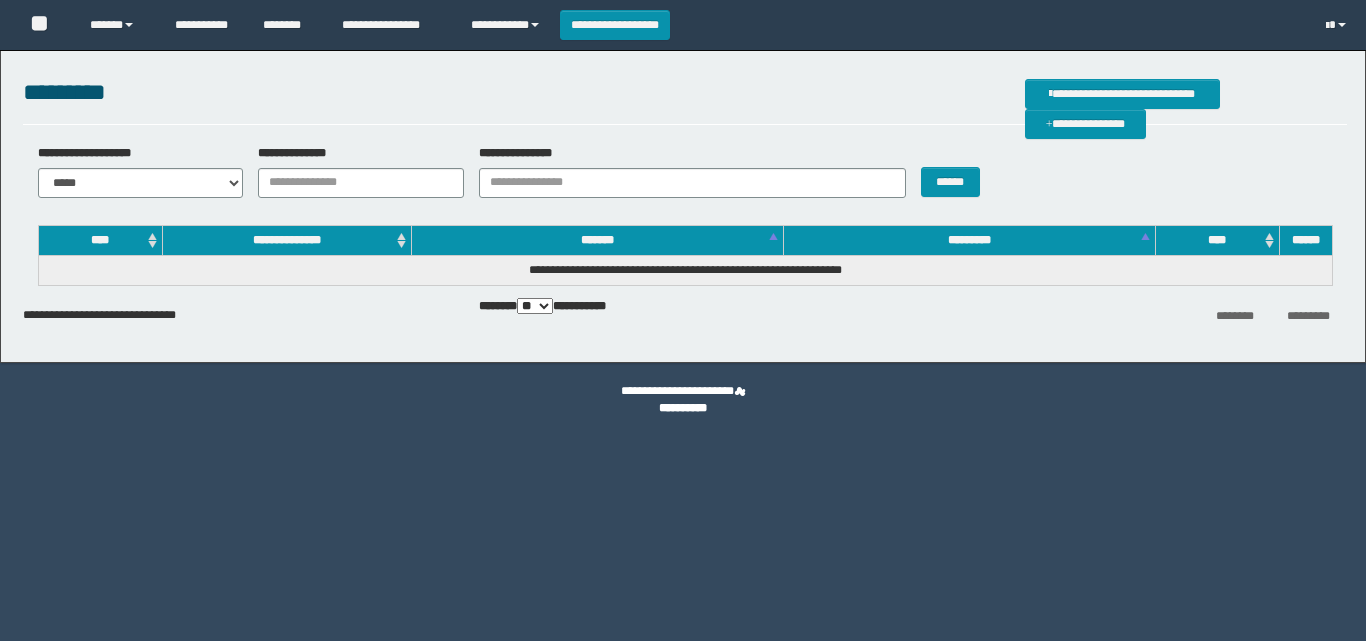 scroll, scrollTop: 0, scrollLeft: 0, axis: both 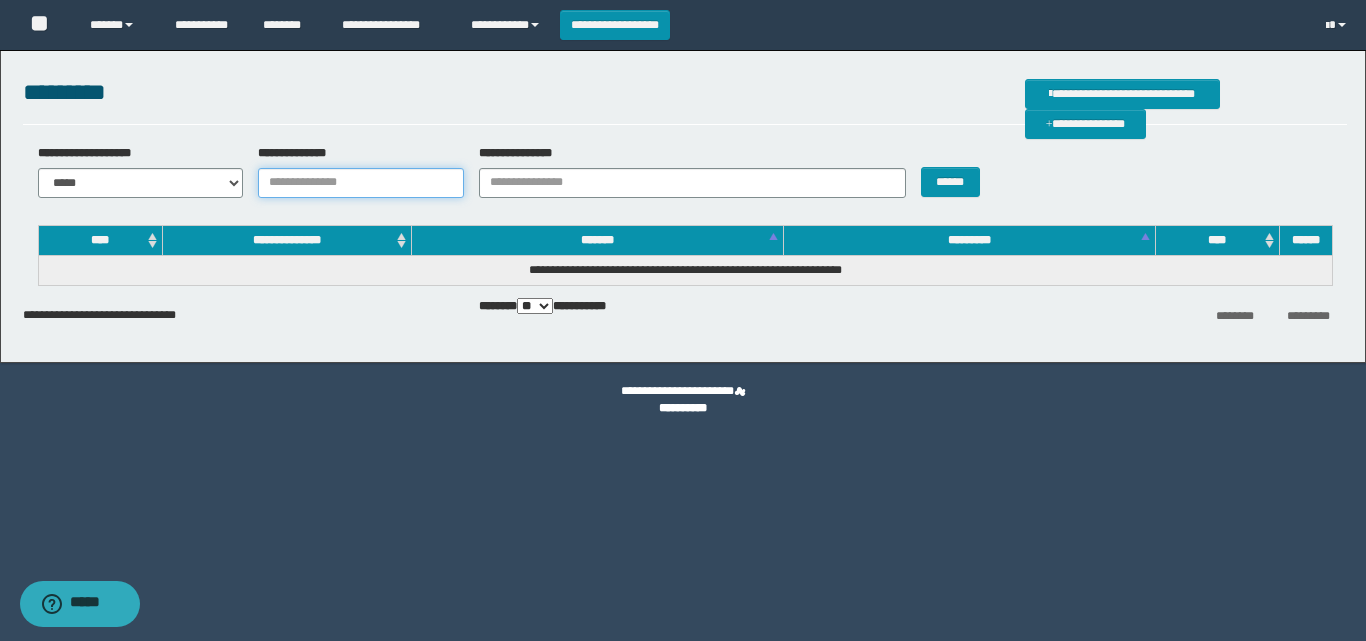 click on "**********" at bounding box center (361, 183) 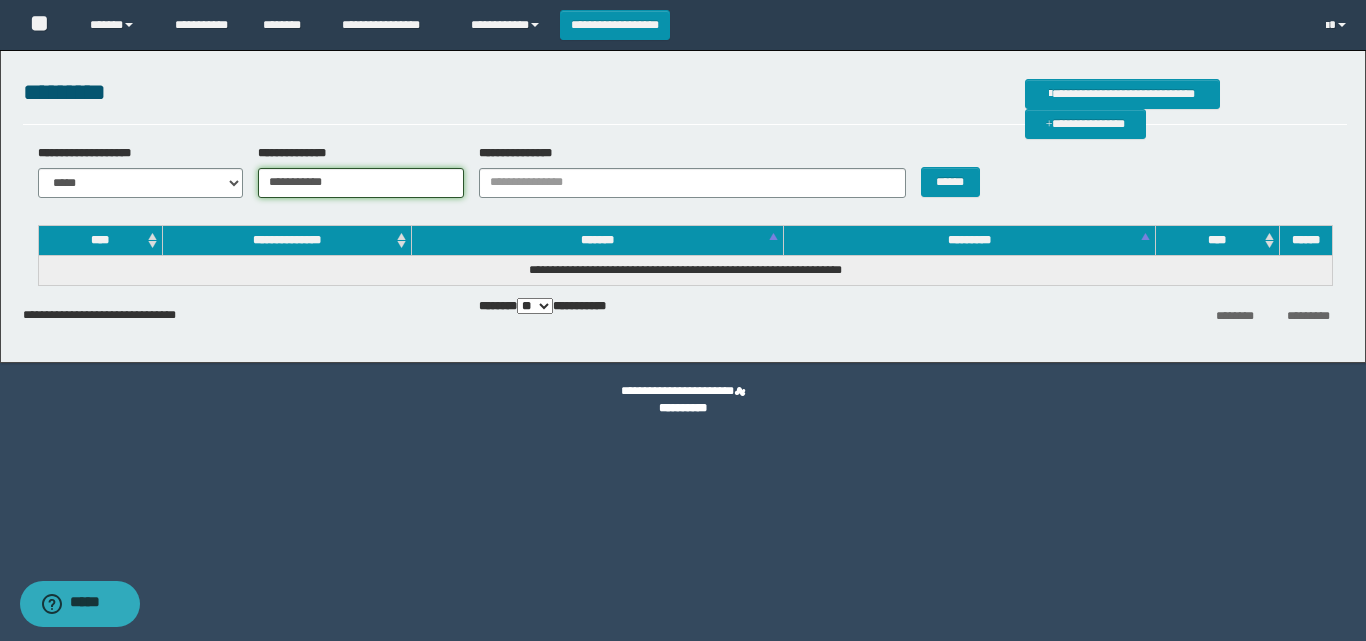 click on "**********" at bounding box center (361, 183) 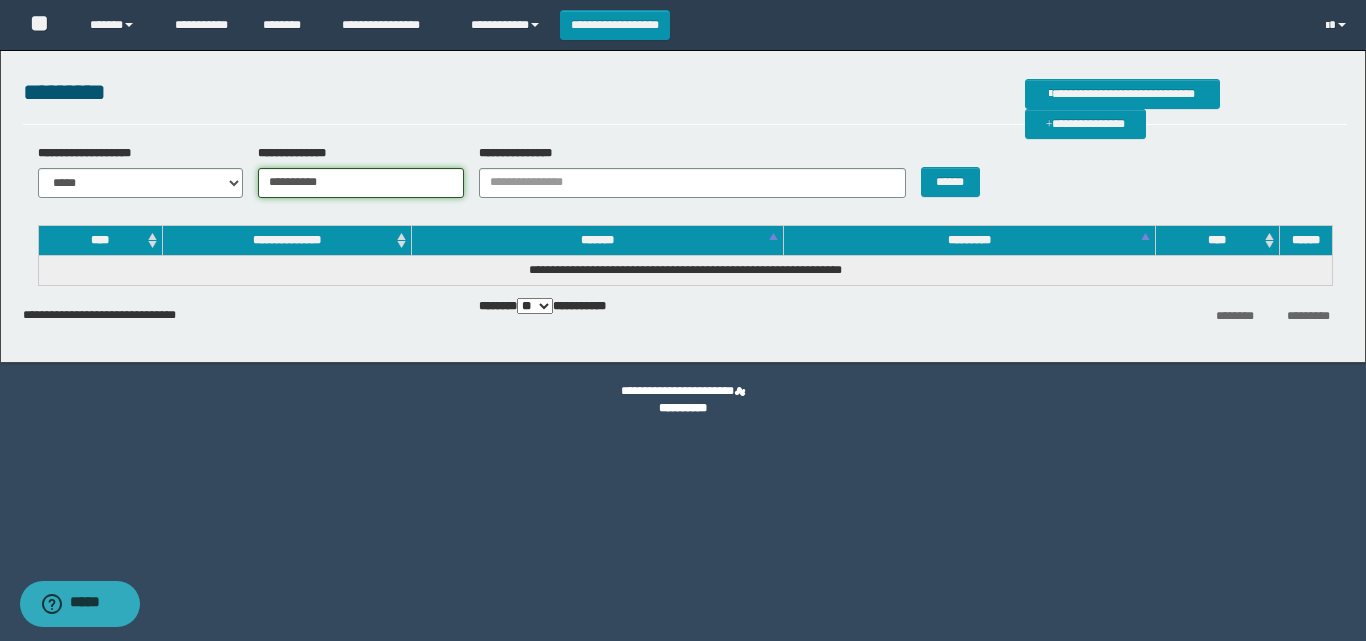 type on "**********" 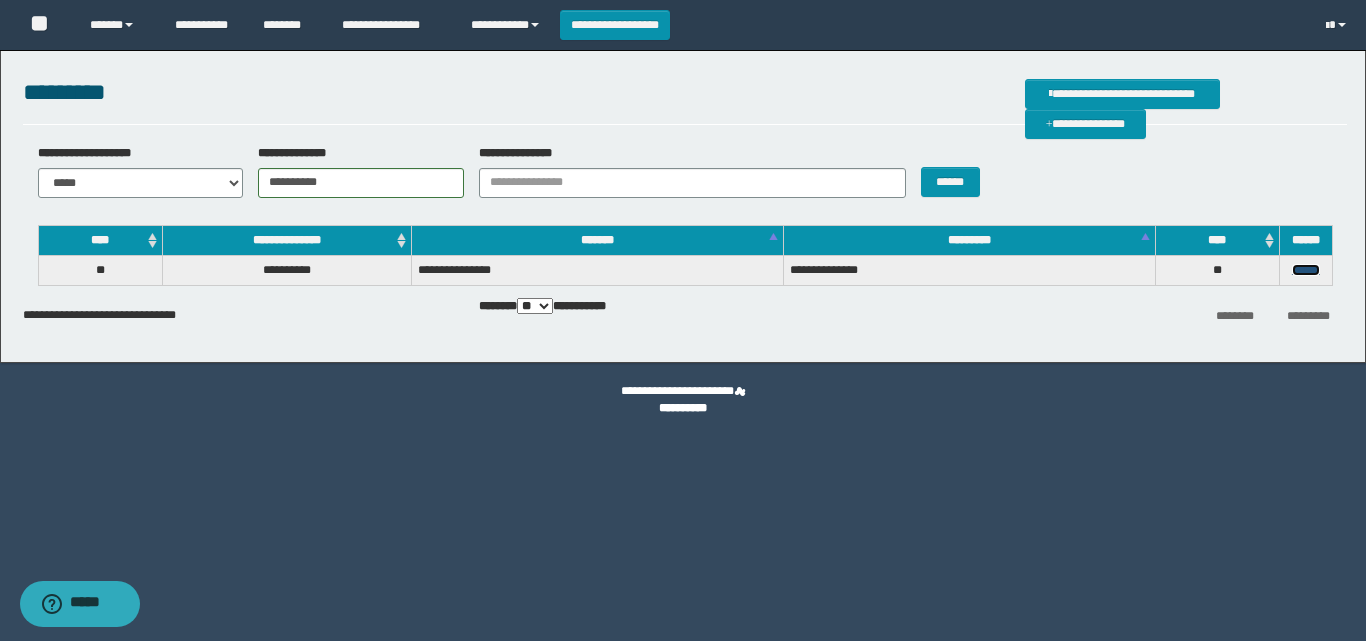 click on "******" at bounding box center (1306, 270) 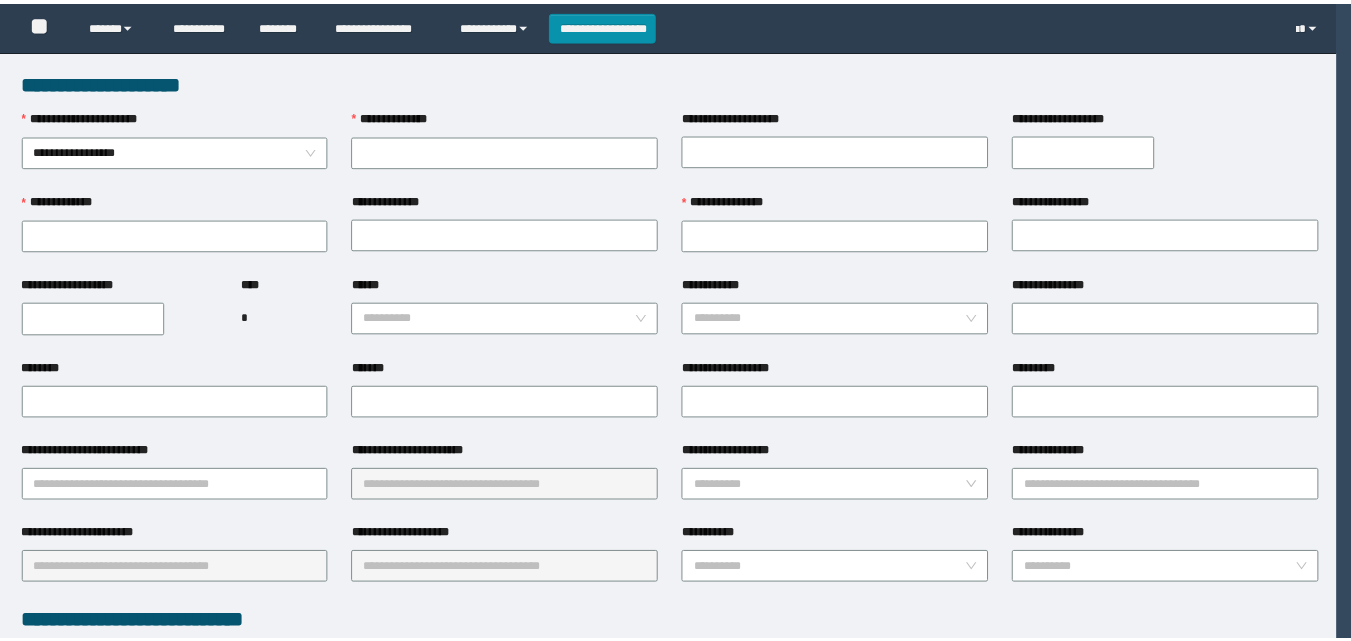 scroll, scrollTop: 0, scrollLeft: 0, axis: both 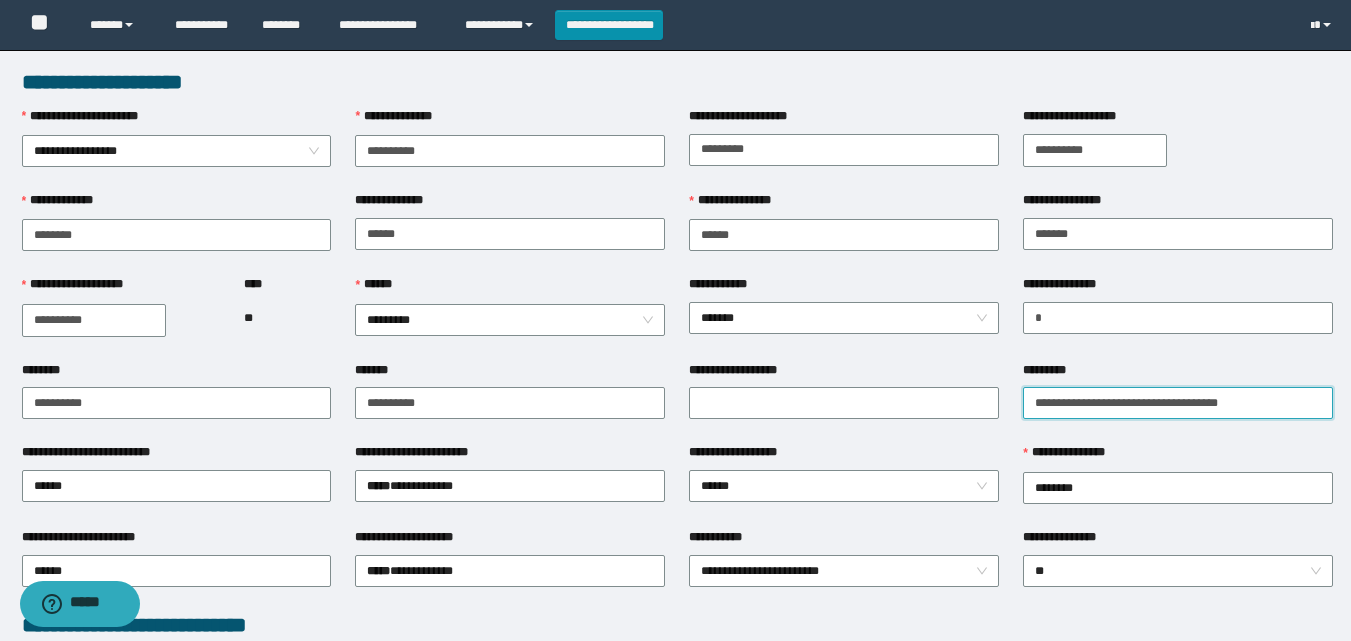 drag, startPoint x: 1259, startPoint y: 400, endPoint x: 1019, endPoint y: 401, distance: 240.00209 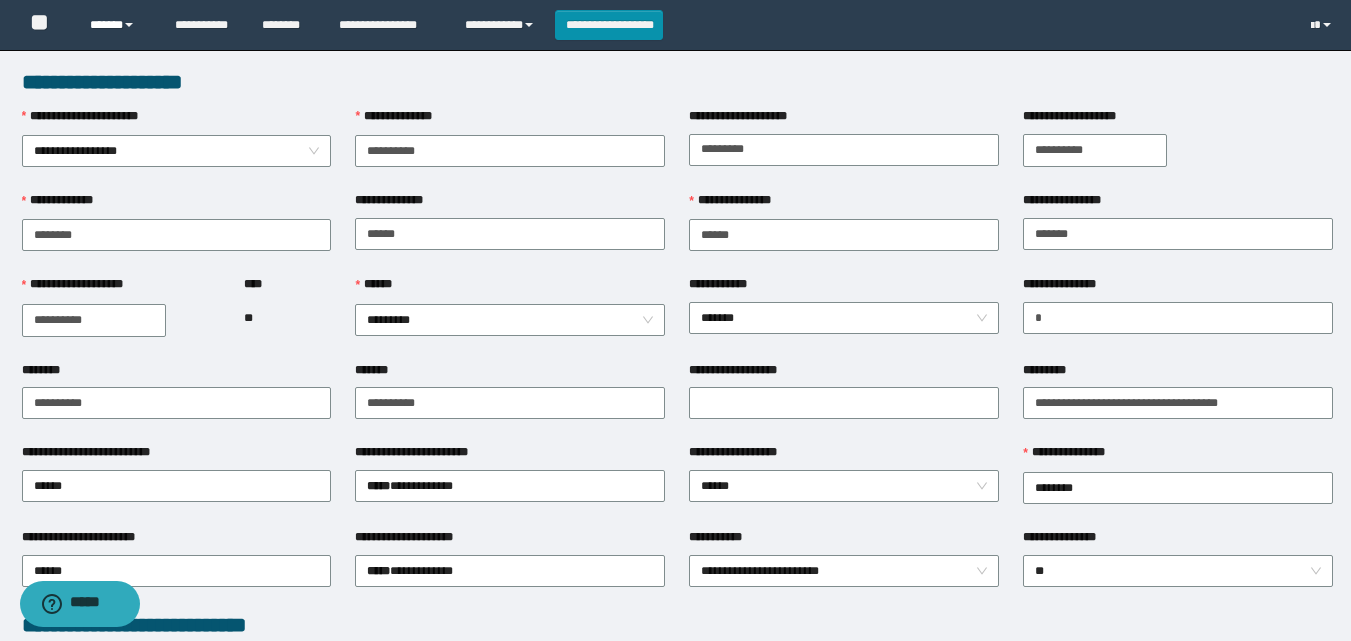 click on "******" at bounding box center [117, 25] 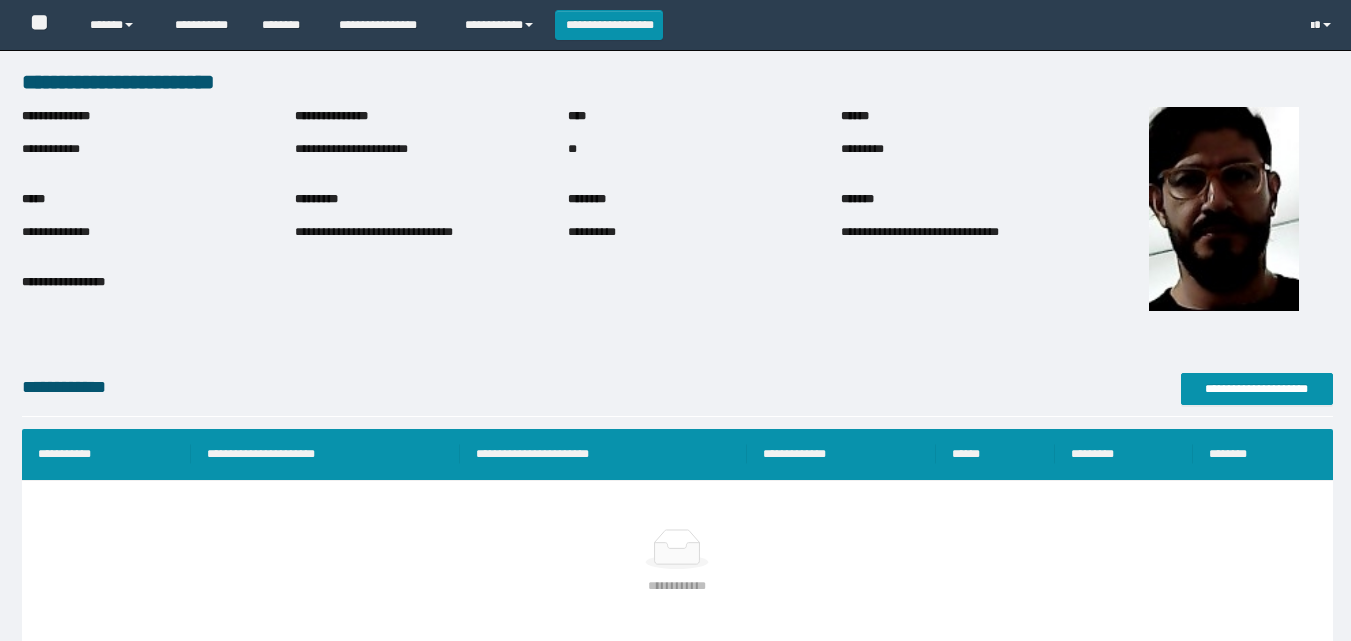 scroll, scrollTop: 0, scrollLeft: 0, axis: both 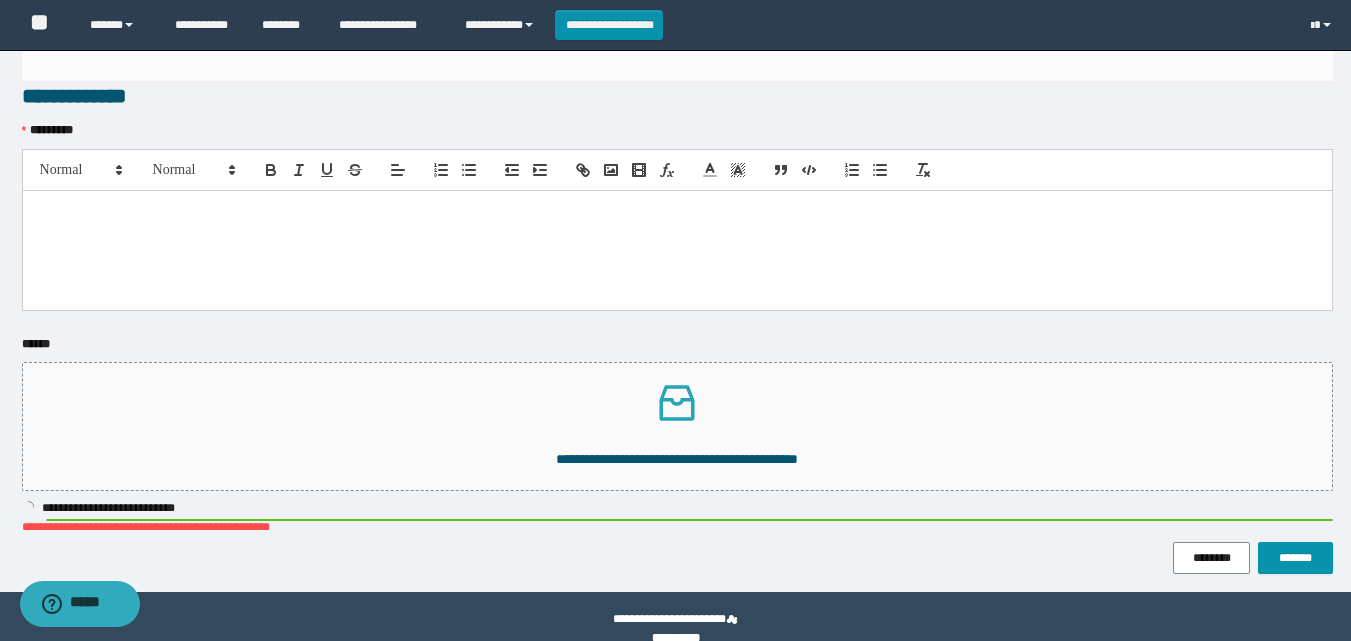 click at bounding box center (677, 250) 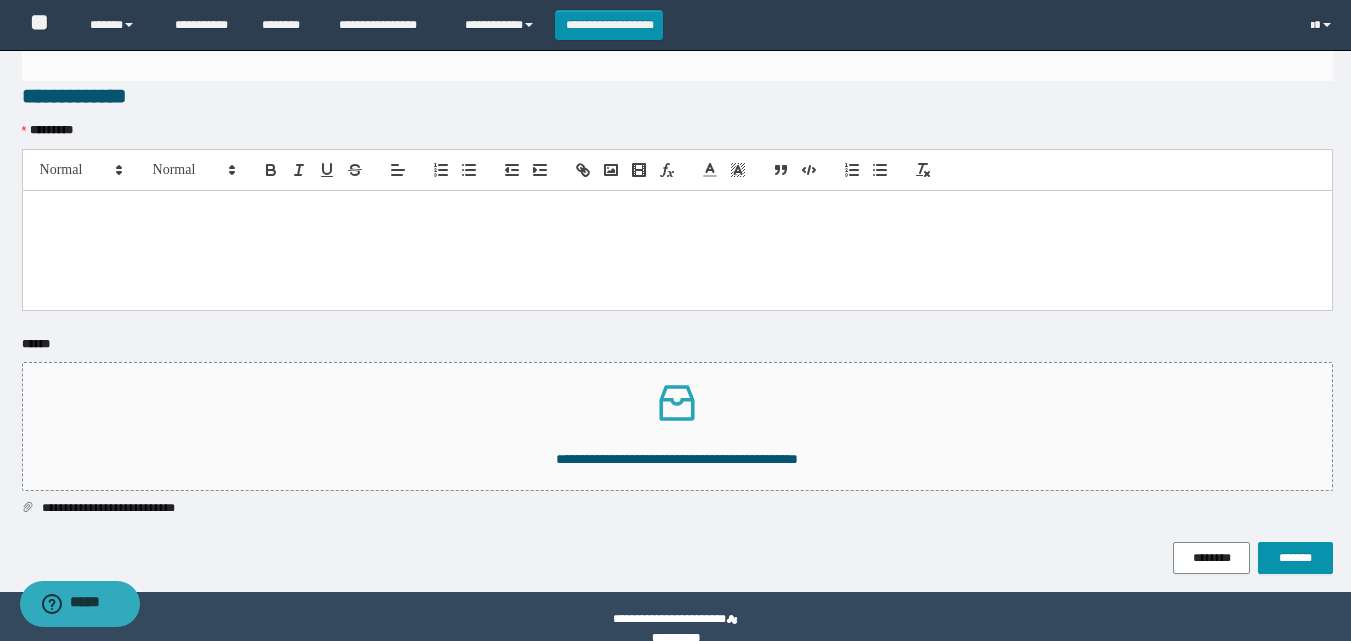 click at bounding box center (677, 250) 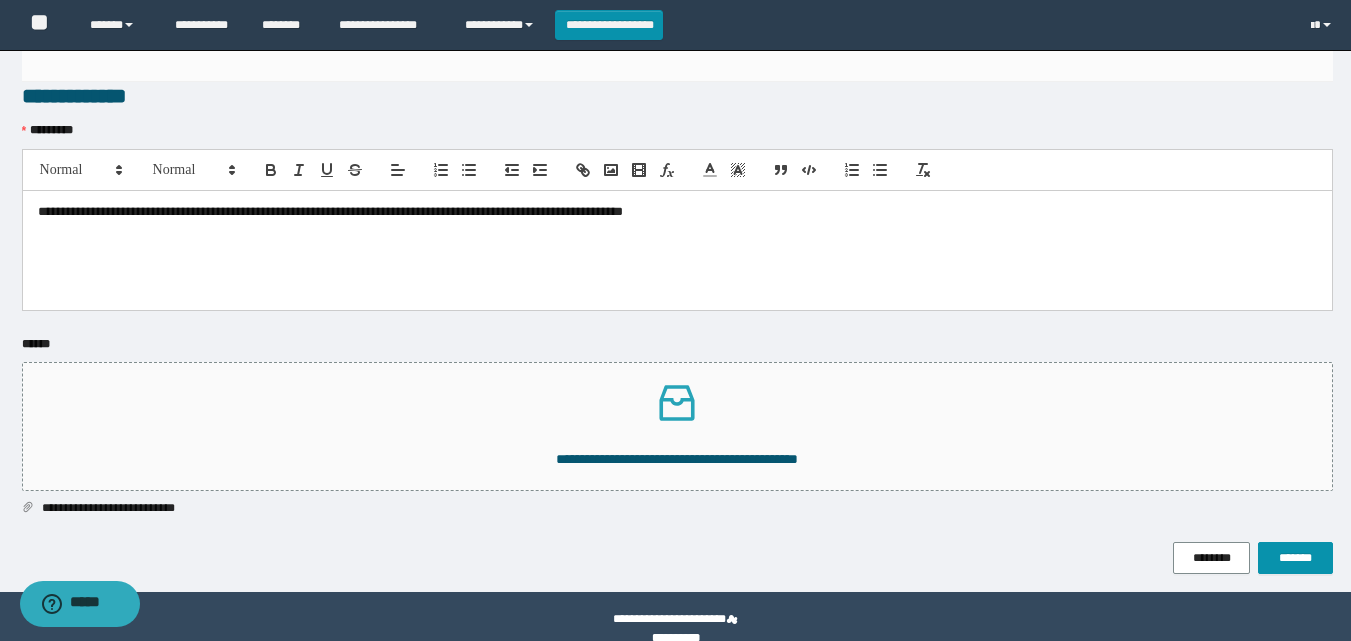 scroll, scrollTop: 0, scrollLeft: 0, axis: both 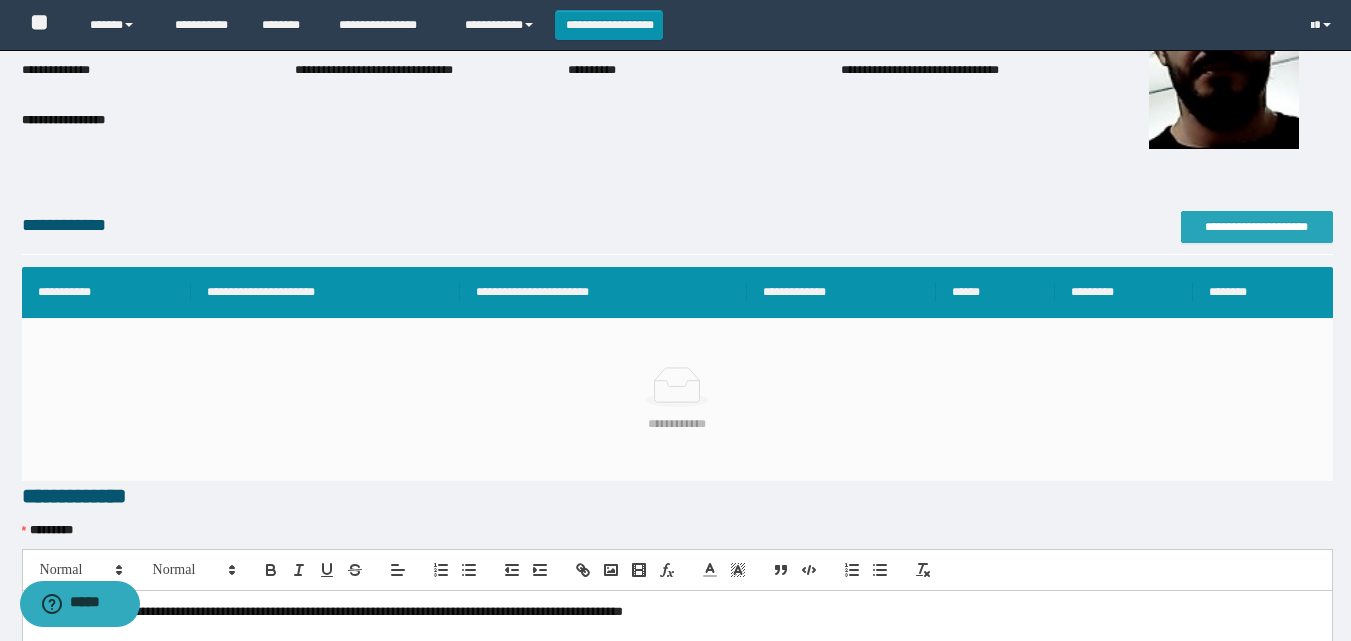 click on "**********" at bounding box center [1257, 227] 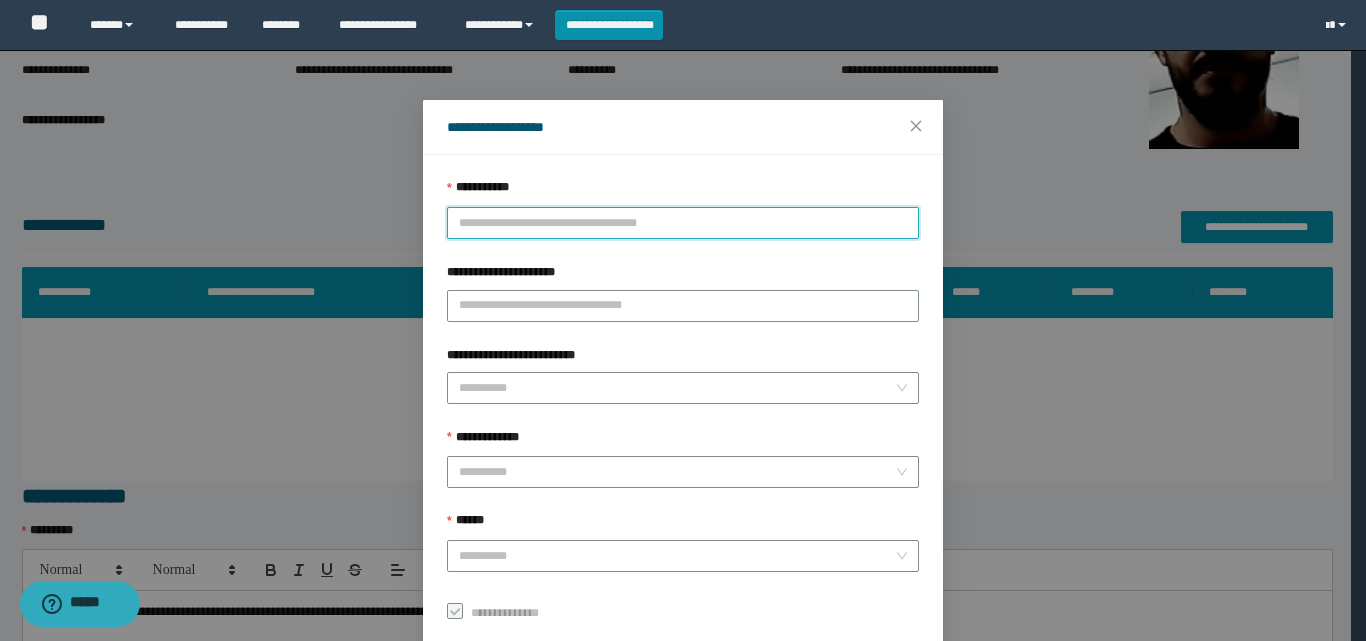 click on "**********" at bounding box center [683, 223] 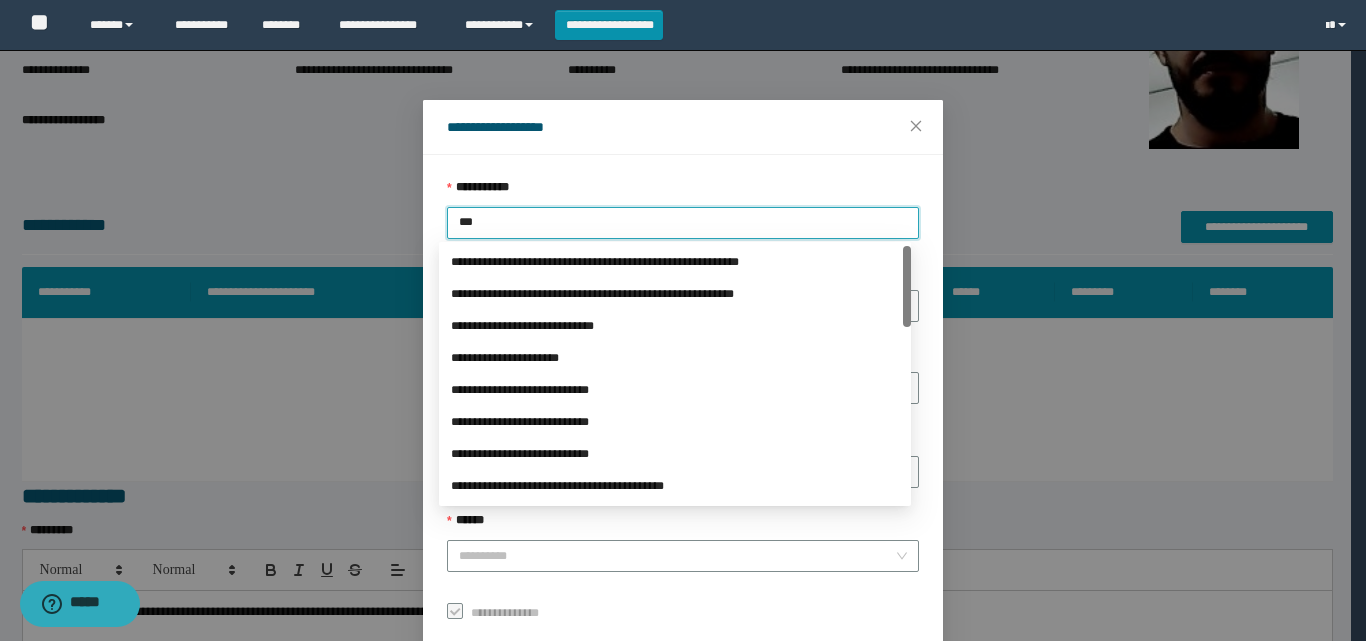 type on "****" 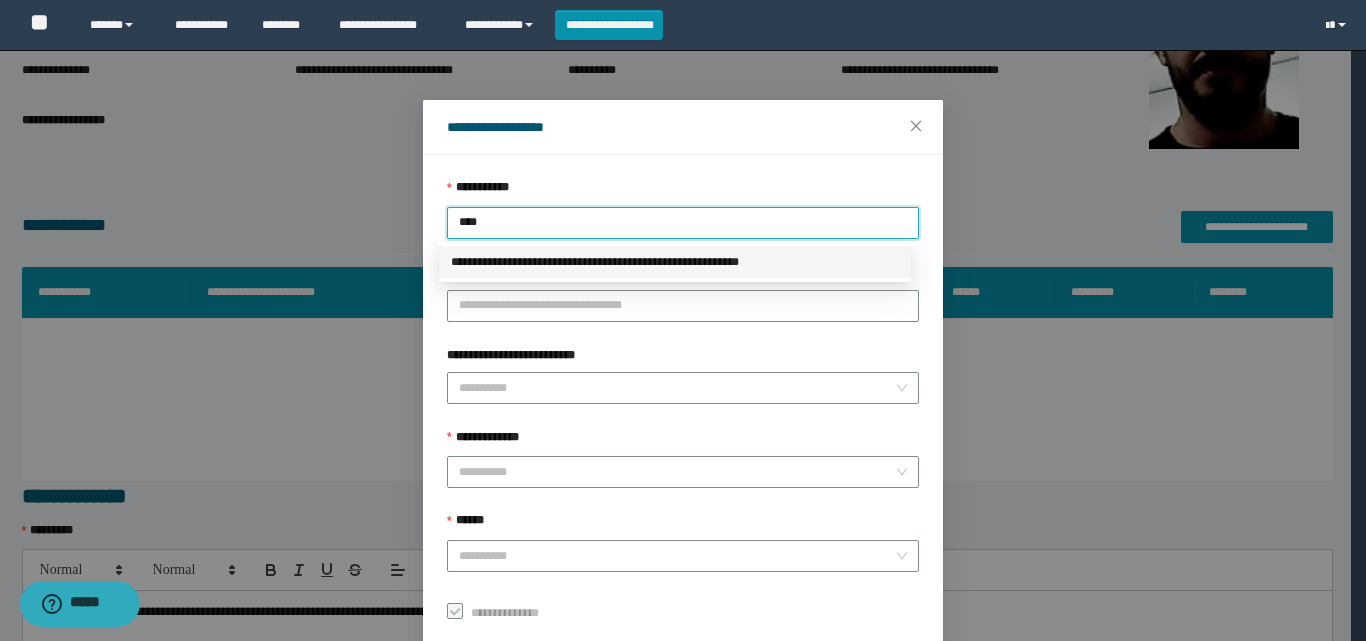 click on "**********" at bounding box center (675, 262) 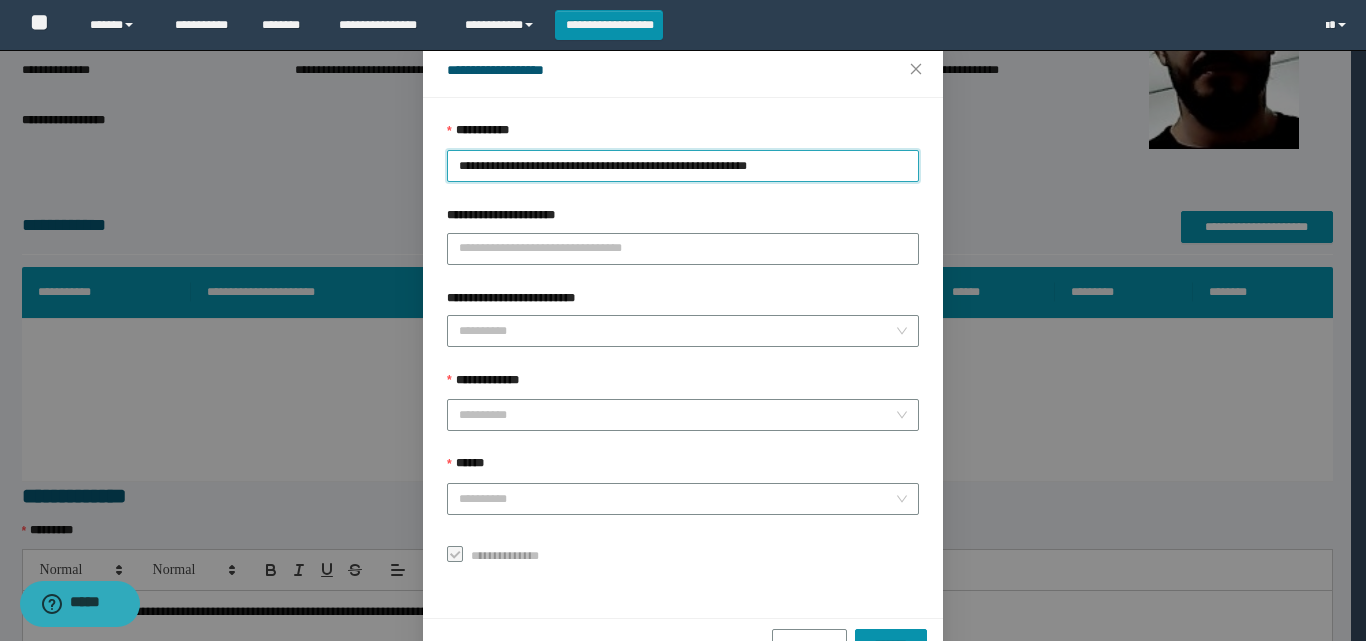 scroll, scrollTop: 111, scrollLeft: 0, axis: vertical 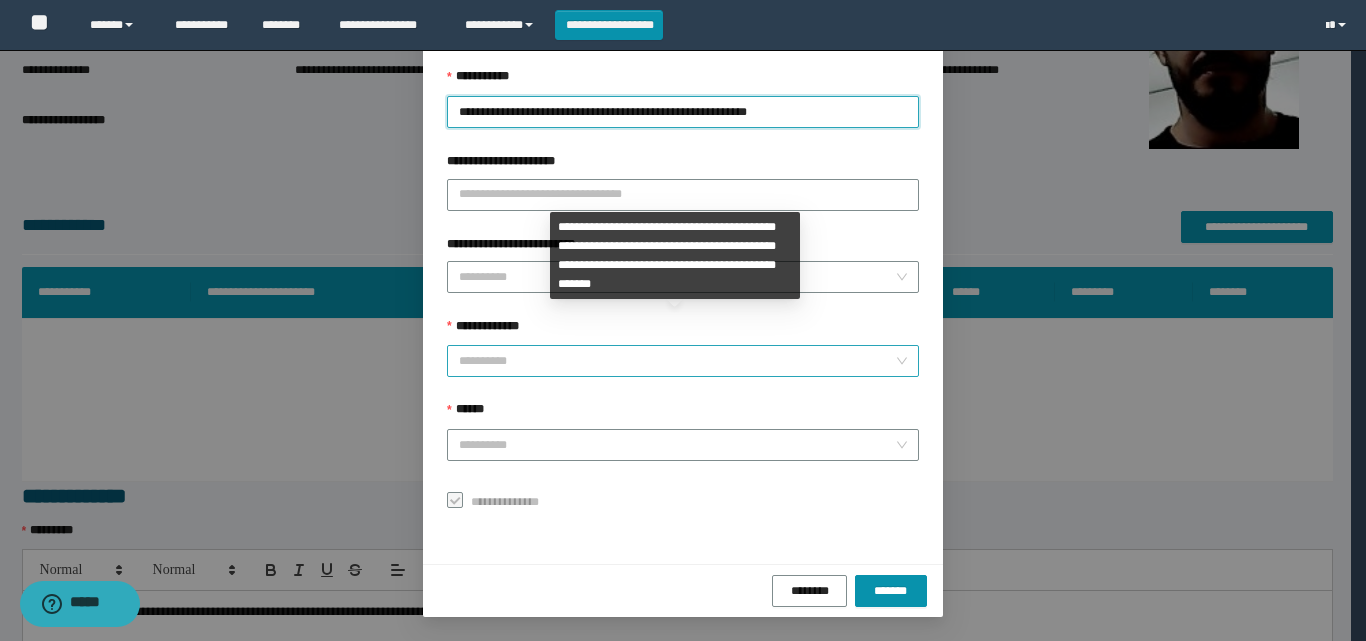 click on "**********" at bounding box center [677, 361] 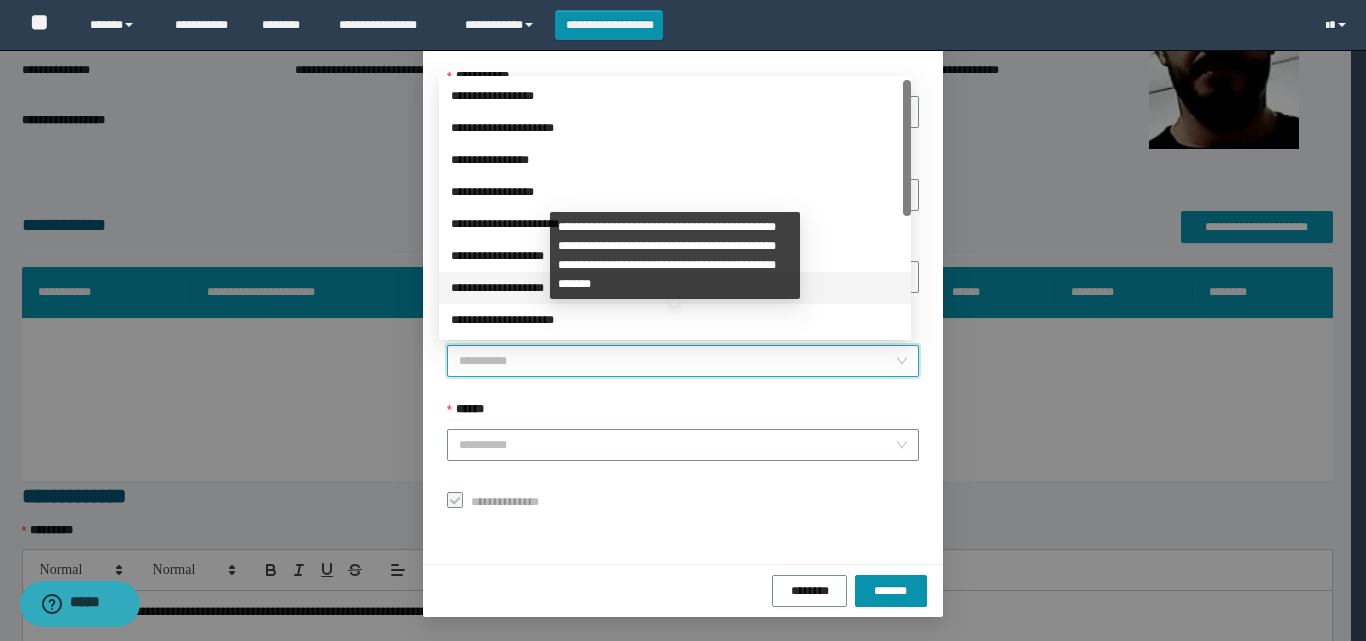 scroll, scrollTop: 224, scrollLeft: 0, axis: vertical 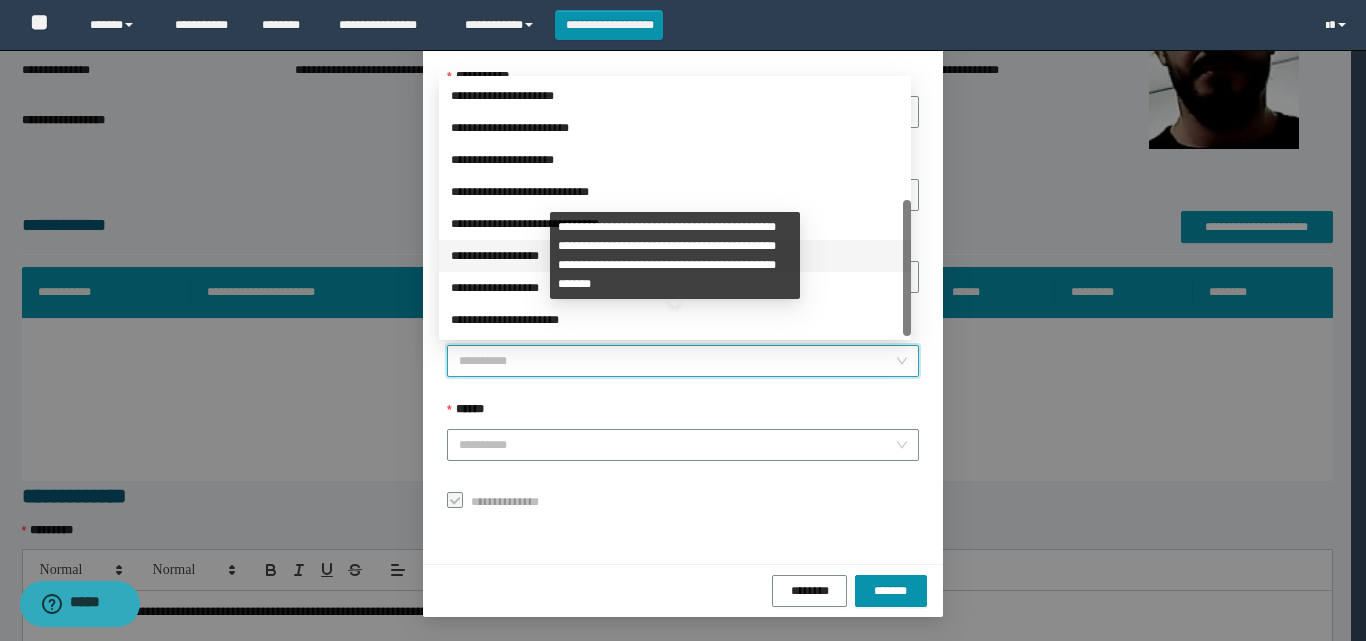 click on "**********" at bounding box center [675, 256] 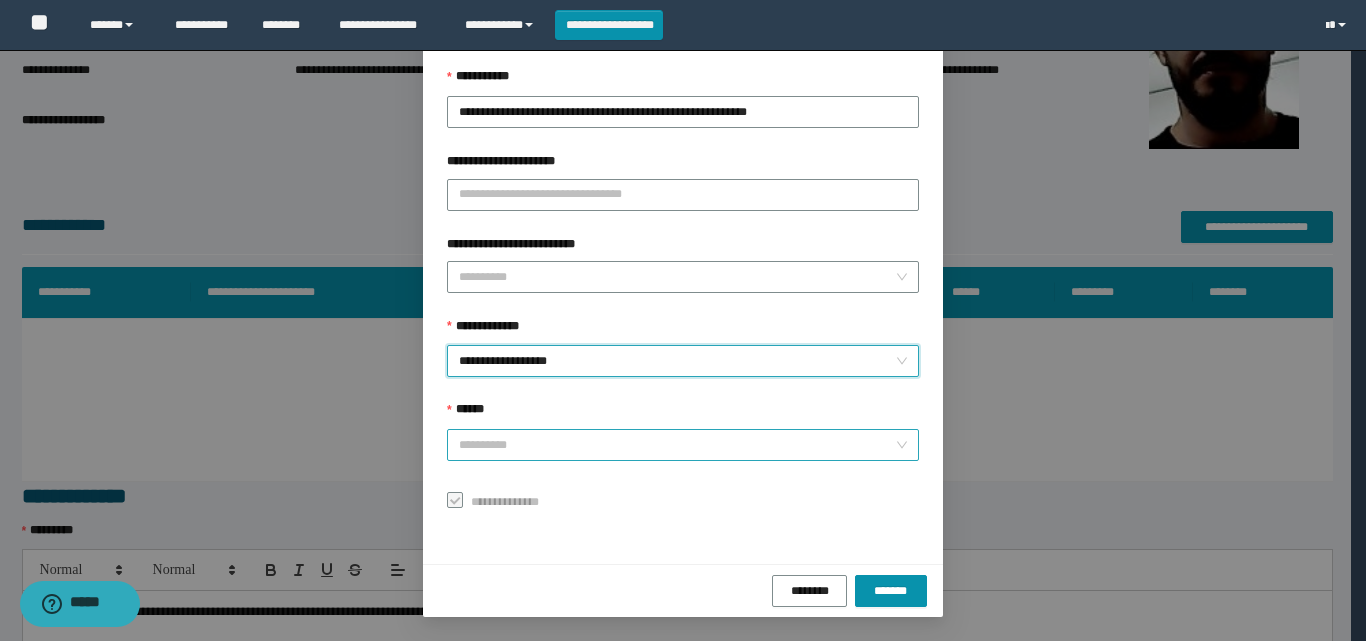 click on "******" at bounding box center (677, 445) 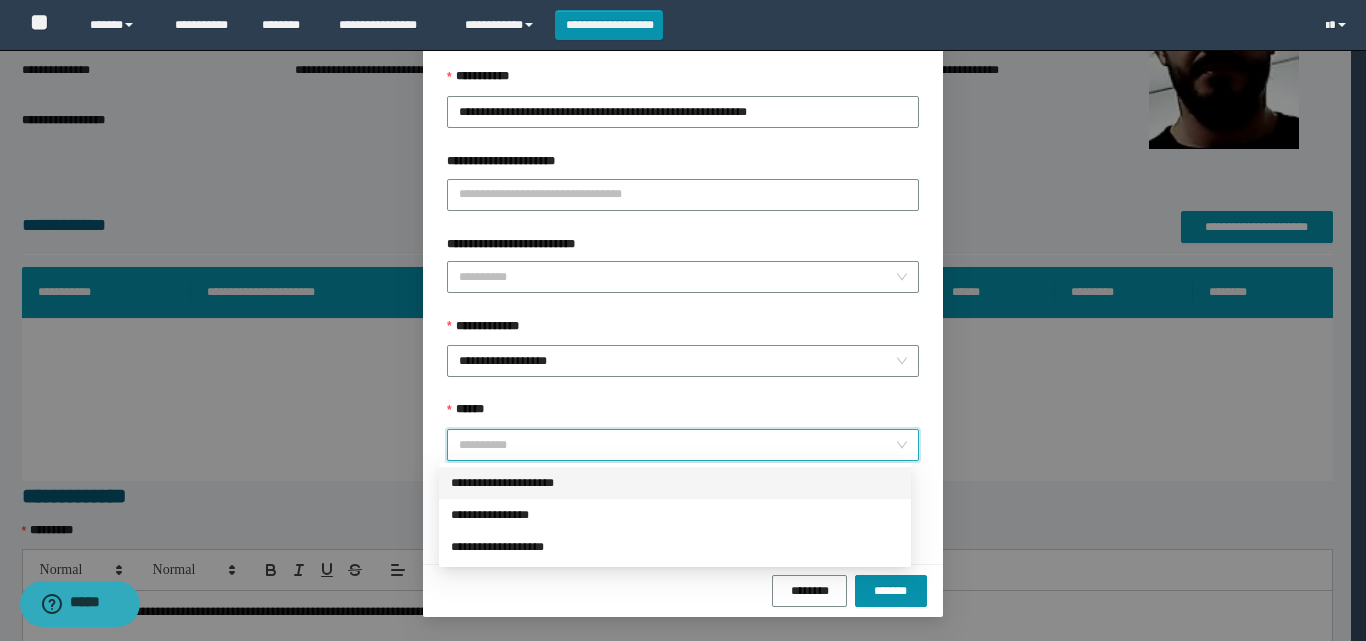 drag, startPoint x: 563, startPoint y: 483, endPoint x: 730, endPoint y: 534, distance: 174.61386 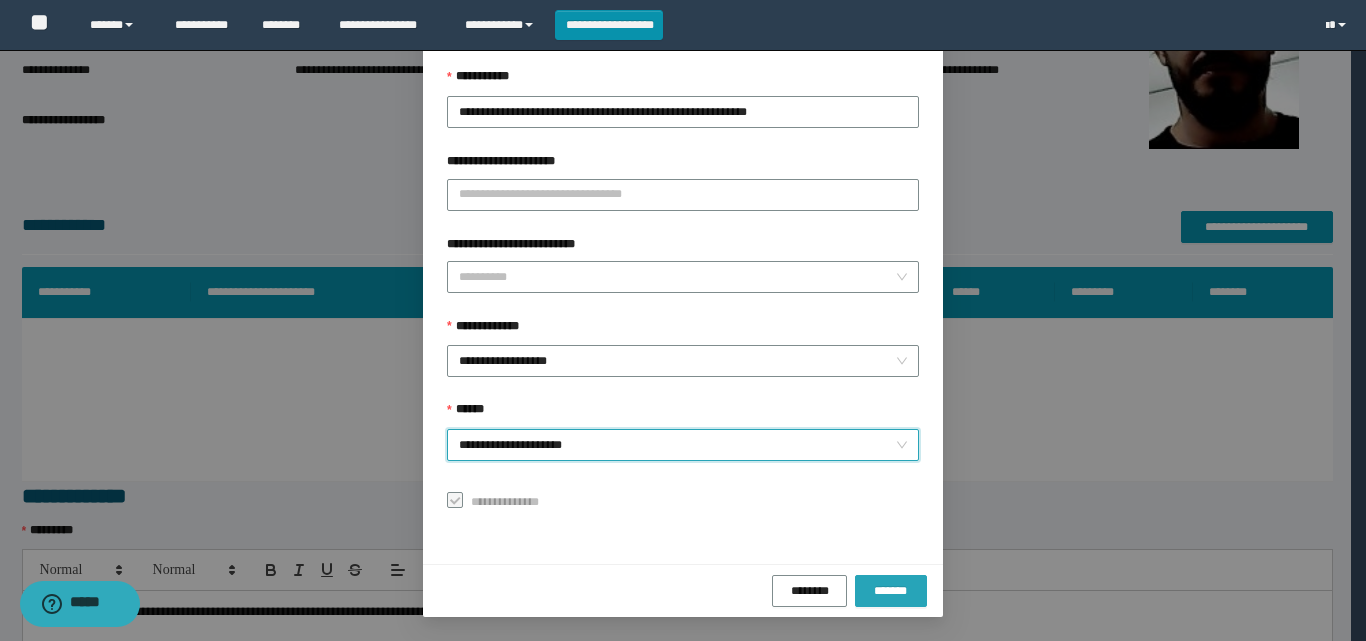 click on "*******" at bounding box center [891, 591] 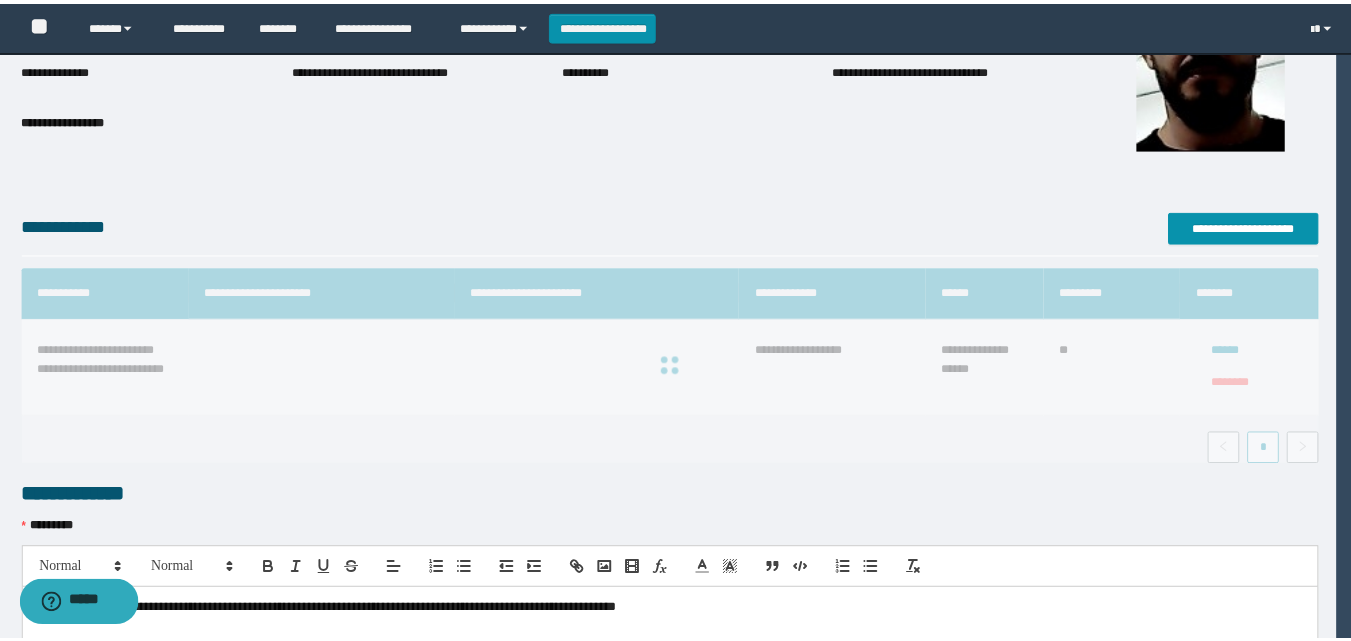 scroll, scrollTop: 64, scrollLeft: 0, axis: vertical 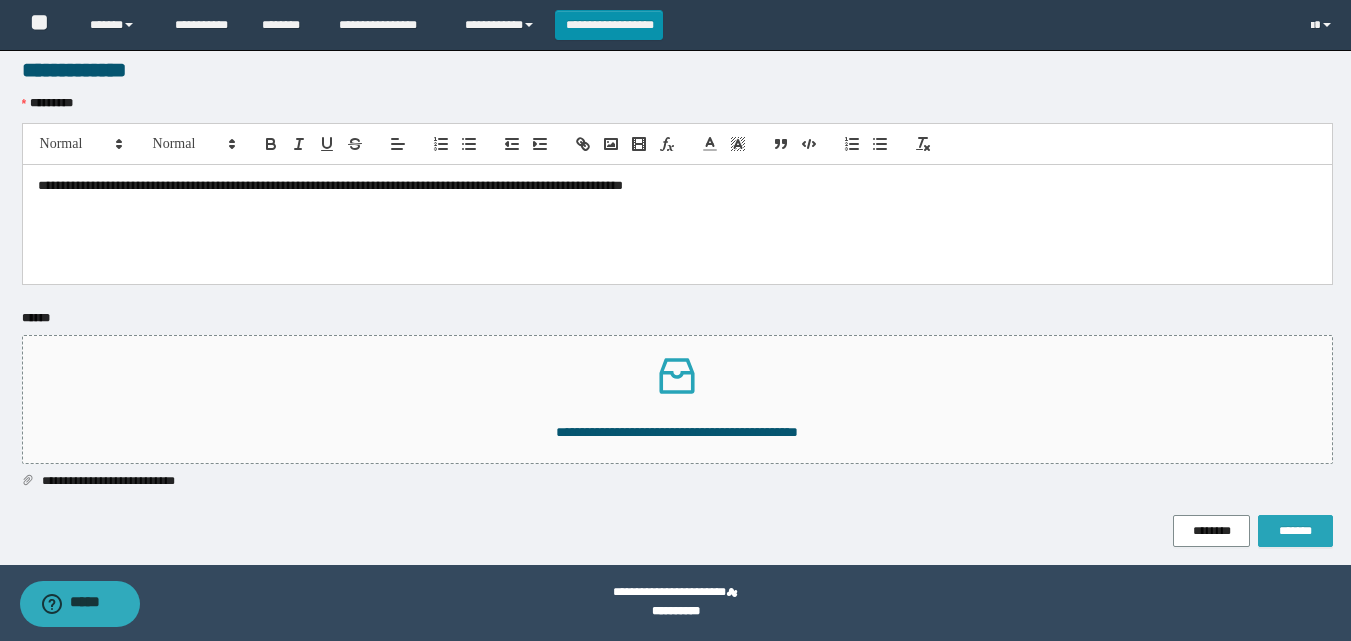 click on "*******" at bounding box center [1295, 531] 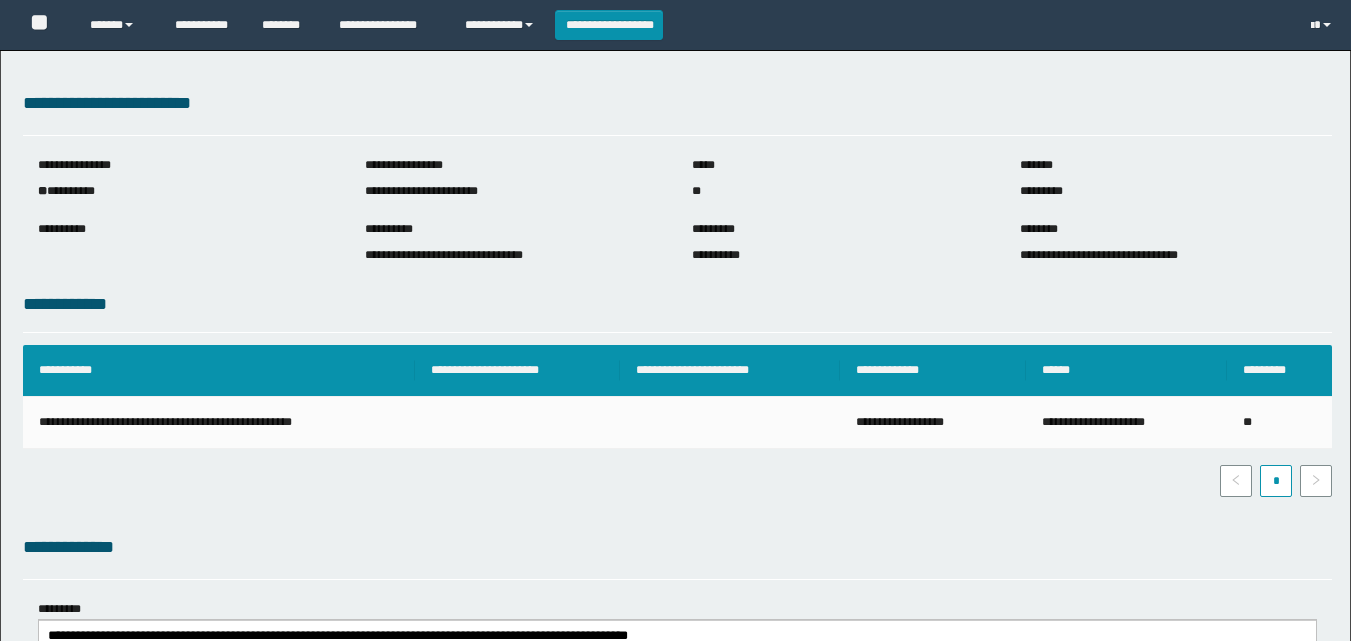 scroll, scrollTop: 0, scrollLeft: 0, axis: both 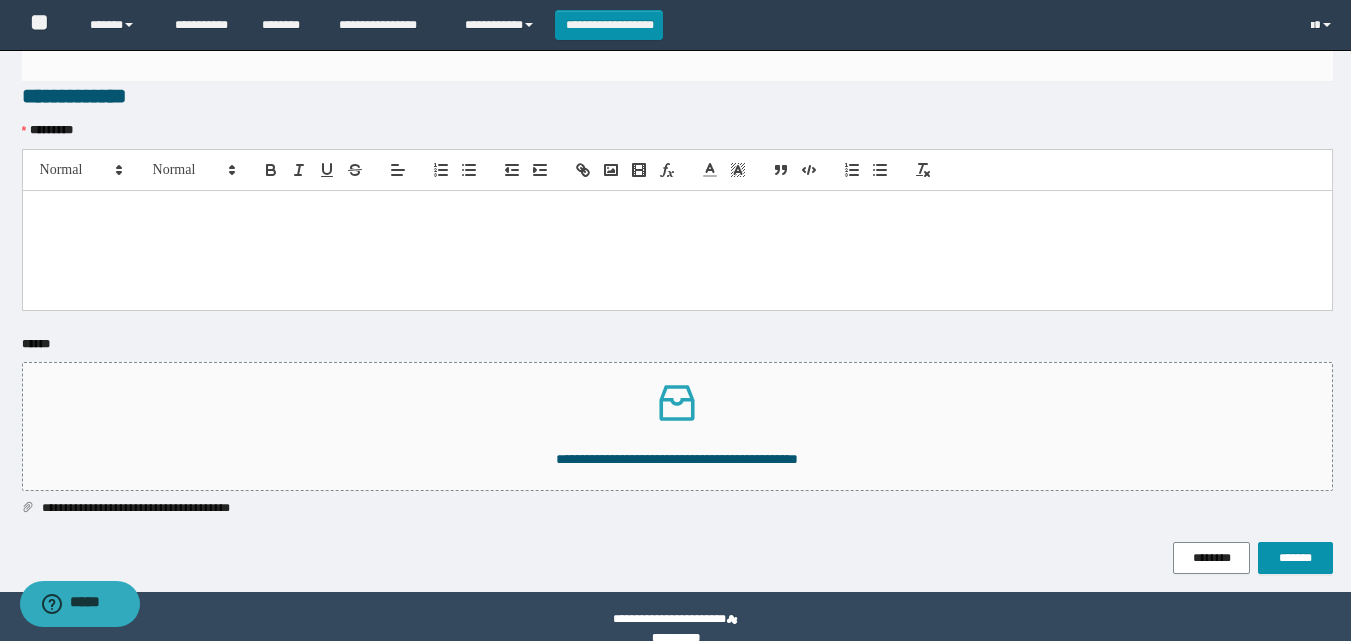 click at bounding box center (677, 250) 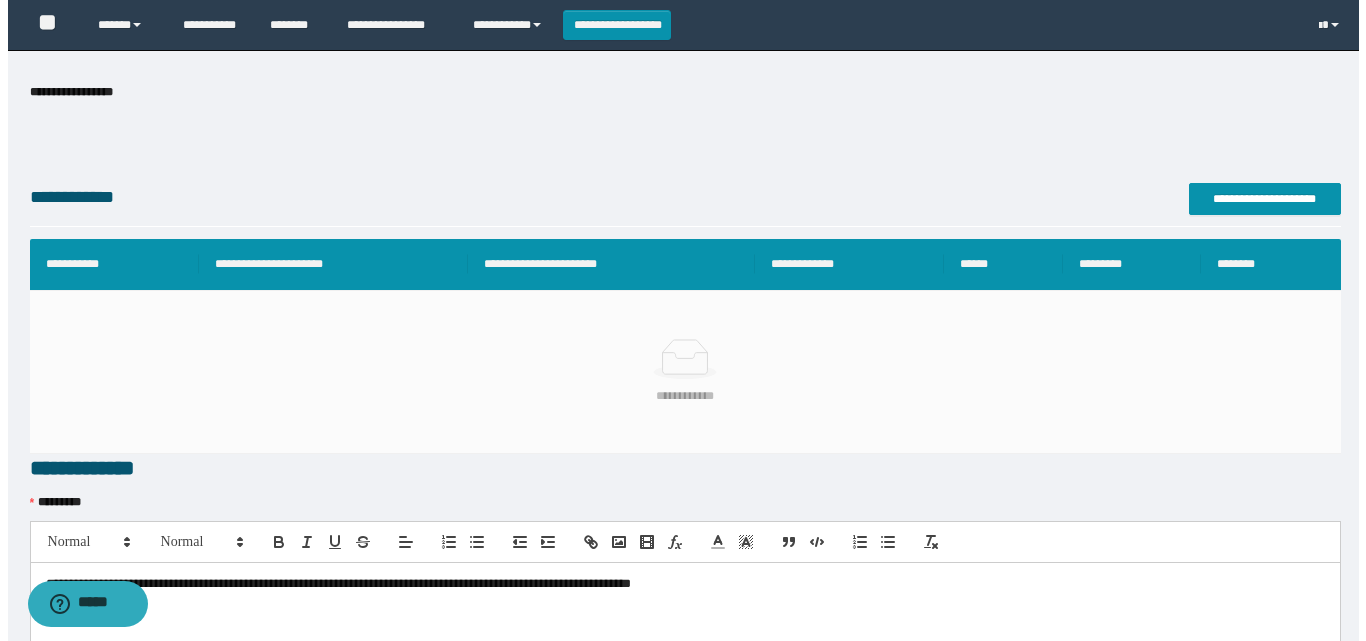 scroll, scrollTop: 162, scrollLeft: 0, axis: vertical 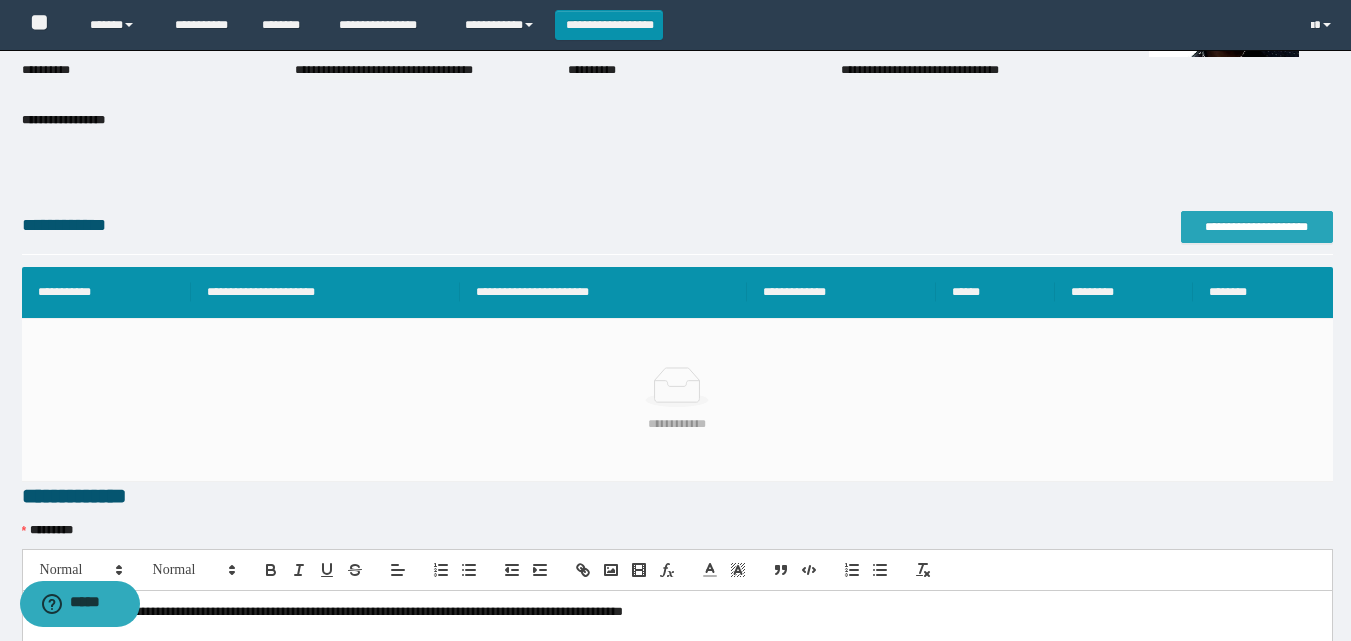 click on "**********" at bounding box center (1257, 227) 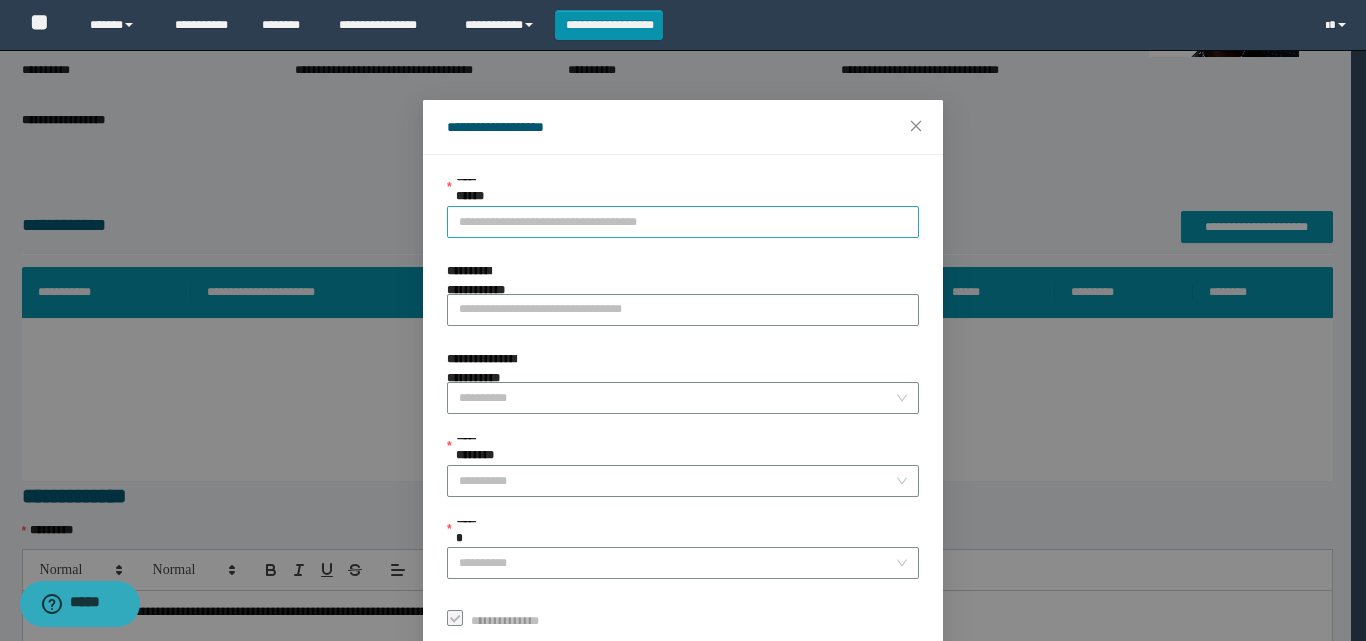 click on "**********" at bounding box center (683, 222) 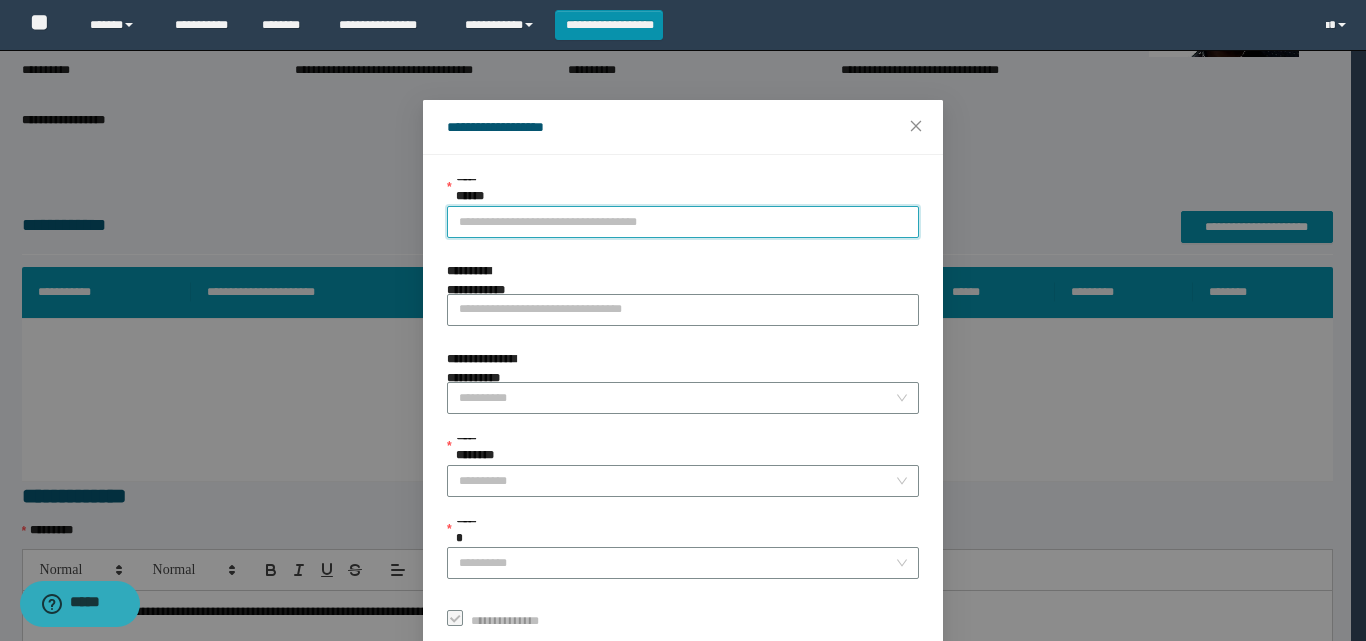 click on "**********" at bounding box center (683, 222) 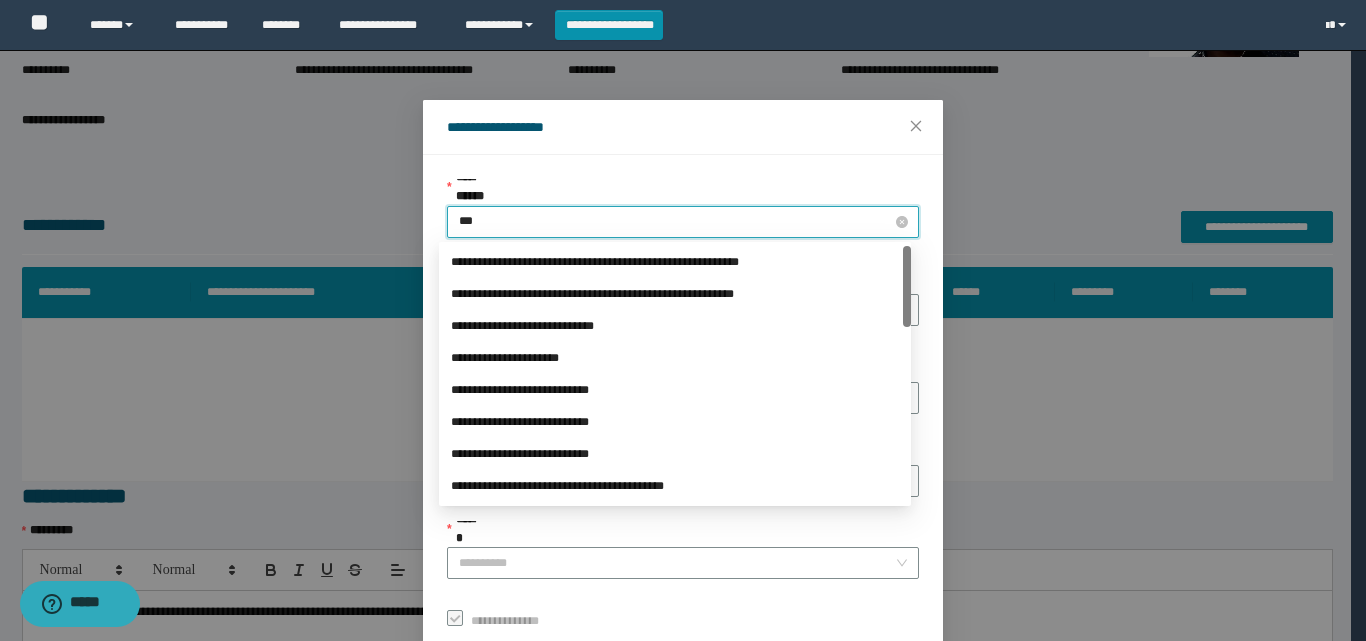 type on "****" 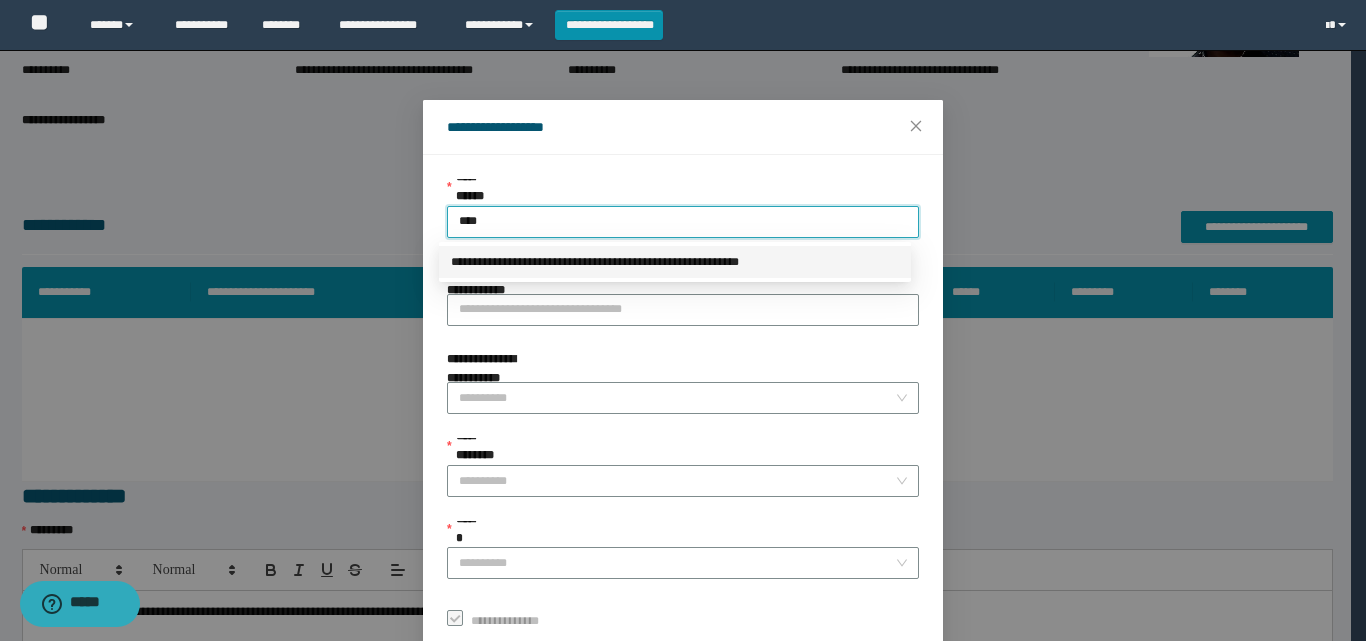 click on "**********" at bounding box center [675, 262] 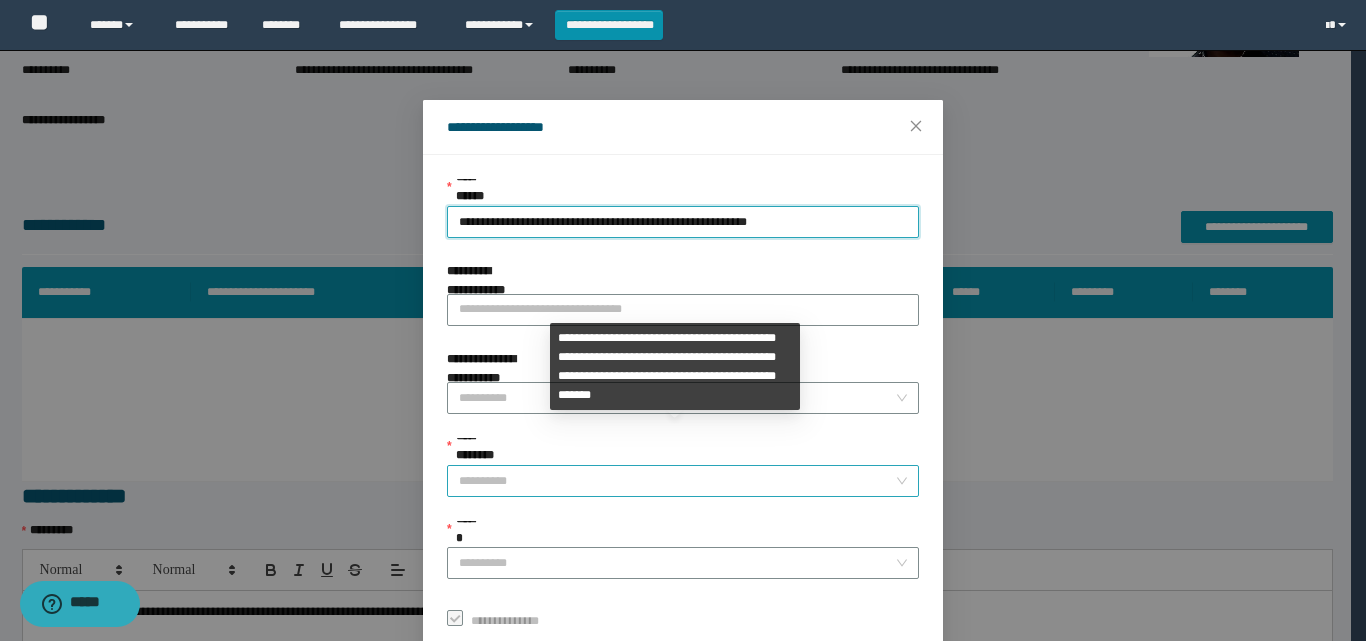 click on "**********" at bounding box center (677, 481) 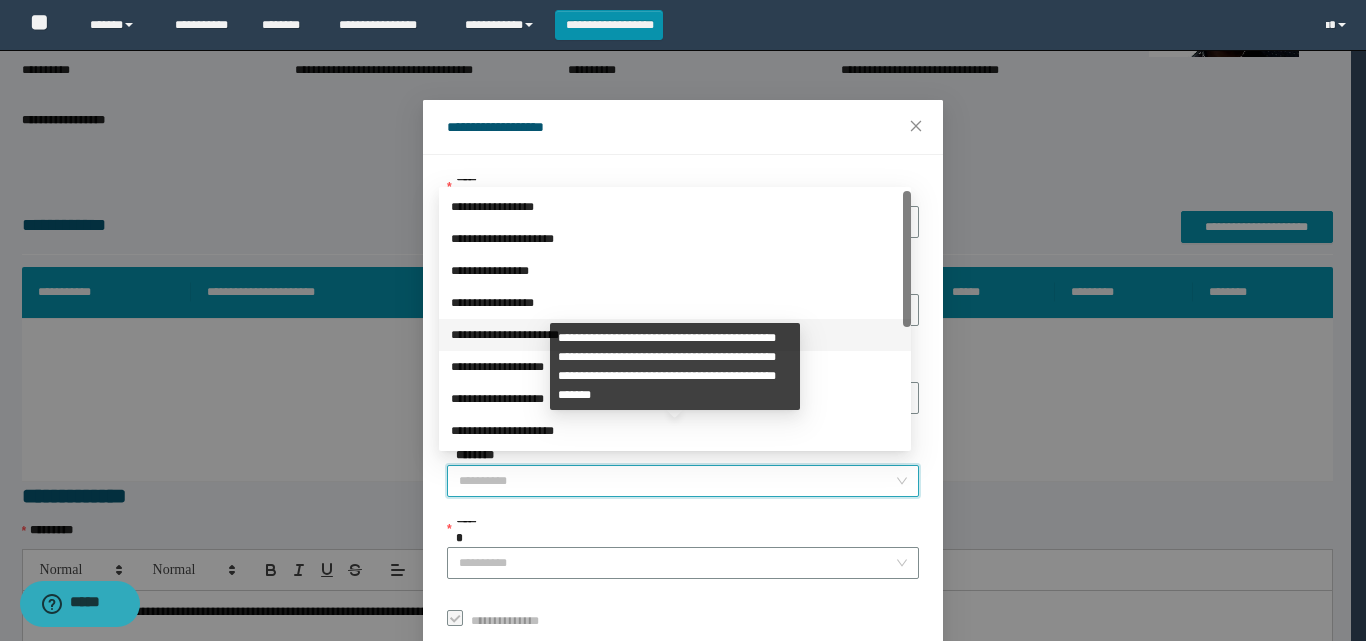 scroll, scrollTop: 224, scrollLeft: 0, axis: vertical 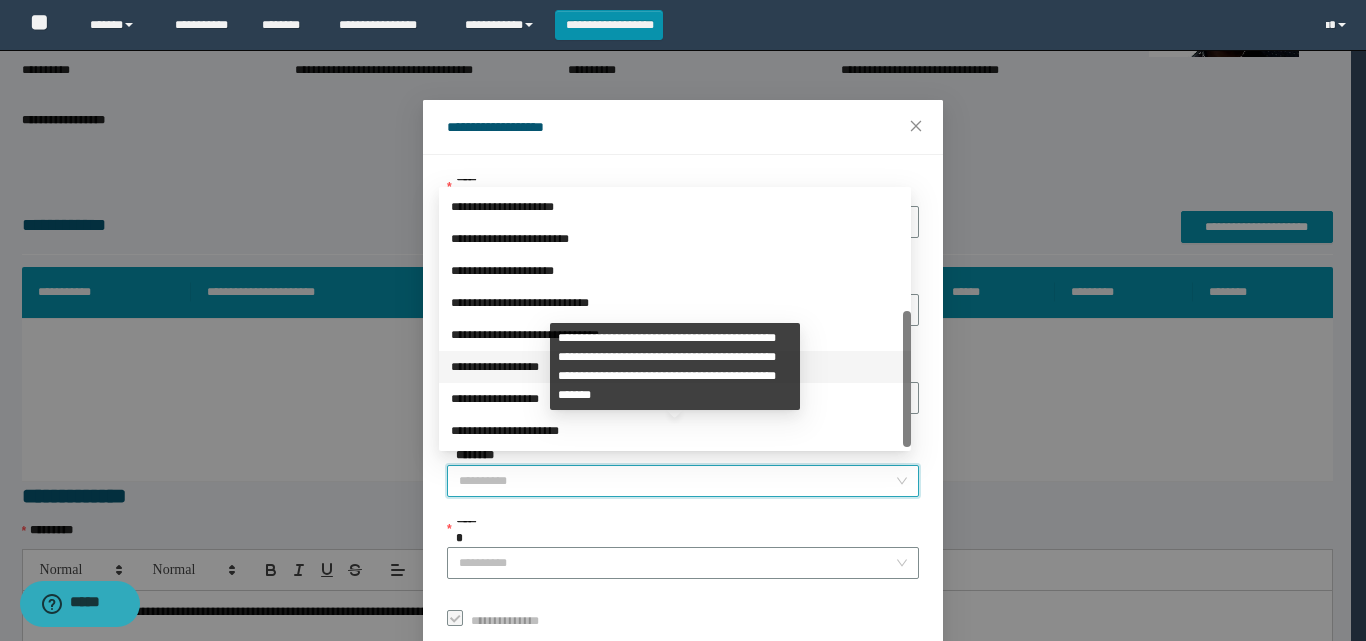 click on "**********" at bounding box center [675, 367] 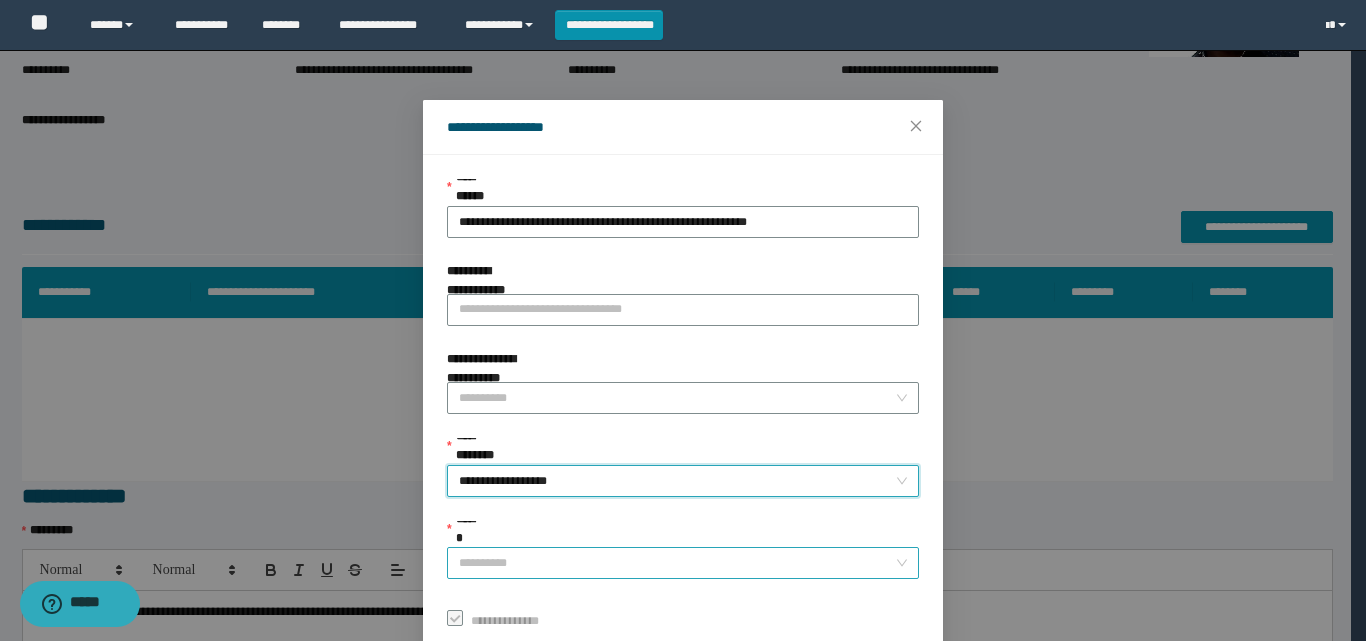 click on "******" at bounding box center (677, 563) 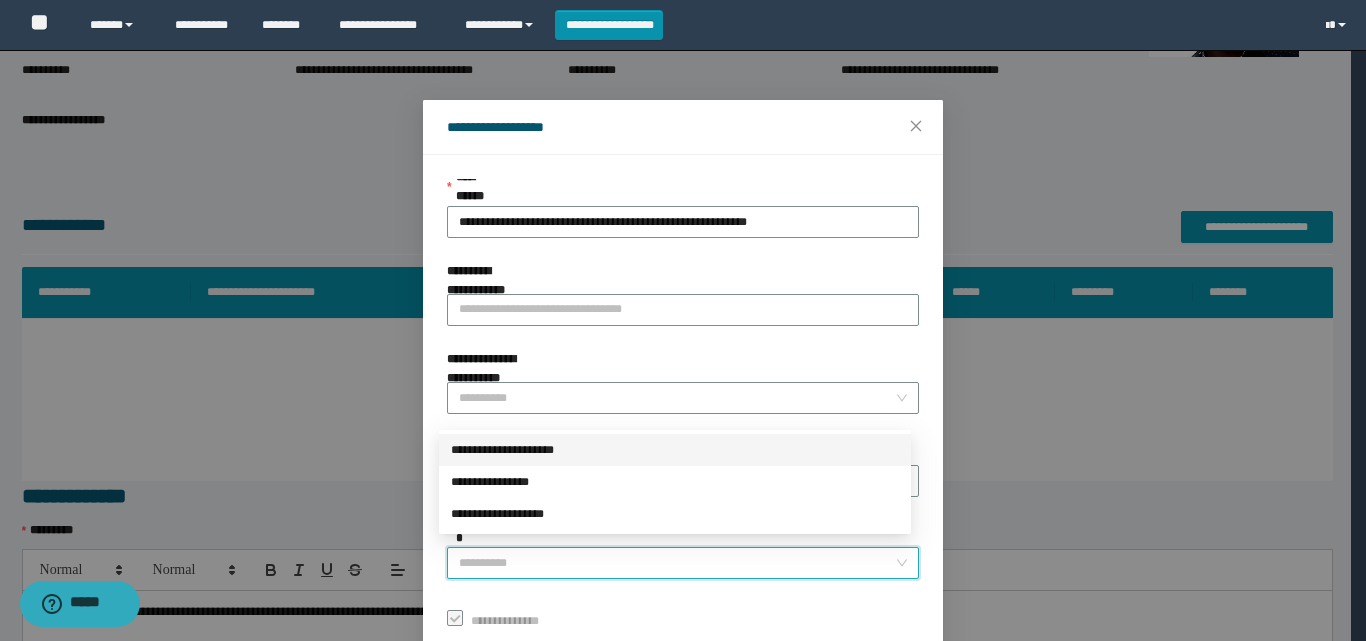click on "**********" at bounding box center [675, 450] 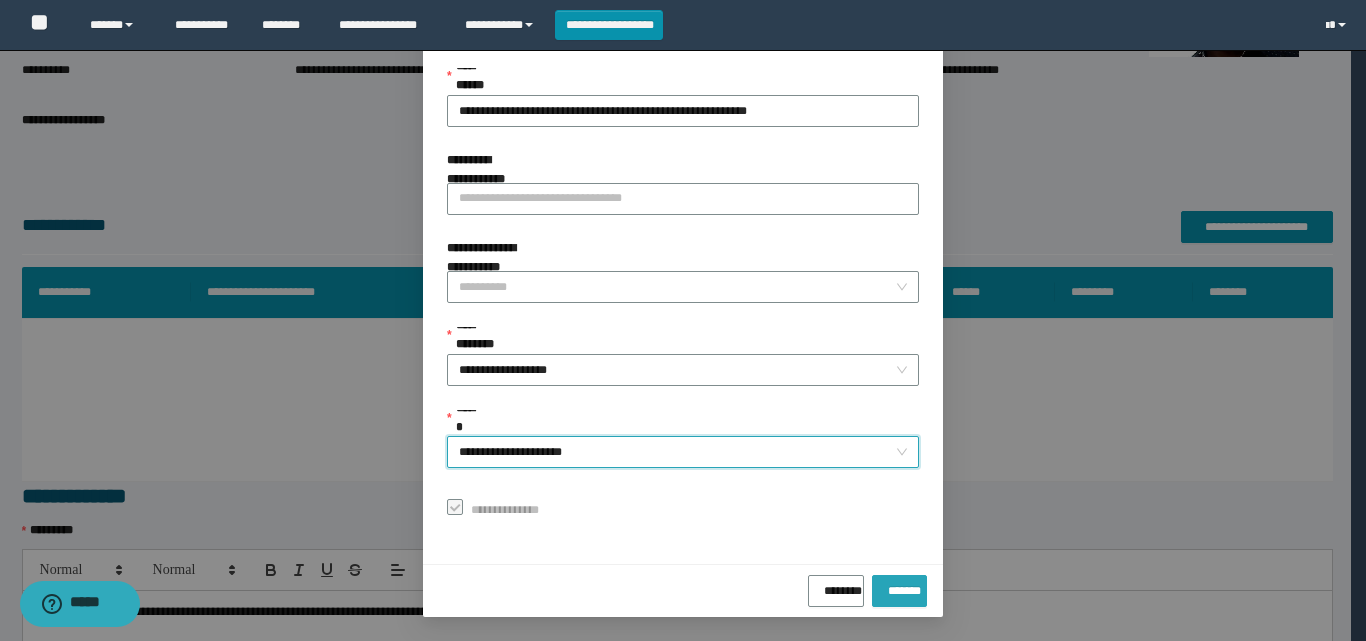 click on "*******" at bounding box center [899, 587] 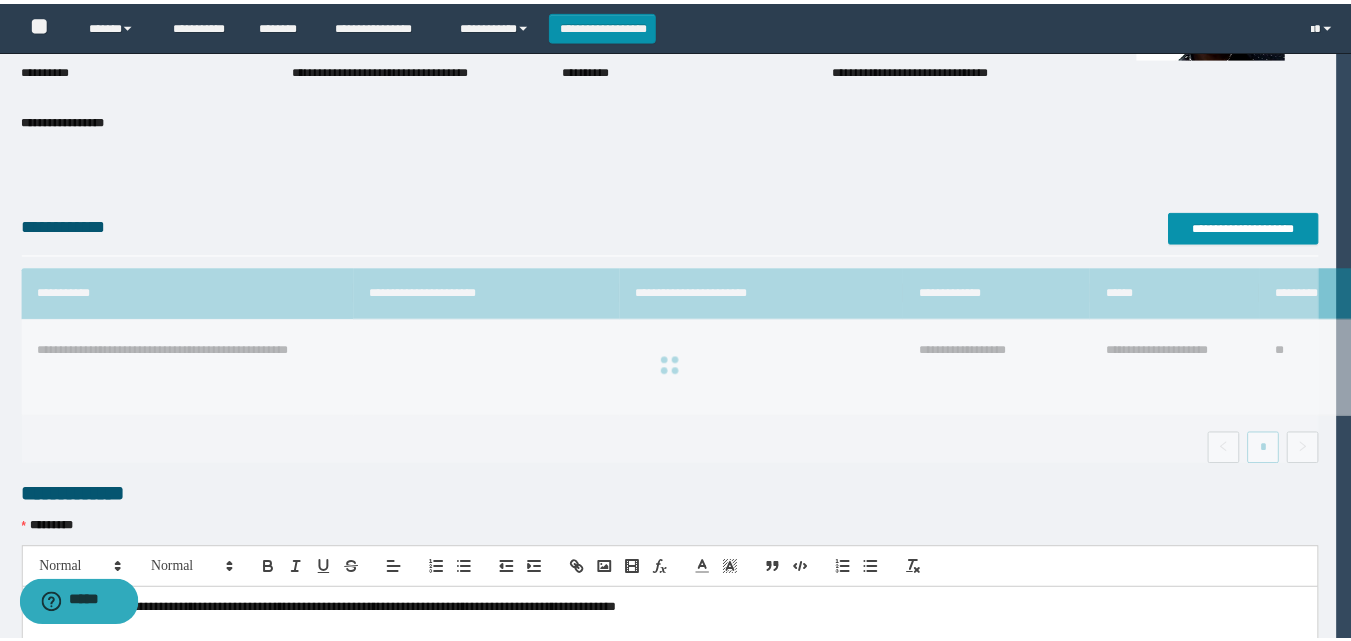 scroll, scrollTop: 64, scrollLeft: 0, axis: vertical 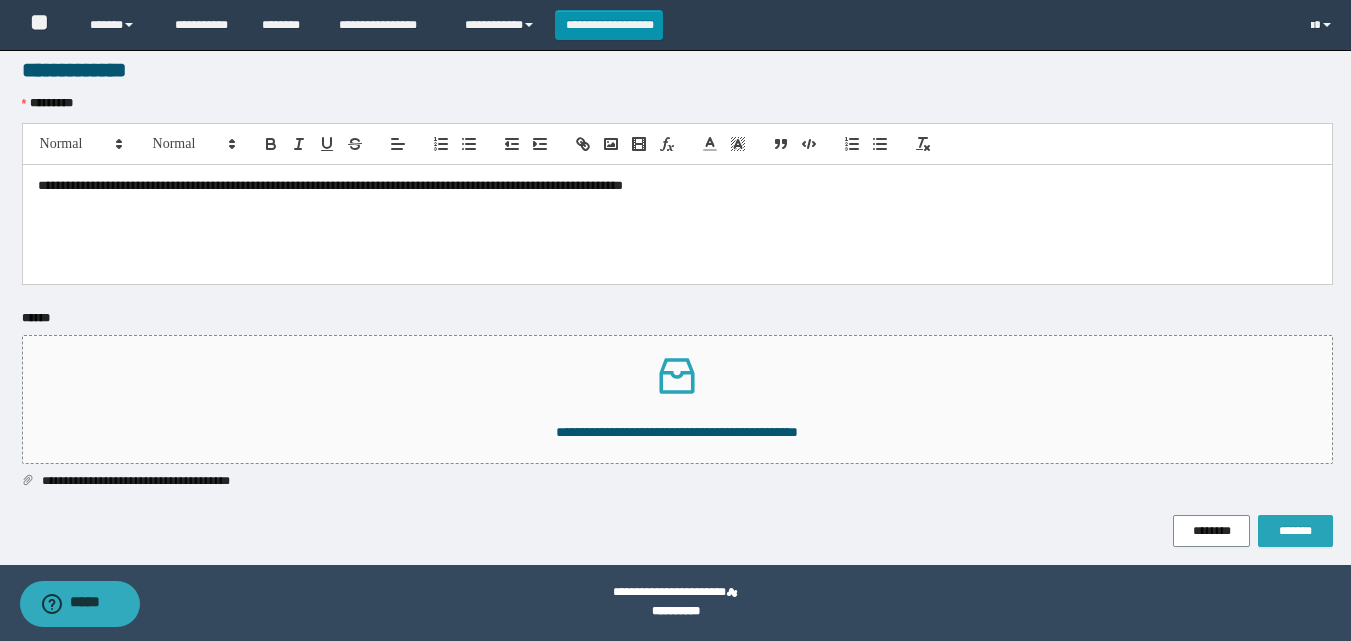 click on "*******" at bounding box center [1295, 531] 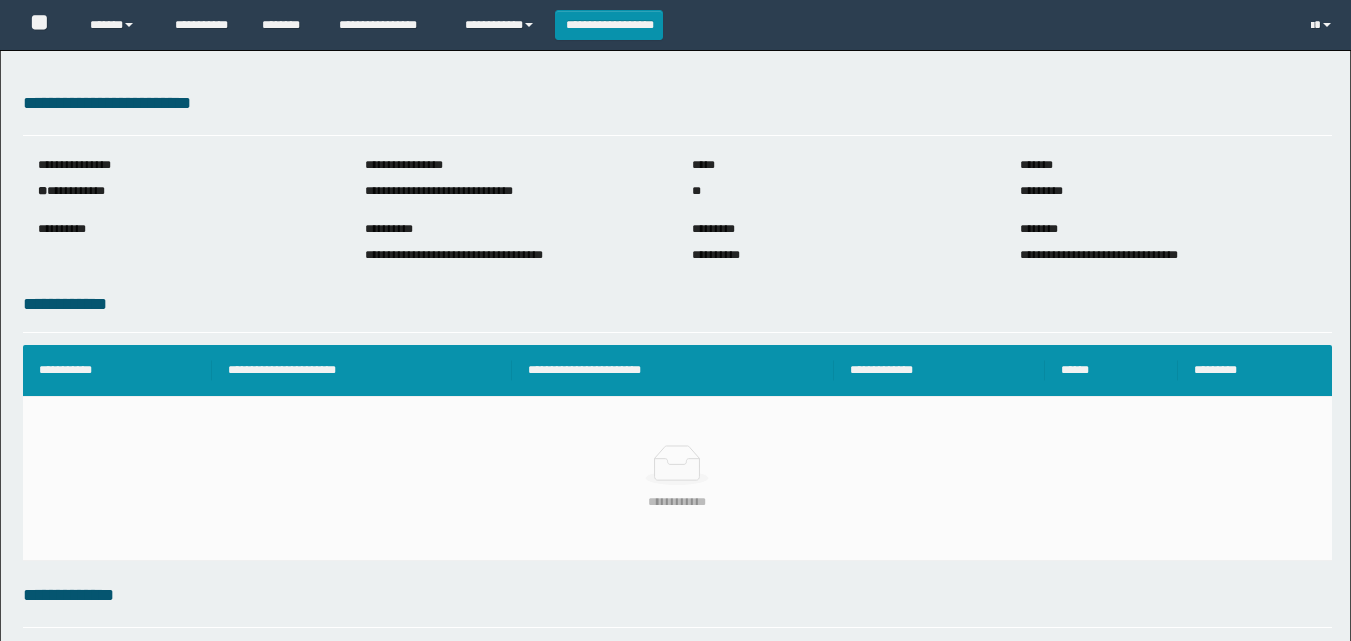 scroll, scrollTop: 0, scrollLeft: 0, axis: both 